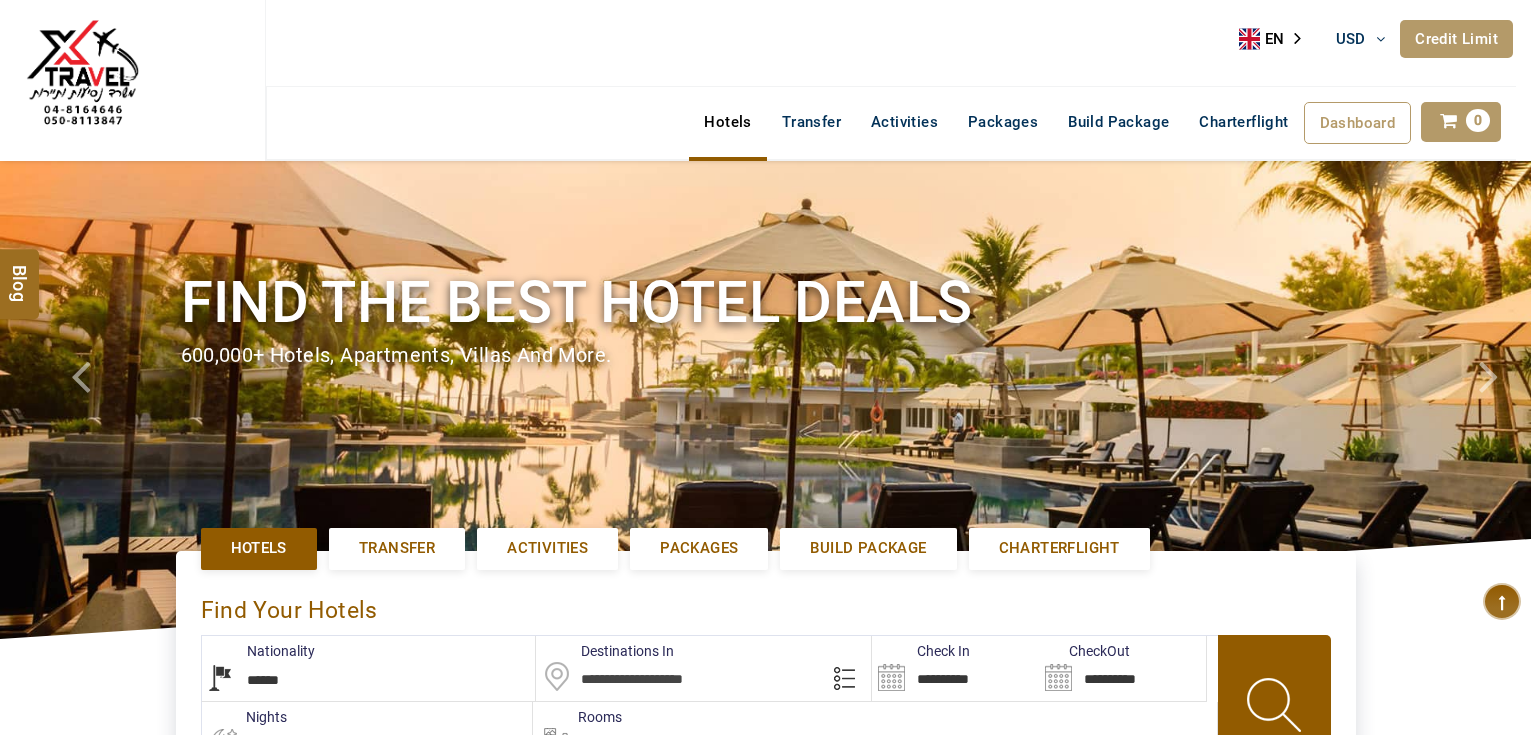 select on "******" 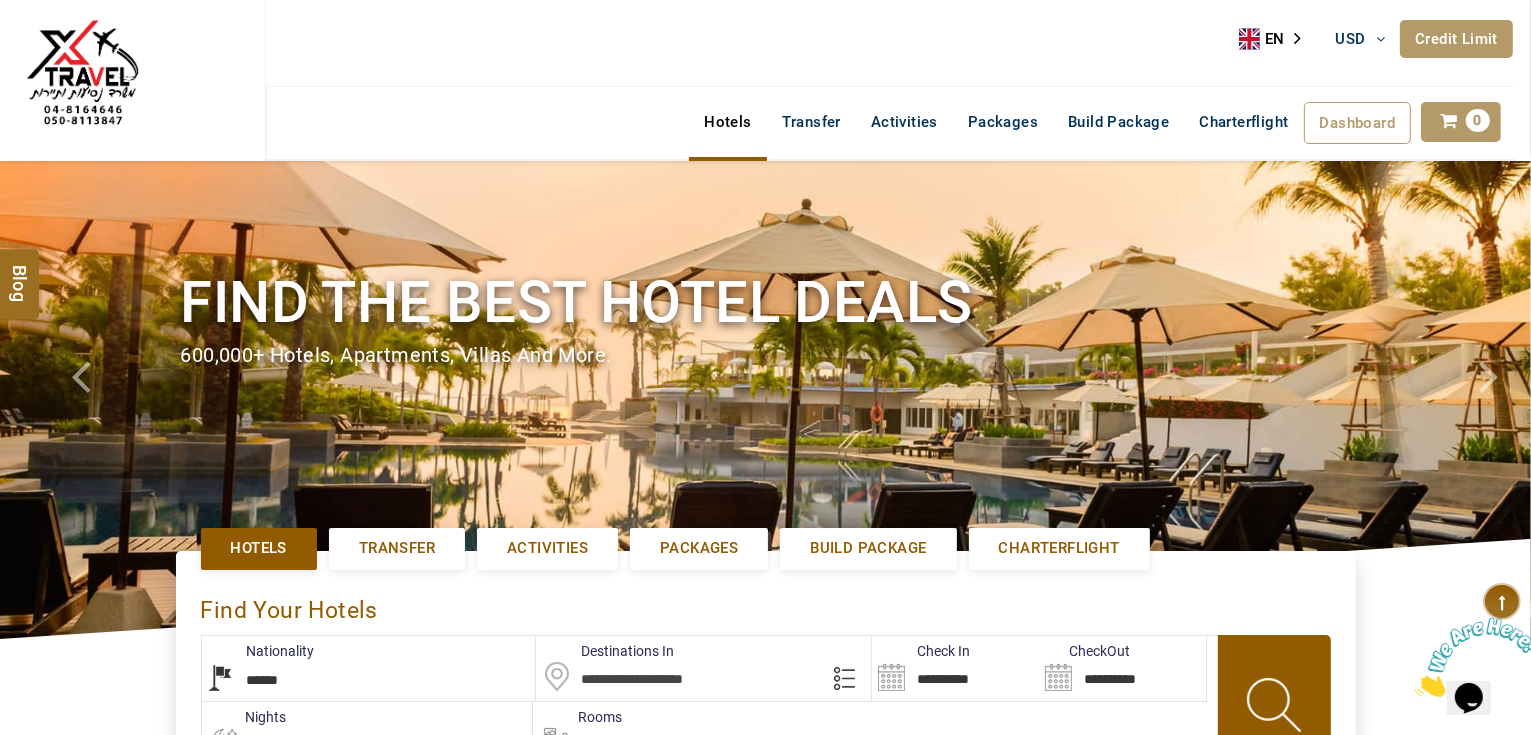 scroll, scrollTop: 0, scrollLeft: 0, axis: both 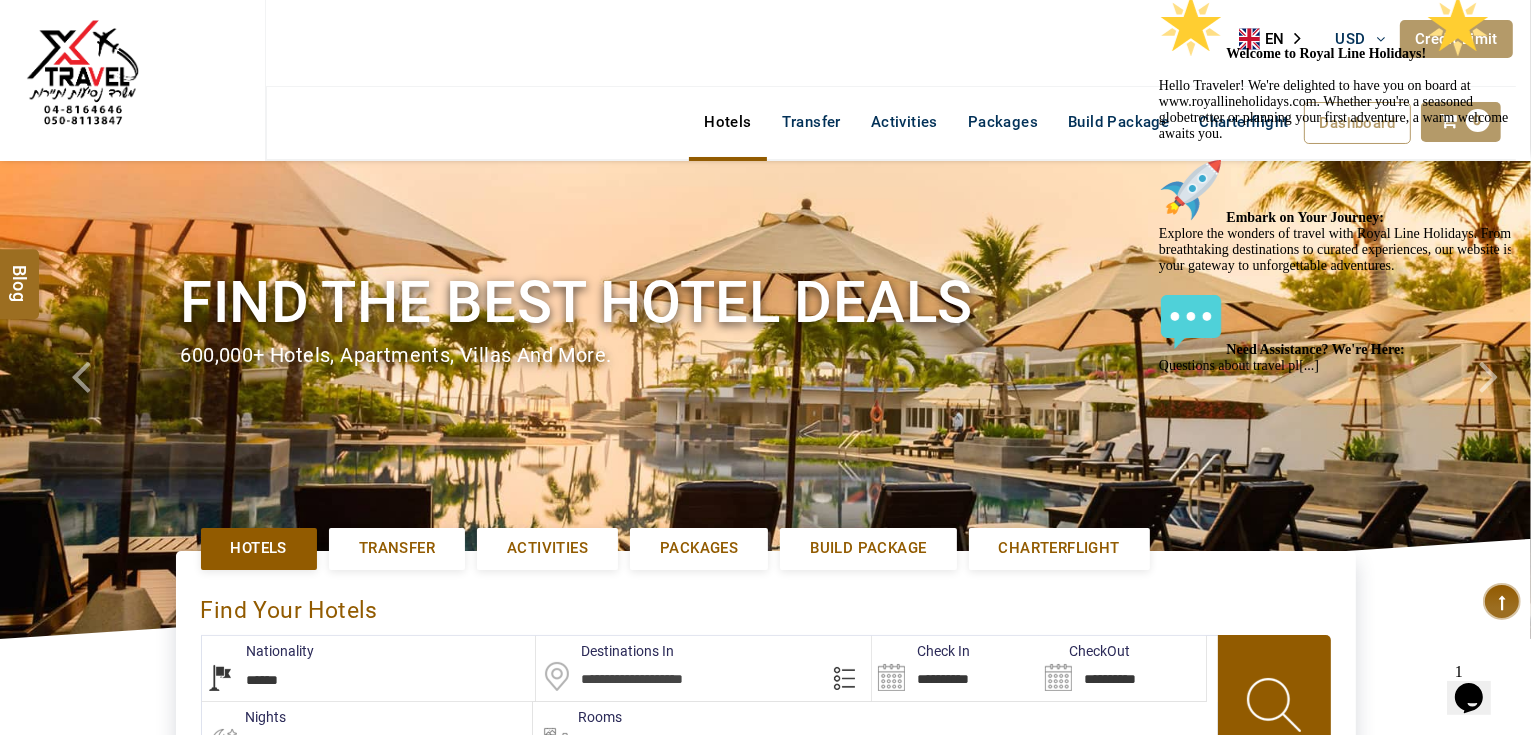 click at bounding box center (1338, -6) 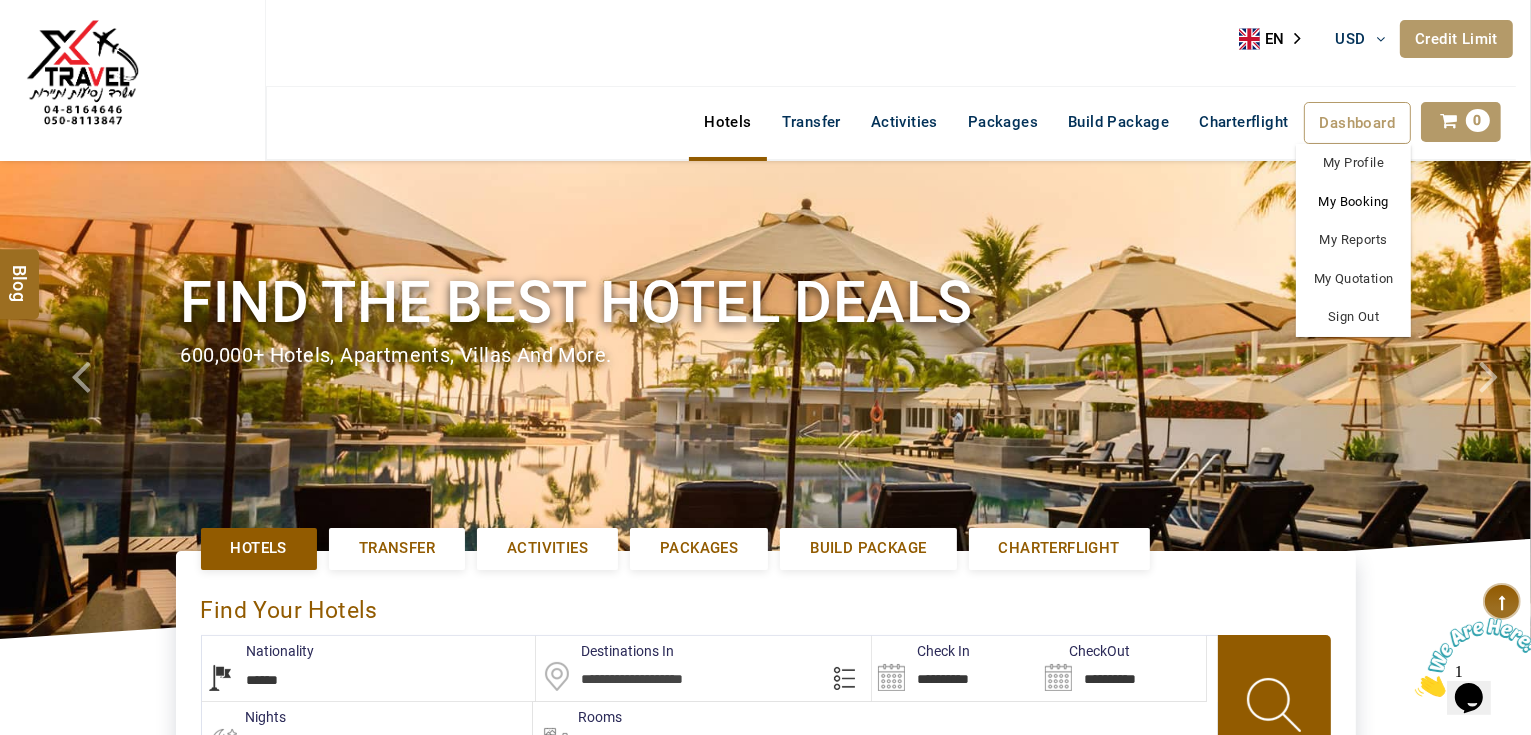 click on "My Booking" at bounding box center (1353, 202) 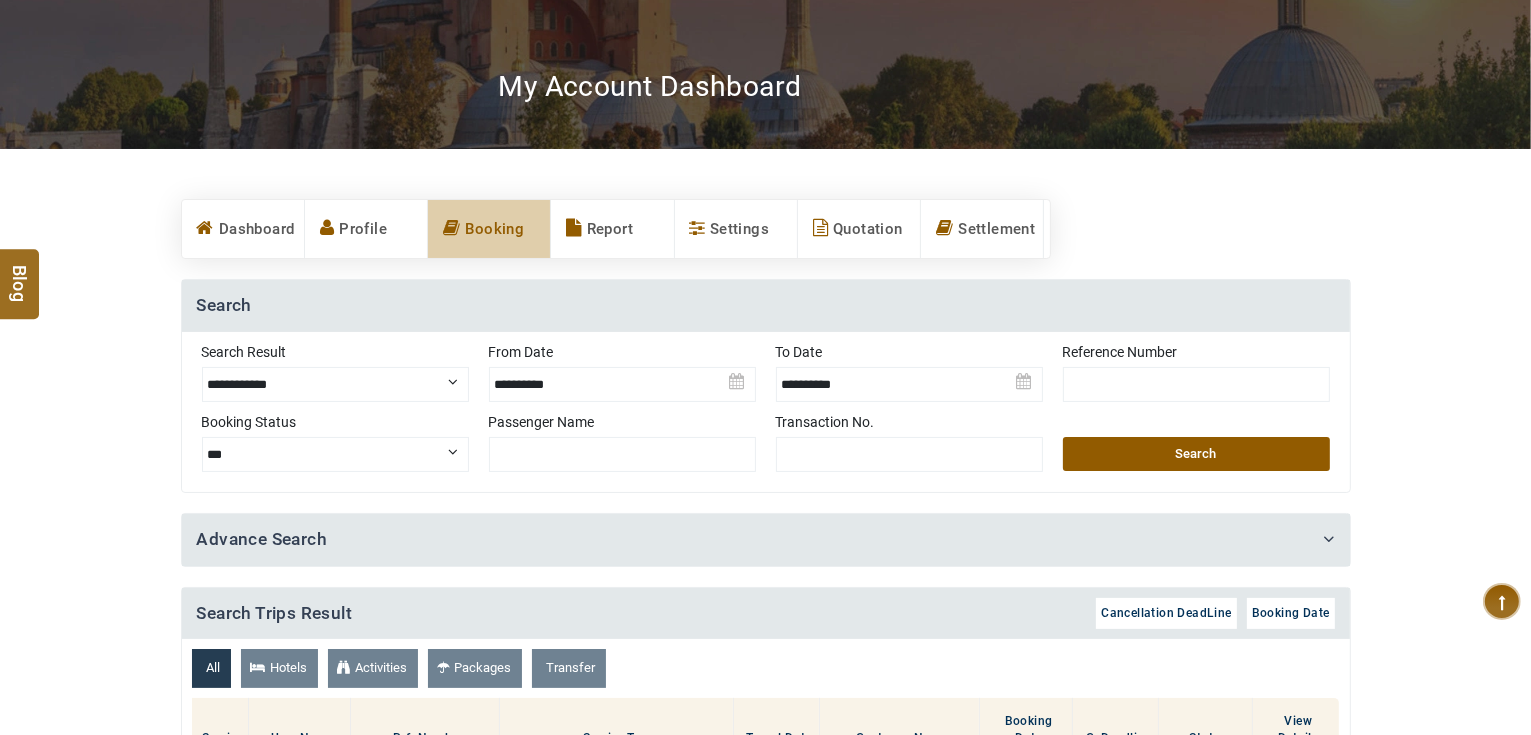 scroll, scrollTop: 240, scrollLeft: 0, axis: vertical 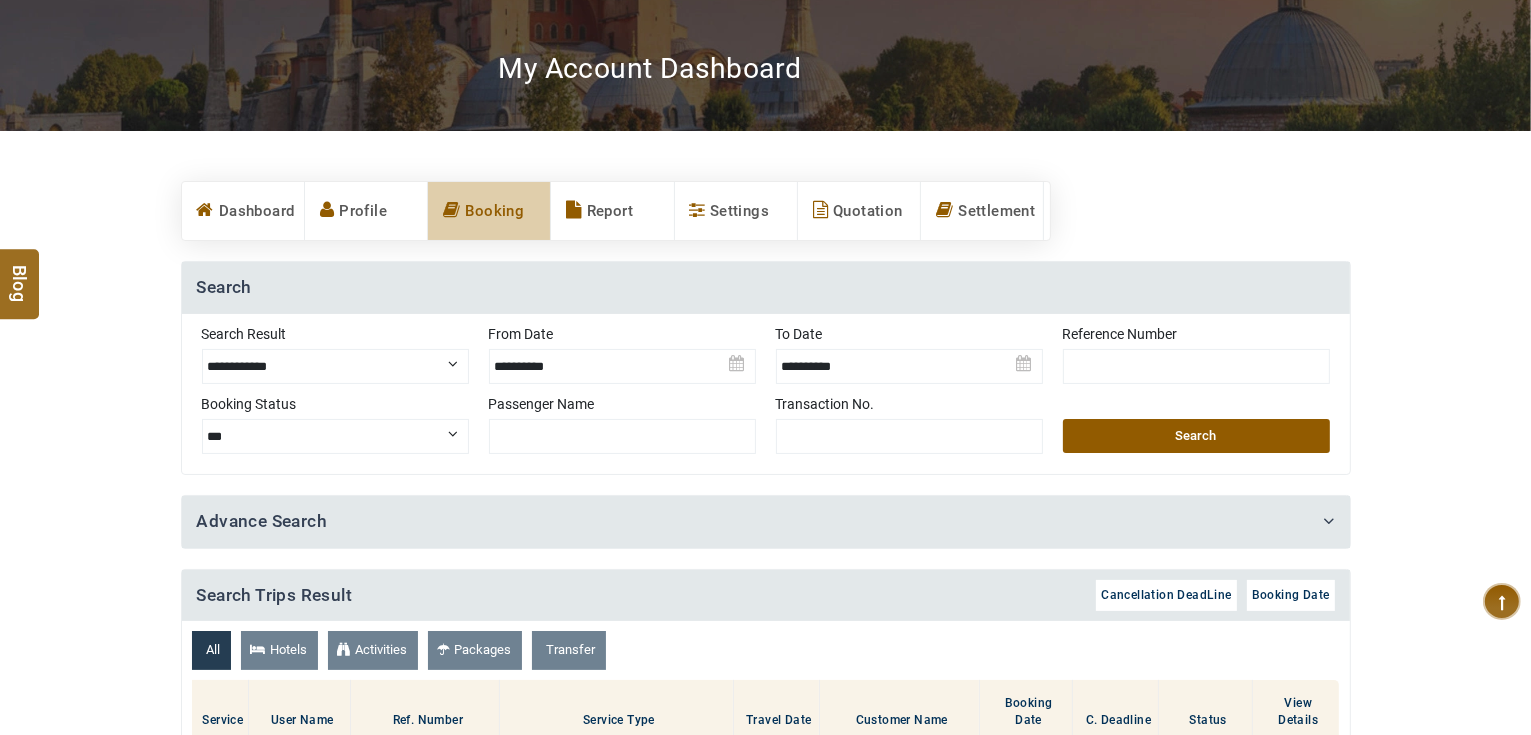 click on "**********" at bounding box center (335, 366) 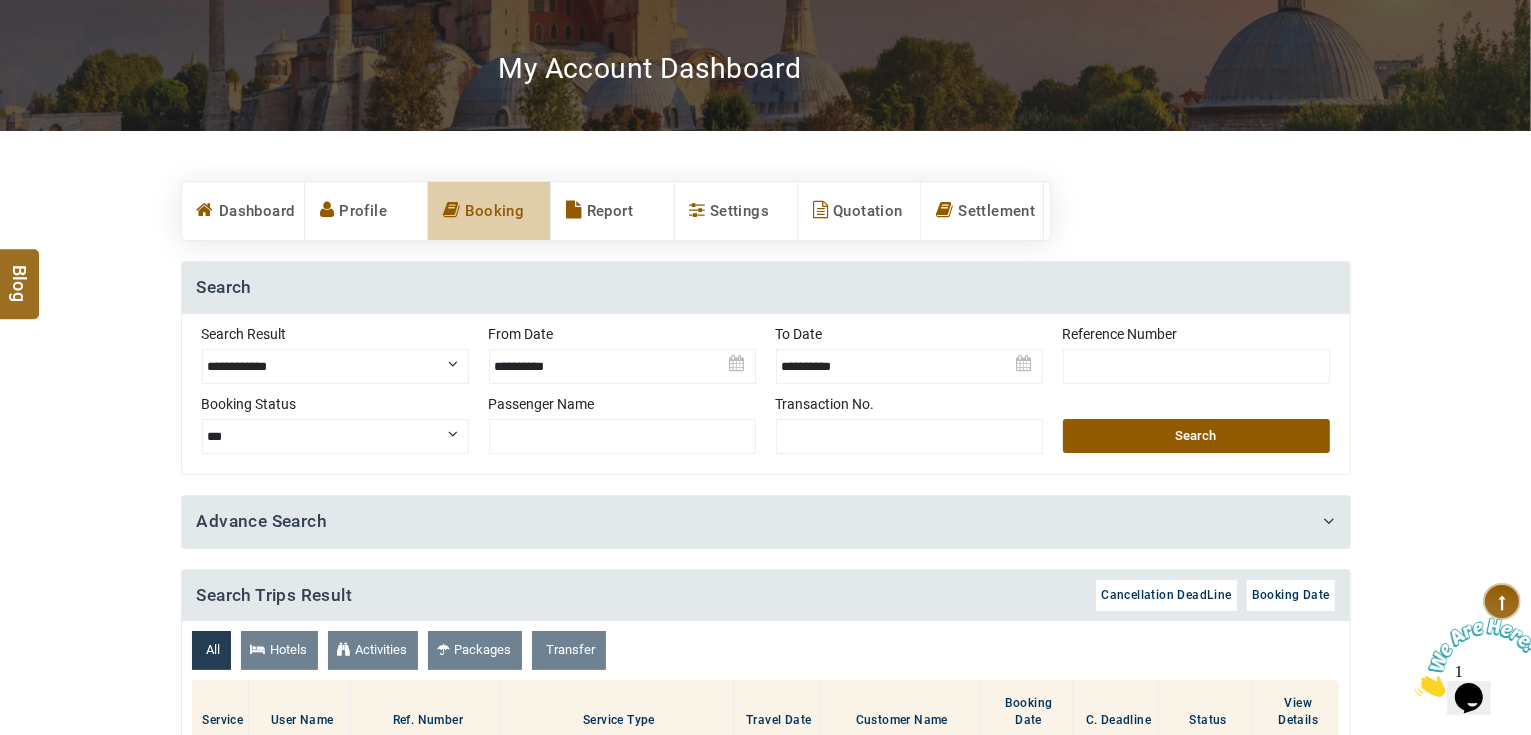 scroll, scrollTop: 0, scrollLeft: 0, axis: both 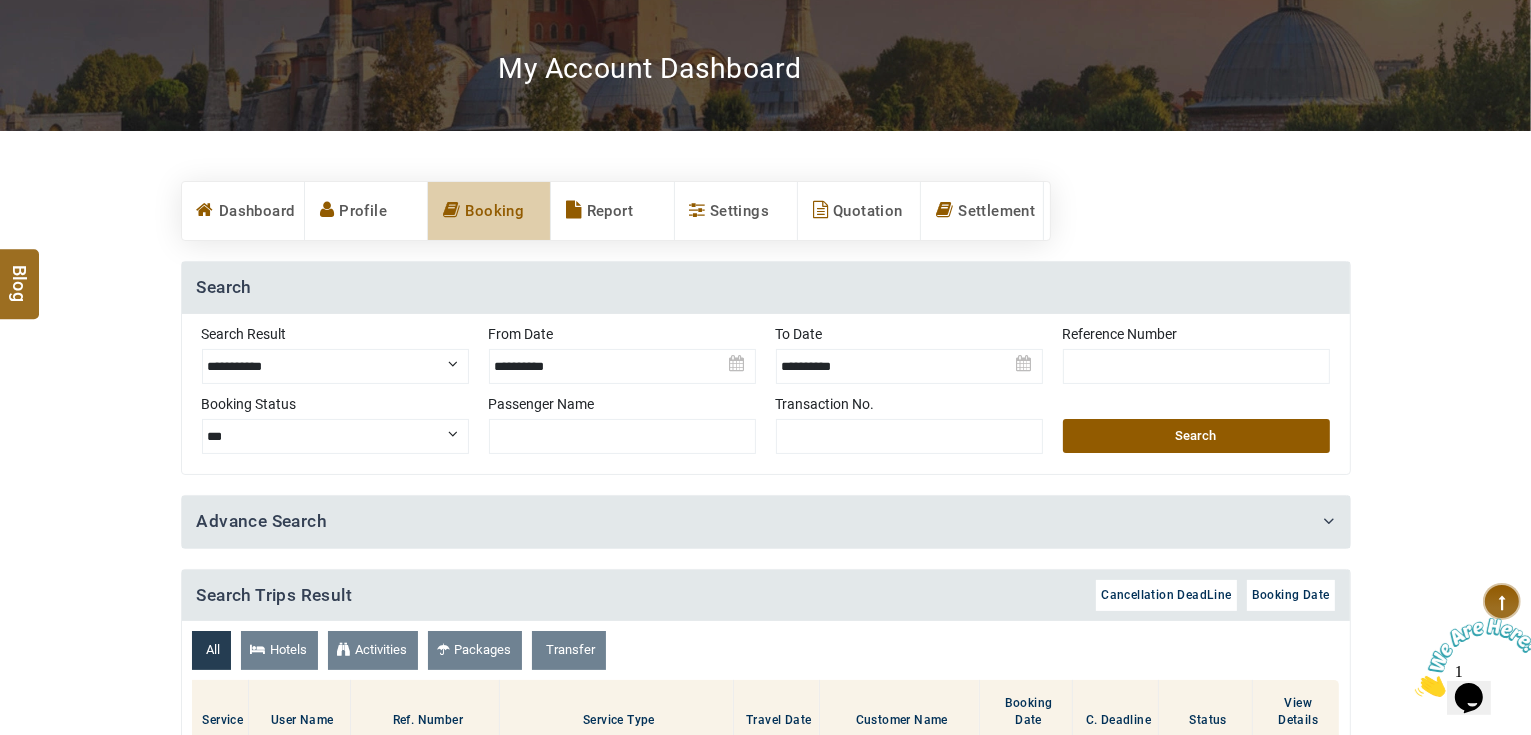 click on "**********" at bounding box center (335, 366) 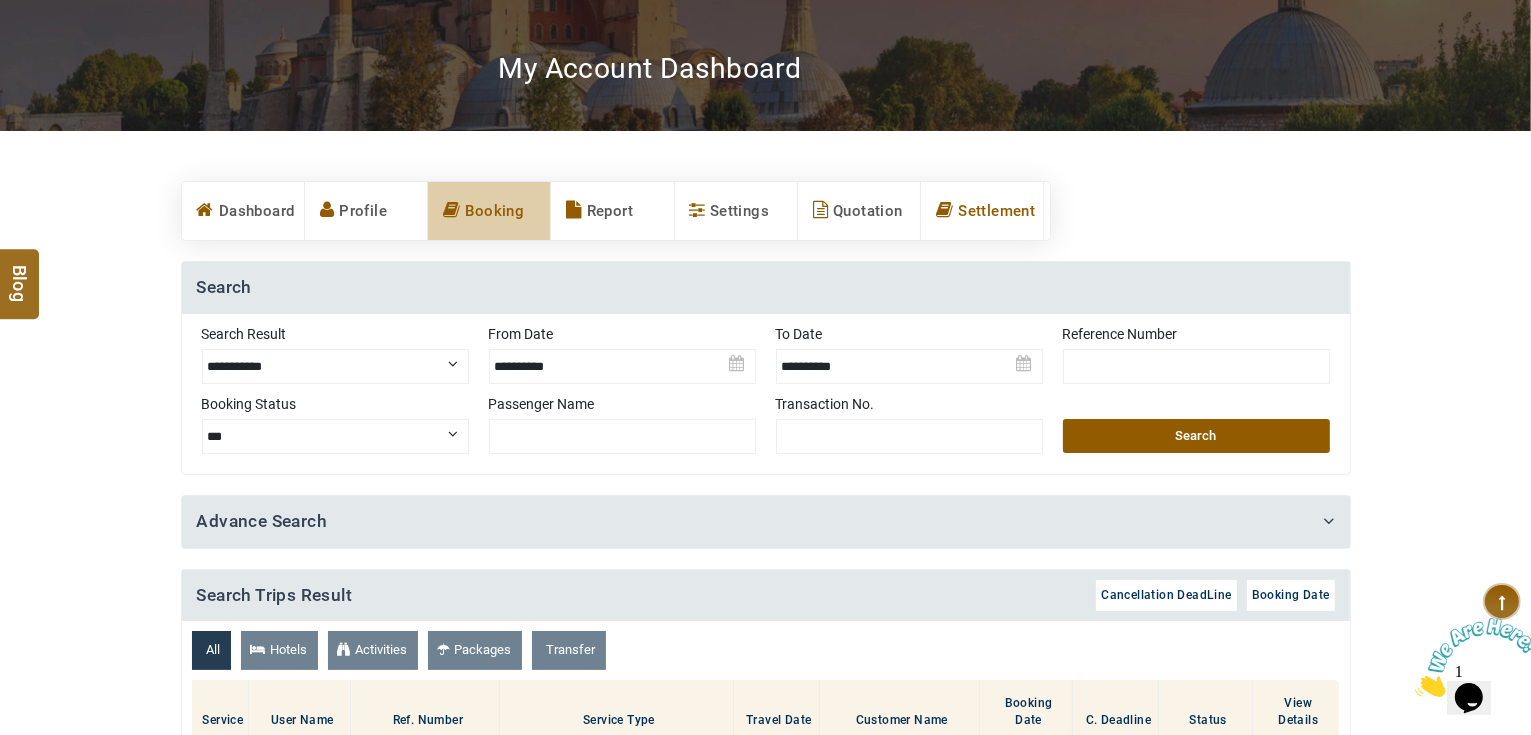 click on "Settlement" at bounding box center [982, 211] 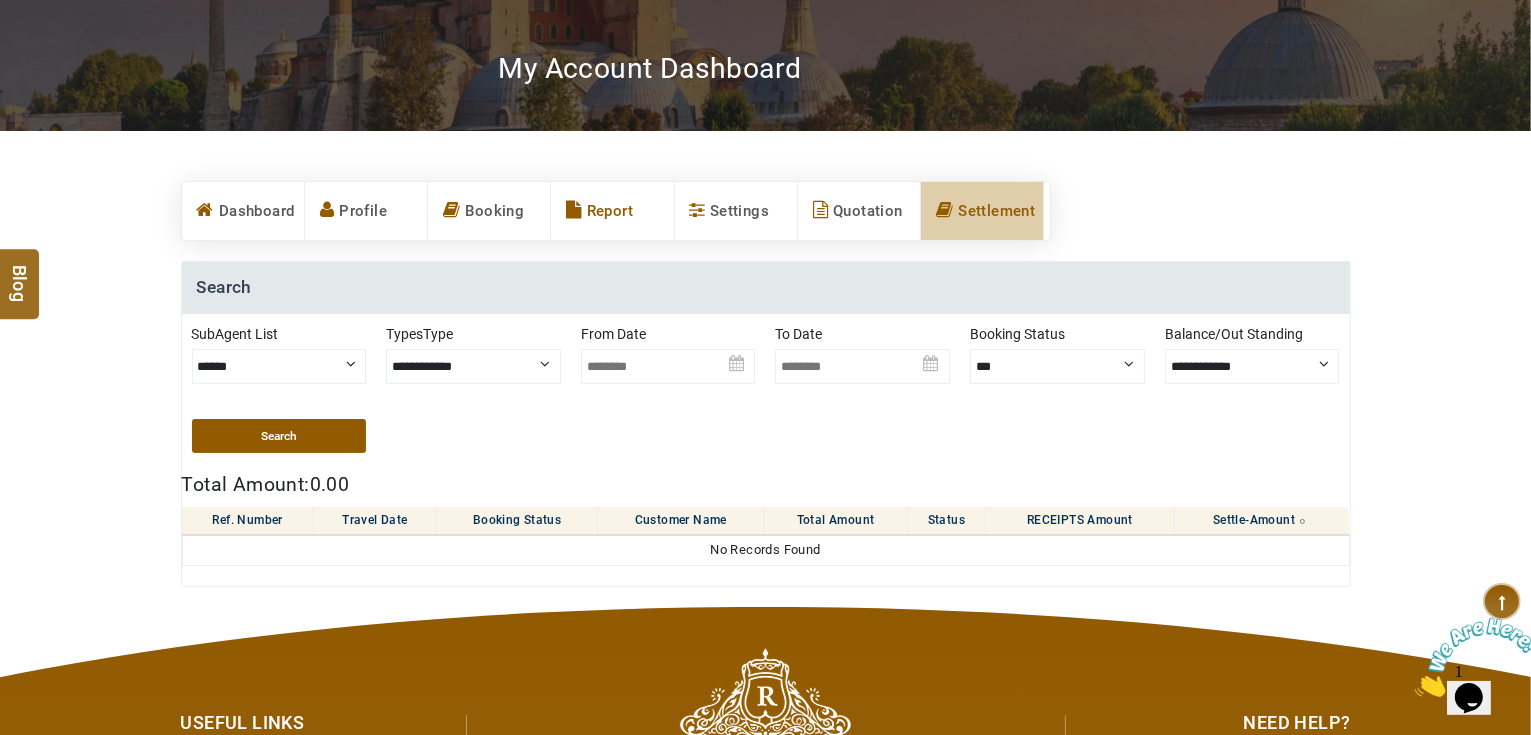 click on "Report" at bounding box center (612, 211) 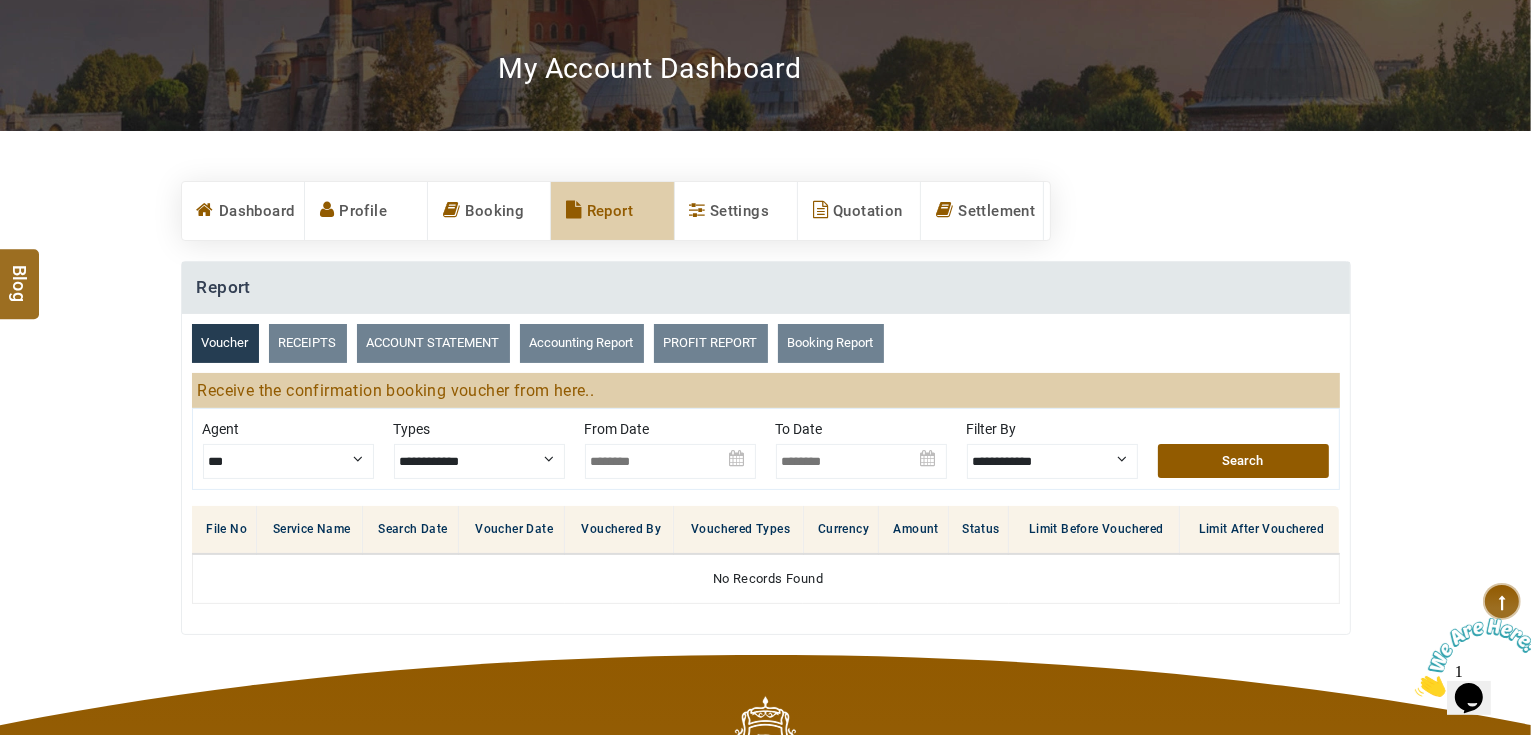 click on "RECEIPTS" at bounding box center (308, 343) 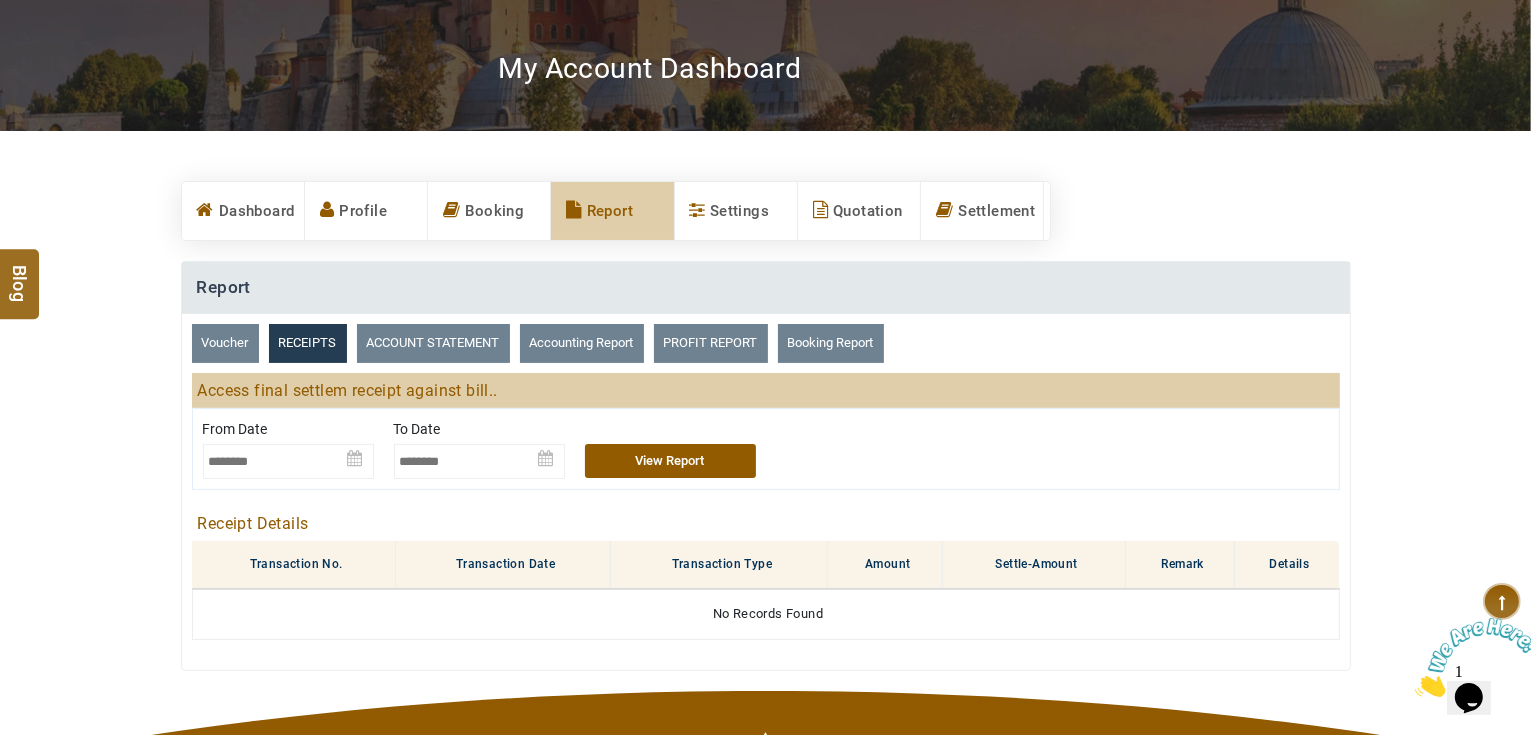 click on "ACCOUNT STATEMENT" at bounding box center (433, 343) 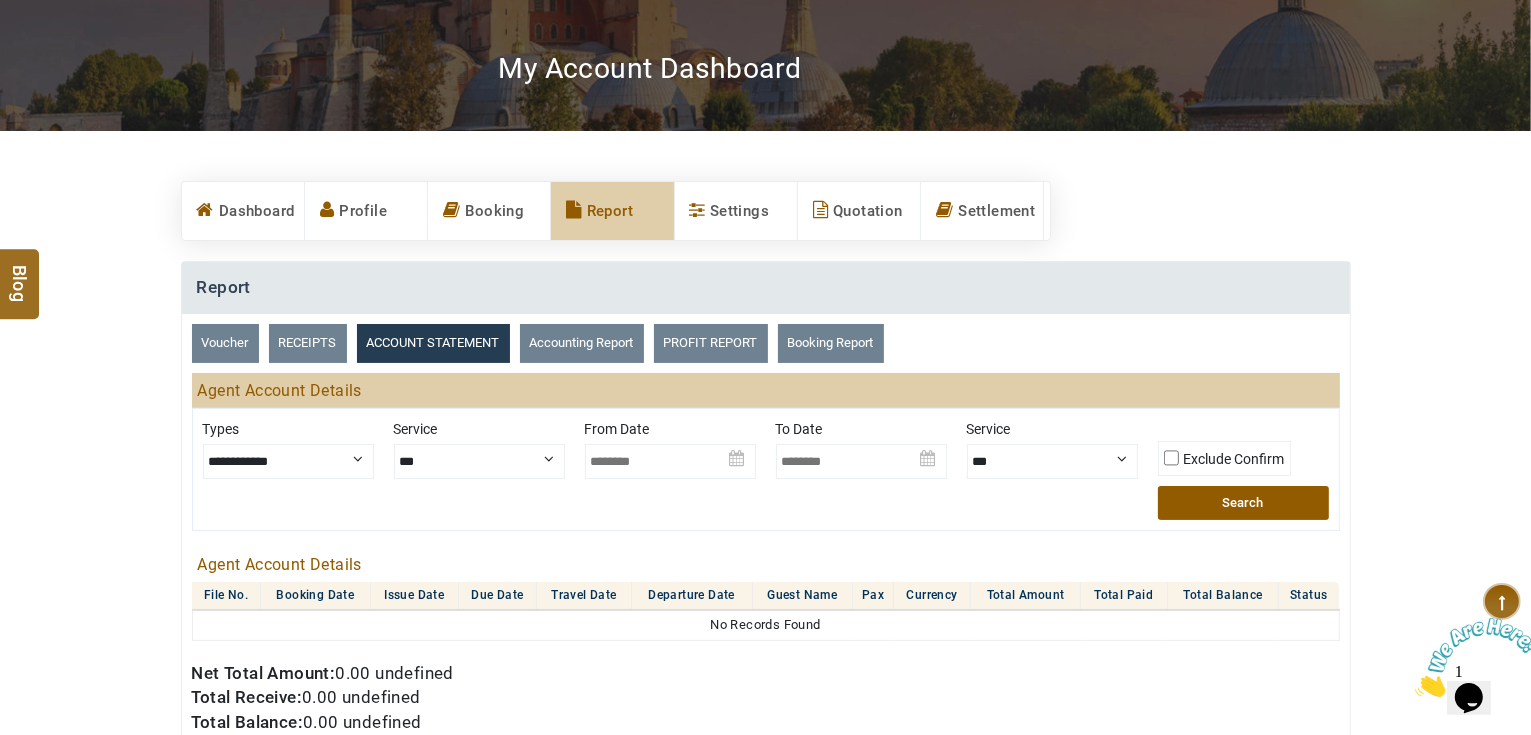 click on "**********" at bounding box center [288, 461] 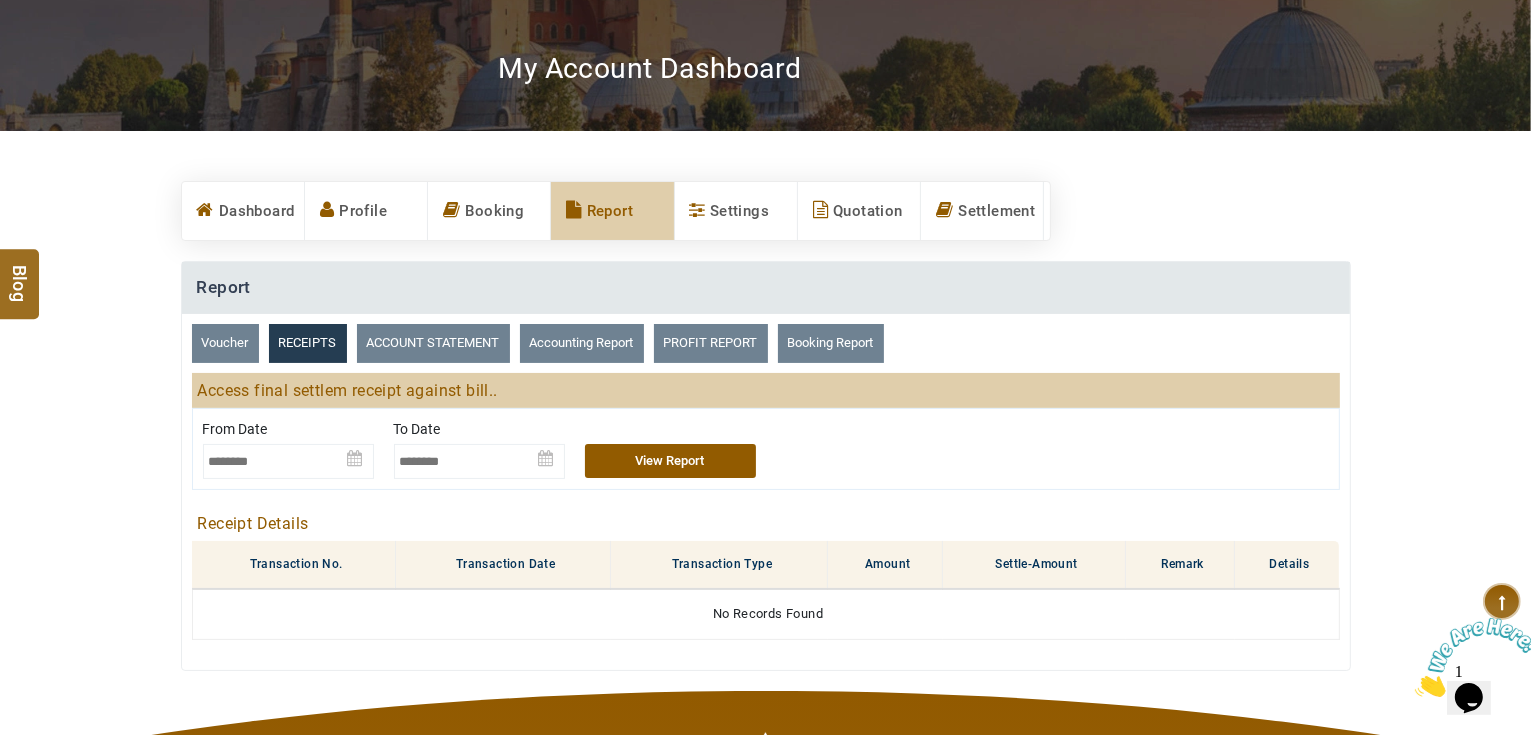 click at bounding box center [288, 454] 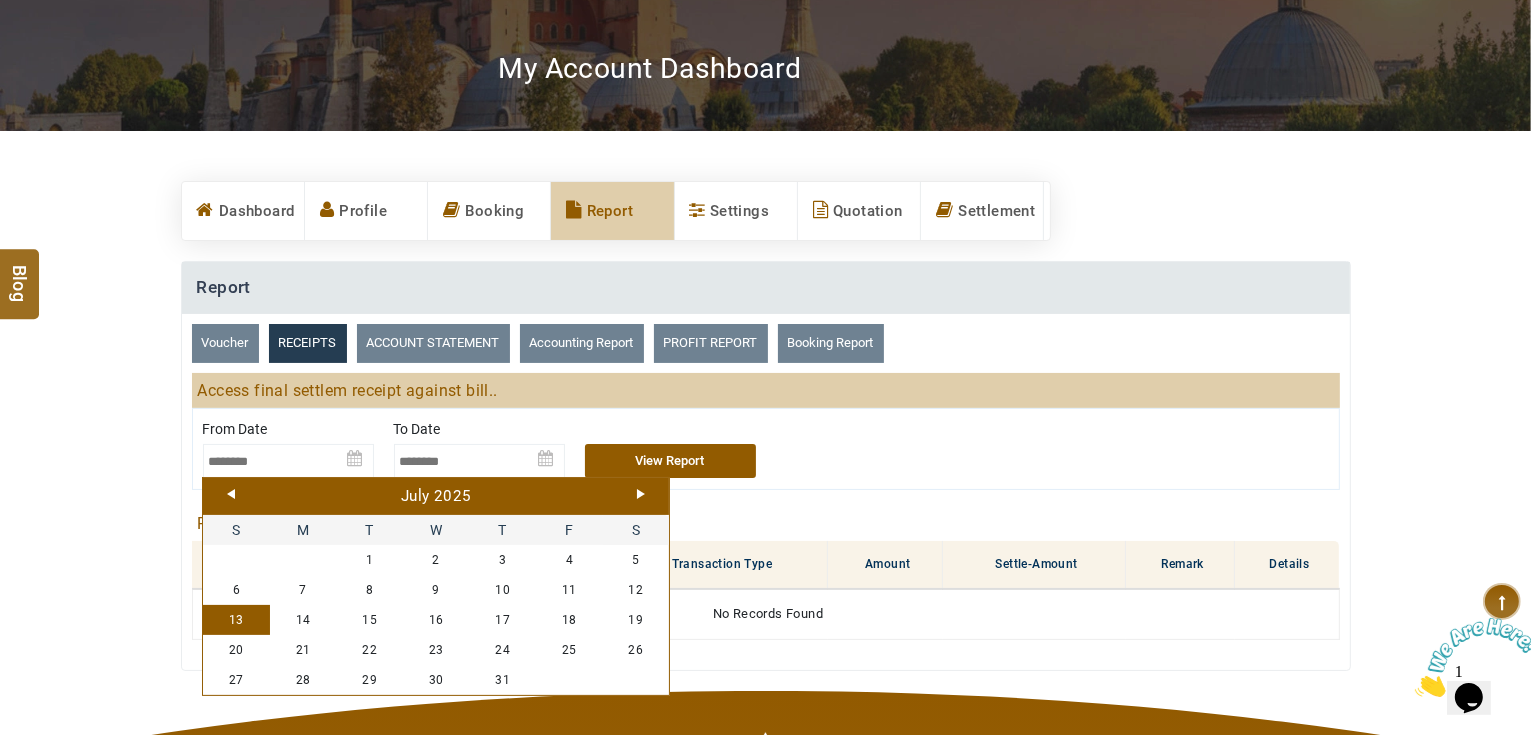 click on "Prev" at bounding box center (231, 494) 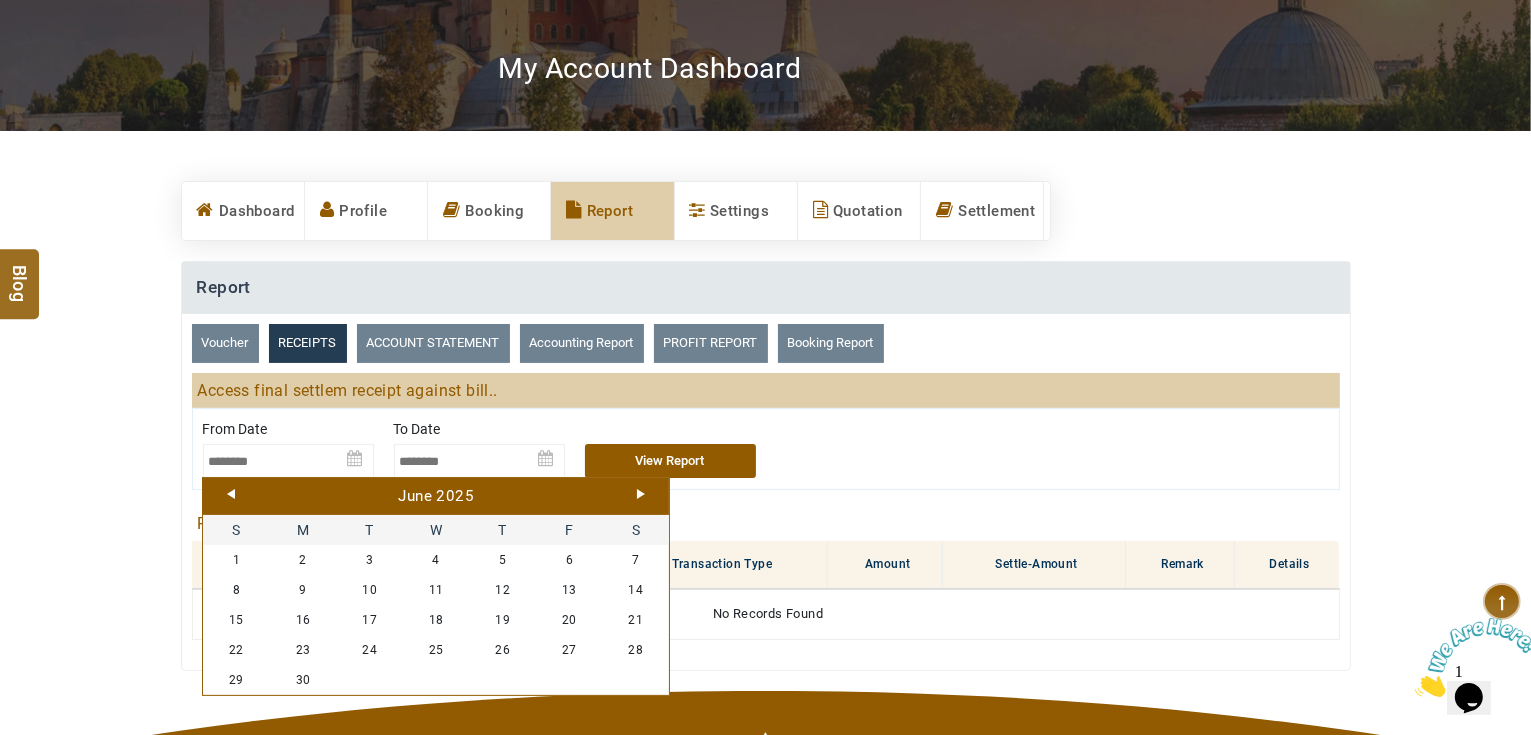 click on "Prev" at bounding box center [231, 494] 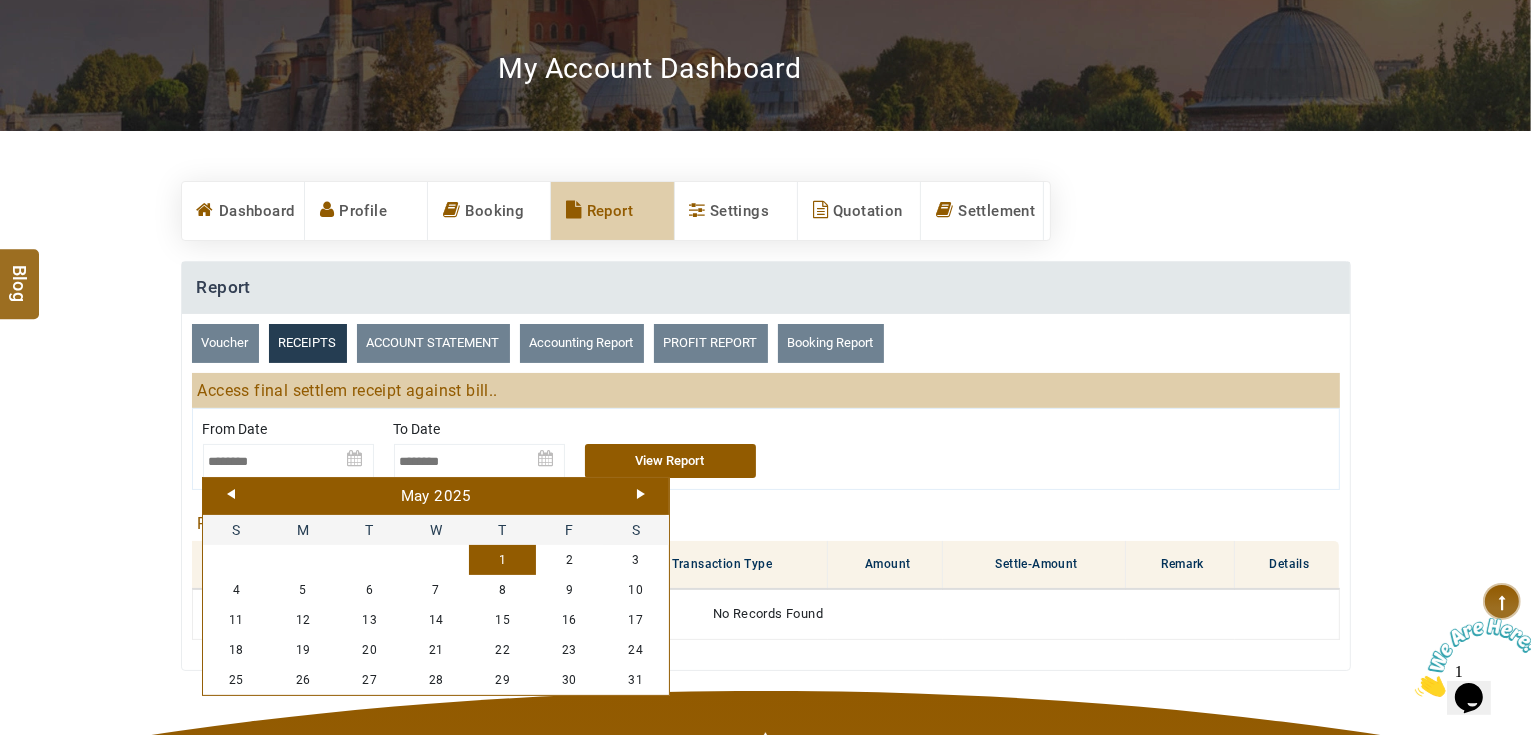 click on "1" at bounding box center (502, 560) 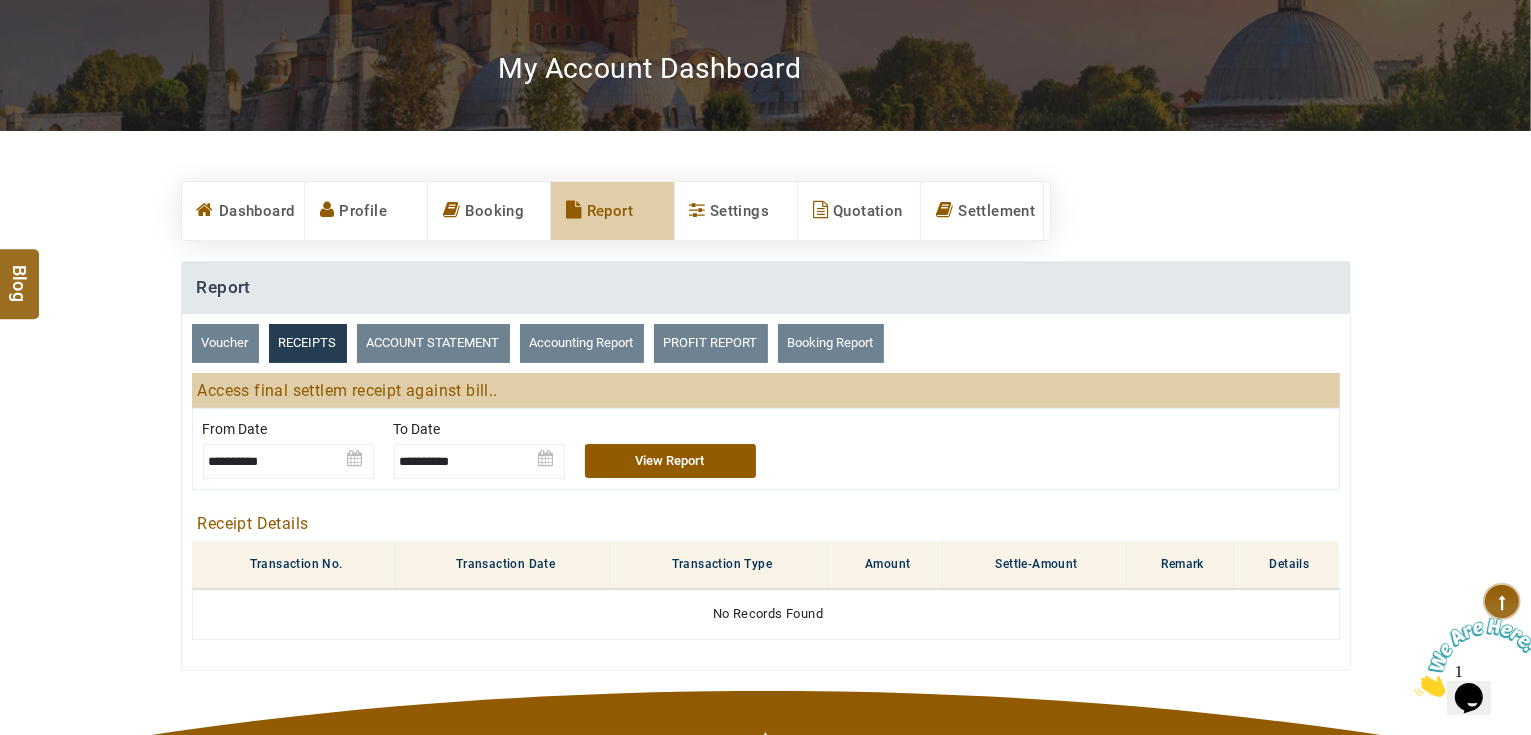 click on "View Report" at bounding box center [670, 461] 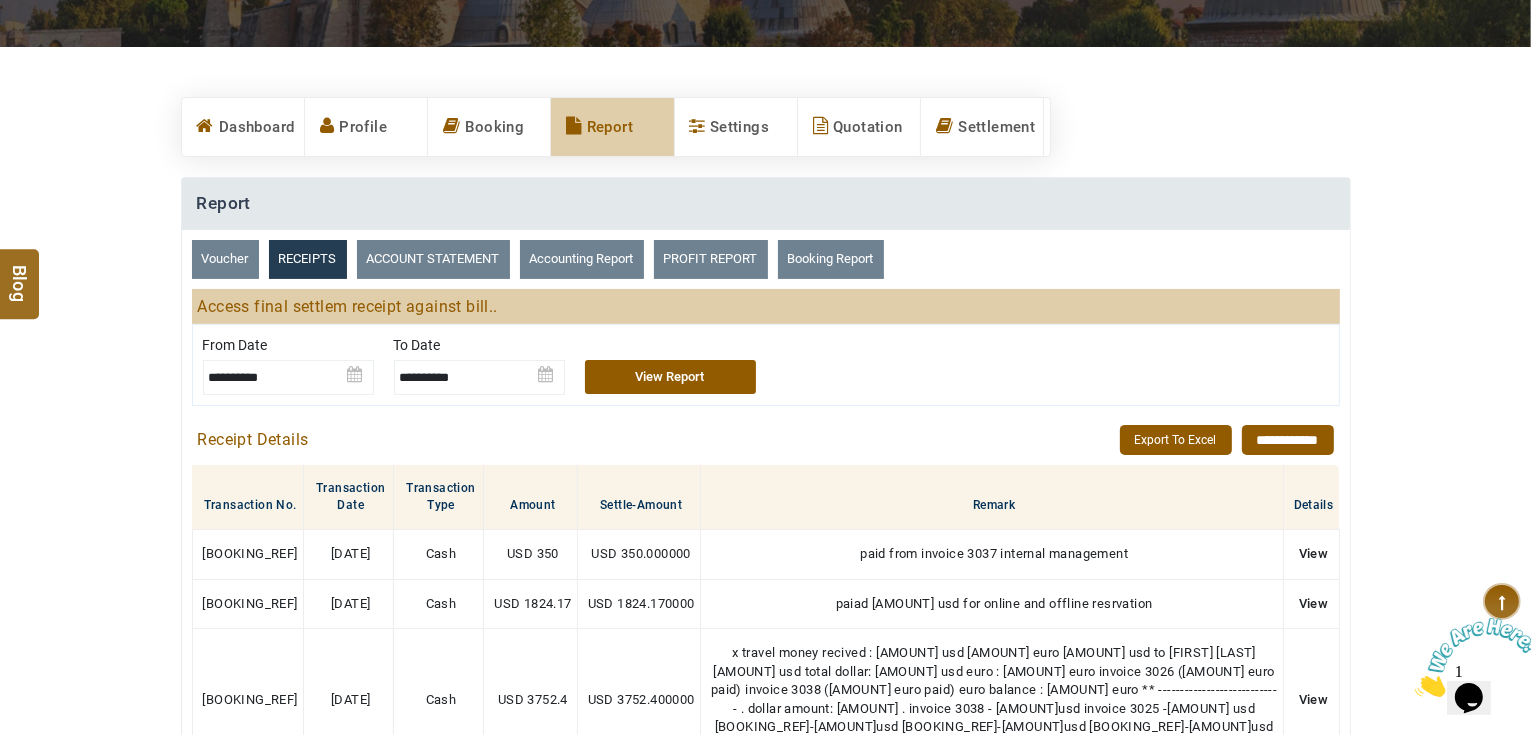 scroll, scrollTop: 320, scrollLeft: 0, axis: vertical 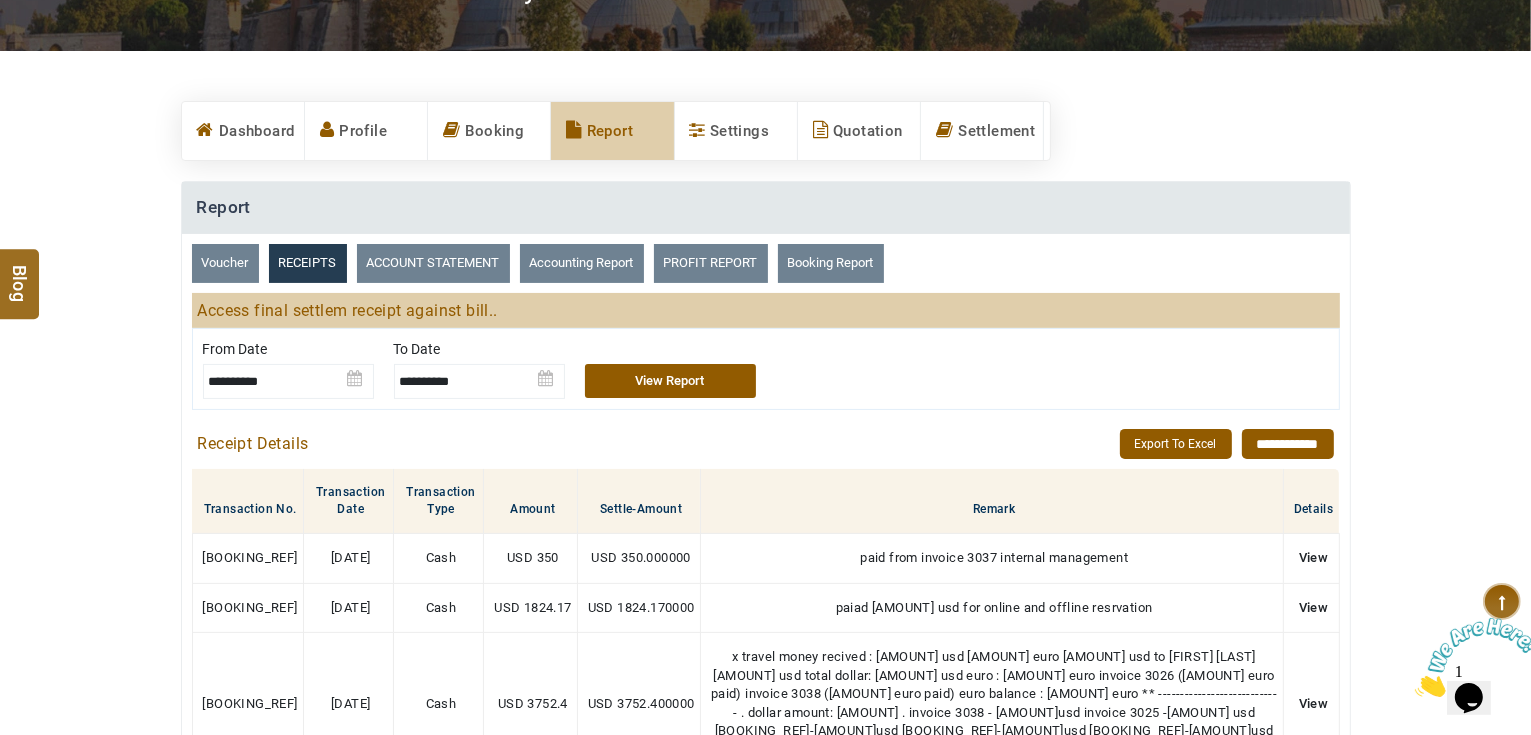 click on "ACCOUNT STATEMENT" at bounding box center (433, 263) 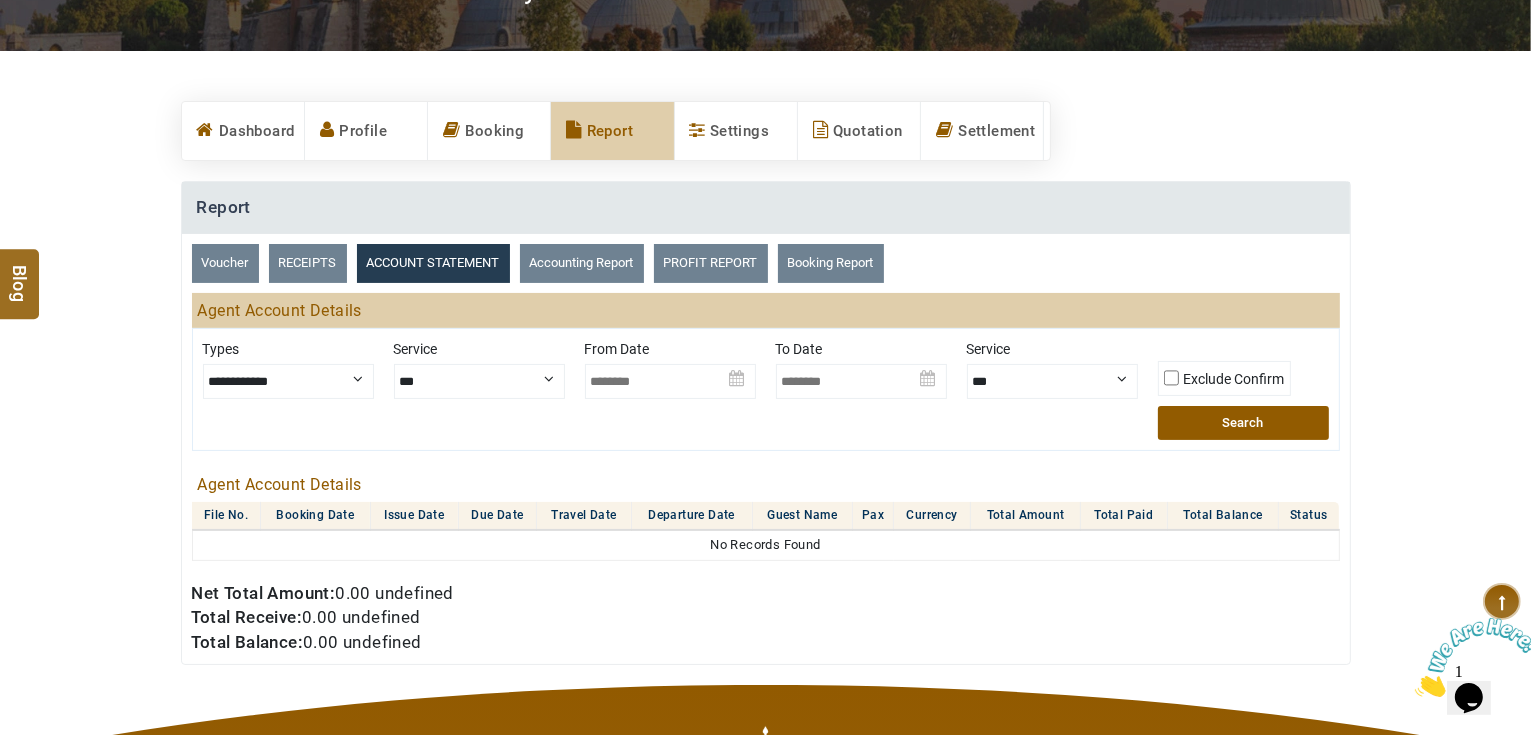 click on "**********" at bounding box center [288, 381] 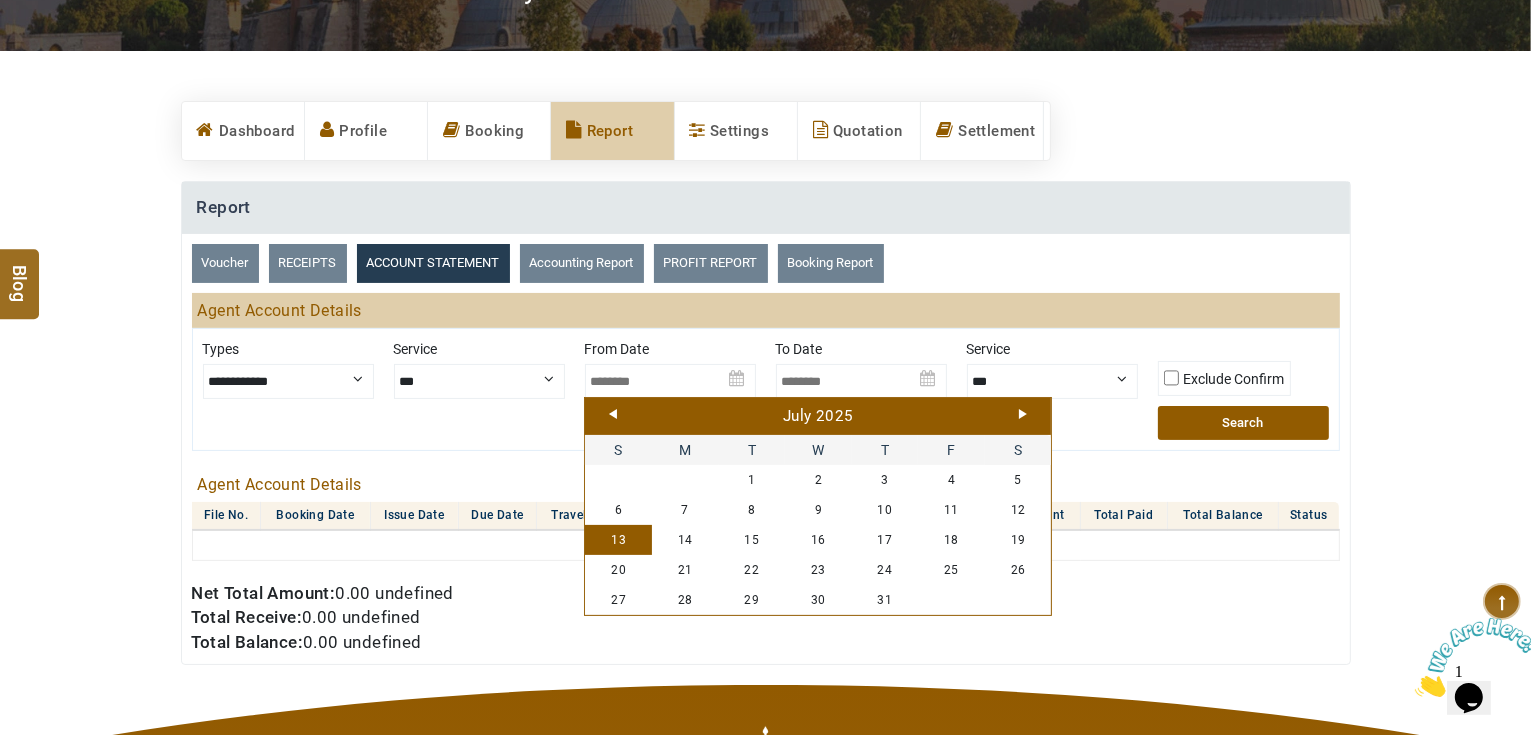 click on "Prev" at bounding box center (613, 414) 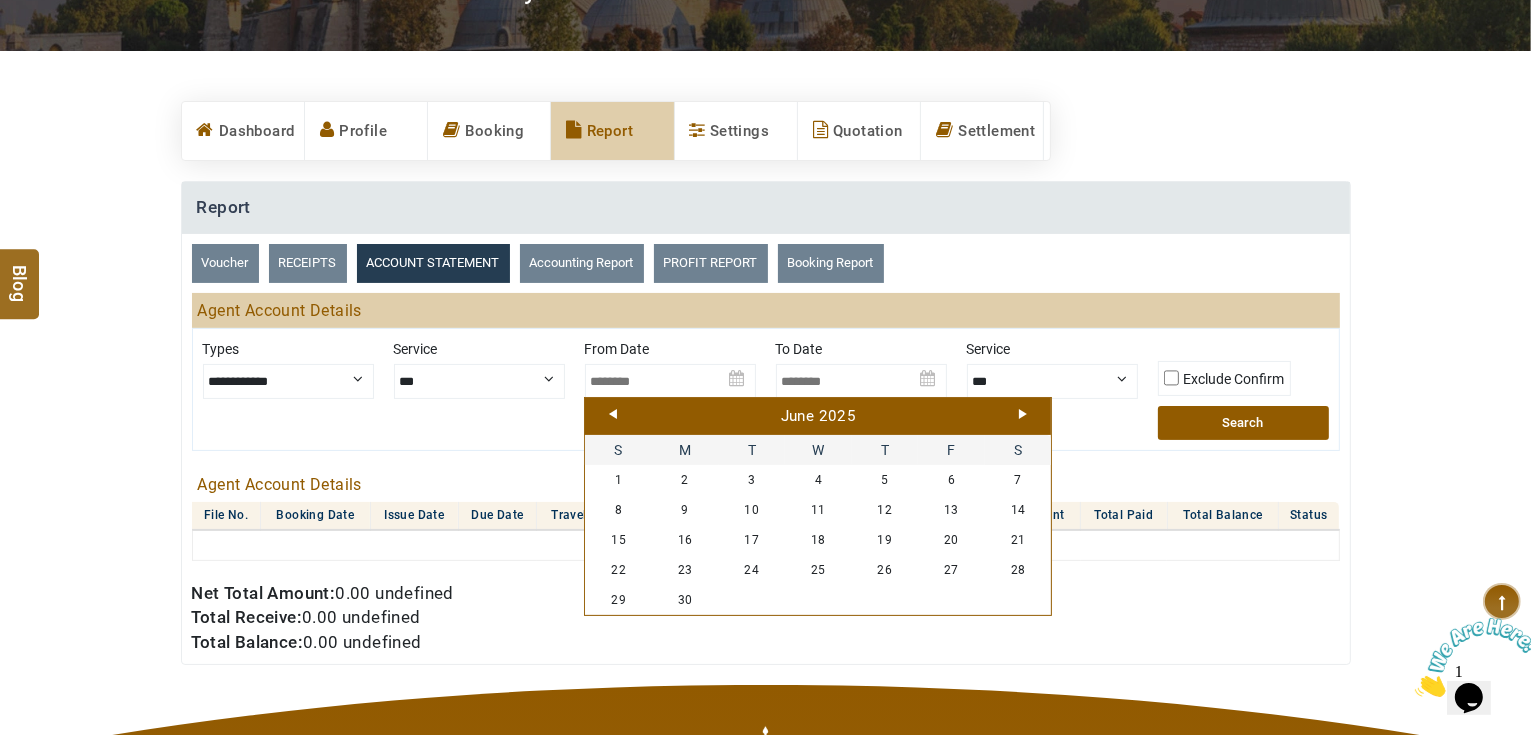 click on "Prev" at bounding box center (613, 414) 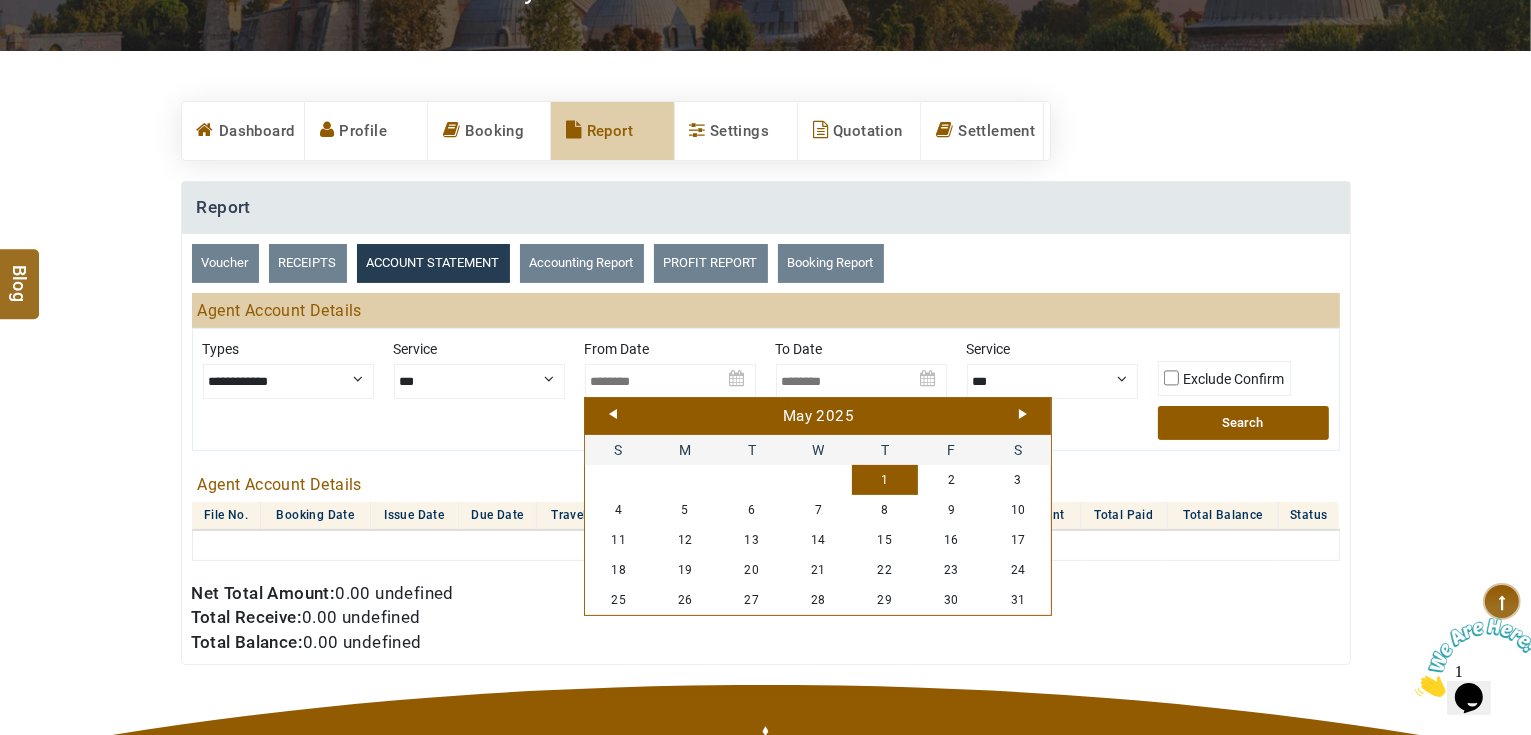 click on "1" at bounding box center [885, 480] 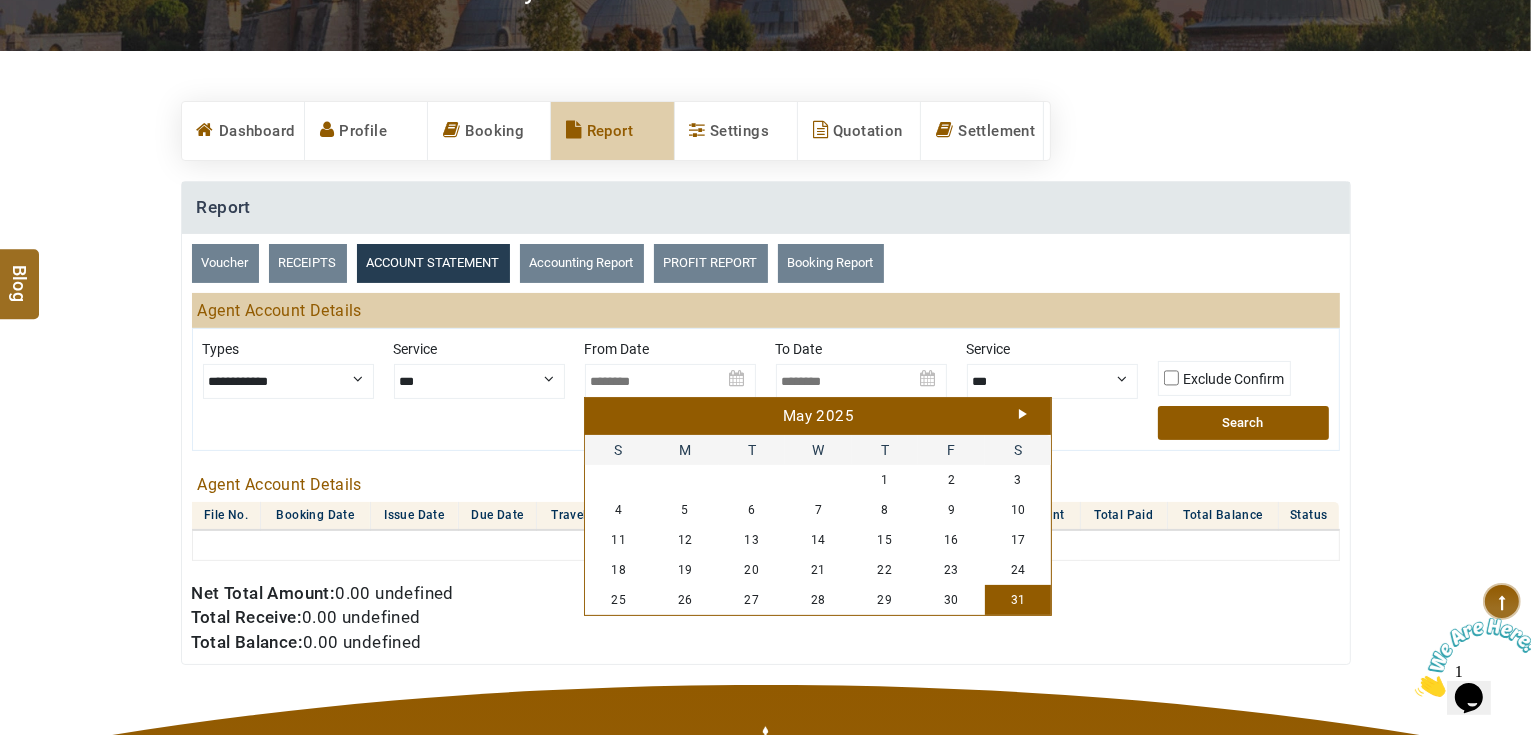 type on "**********" 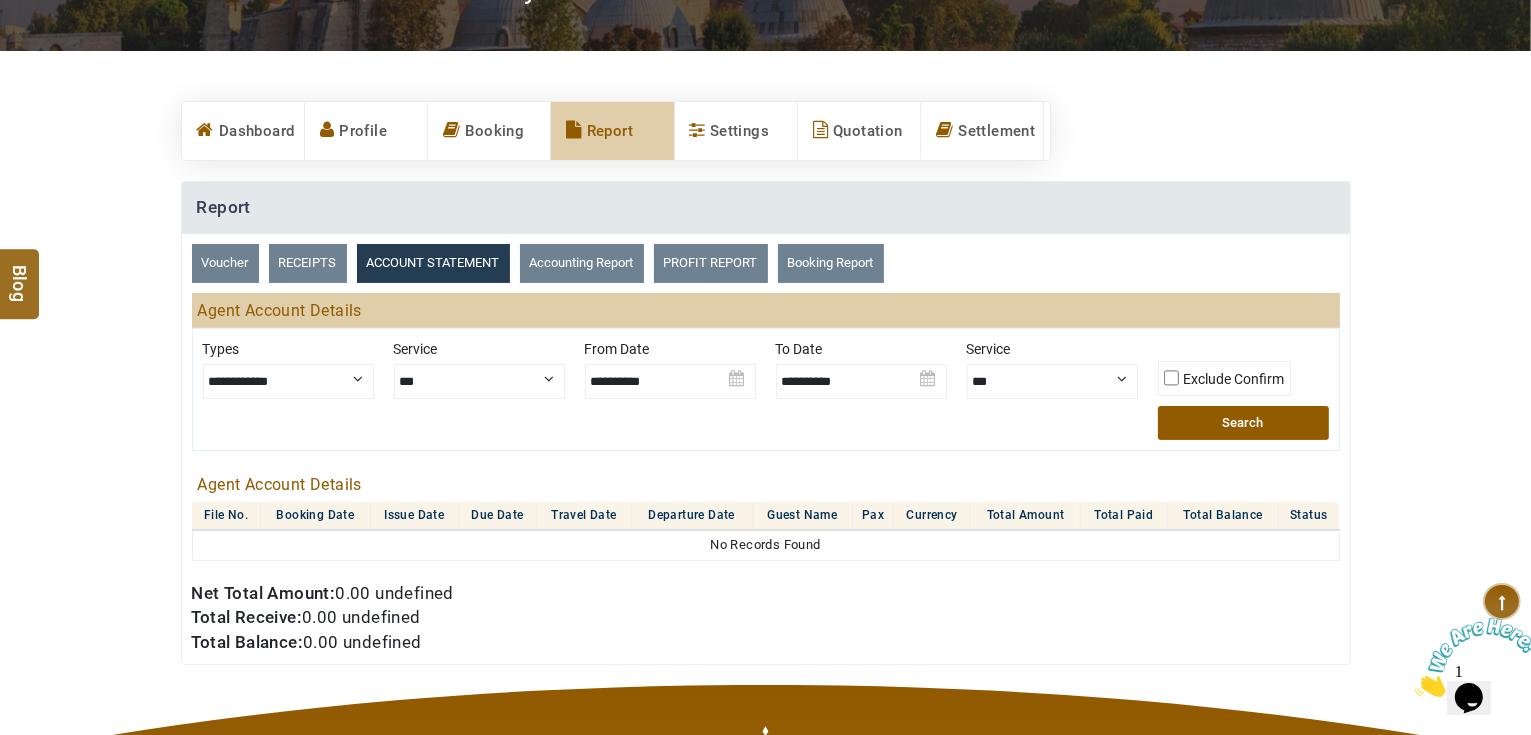 drag, startPoint x: 1213, startPoint y: 433, endPoint x: 1091, endPoint y: 198, distance: 264.78104 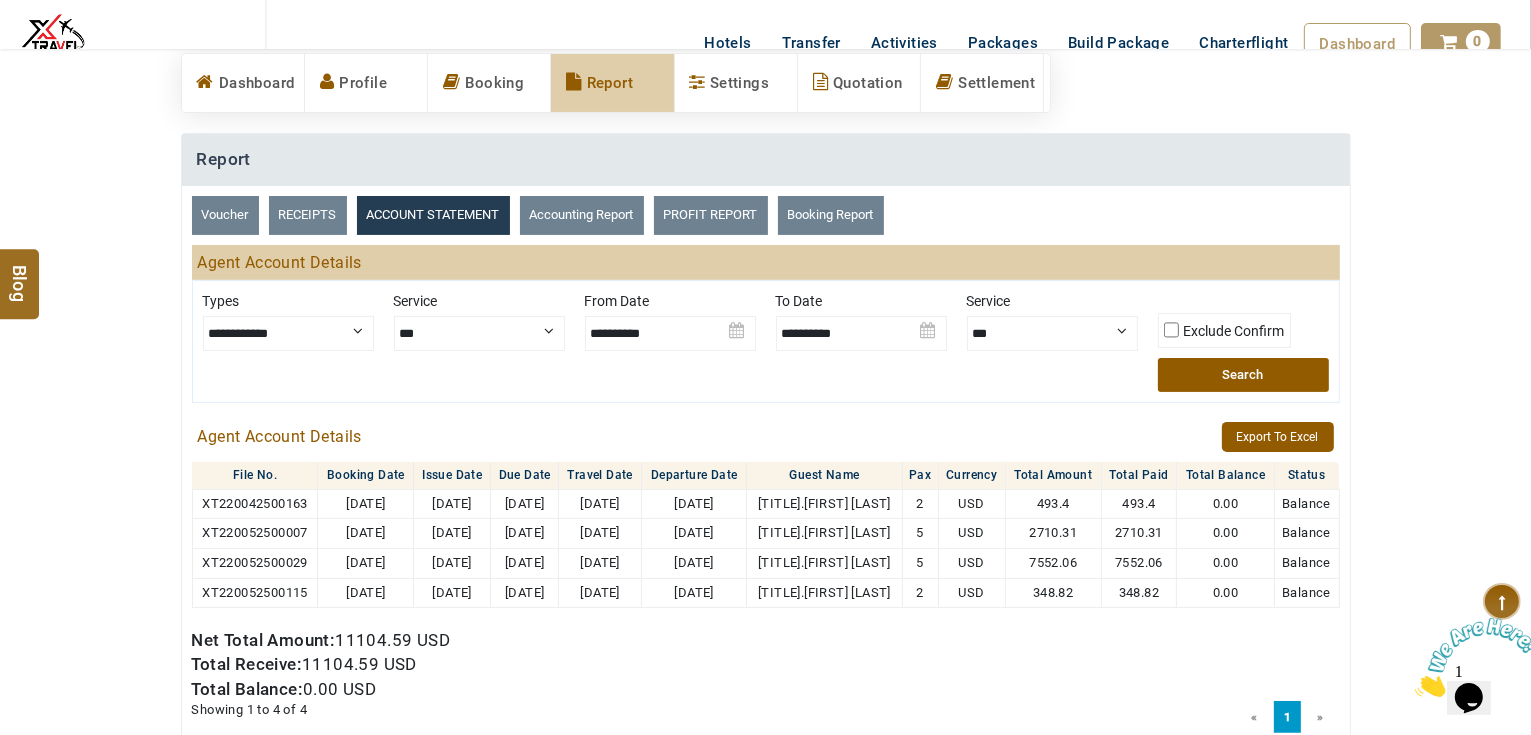 scroll, scrollTop: 240, scrollLeft: 0, axis: vertical 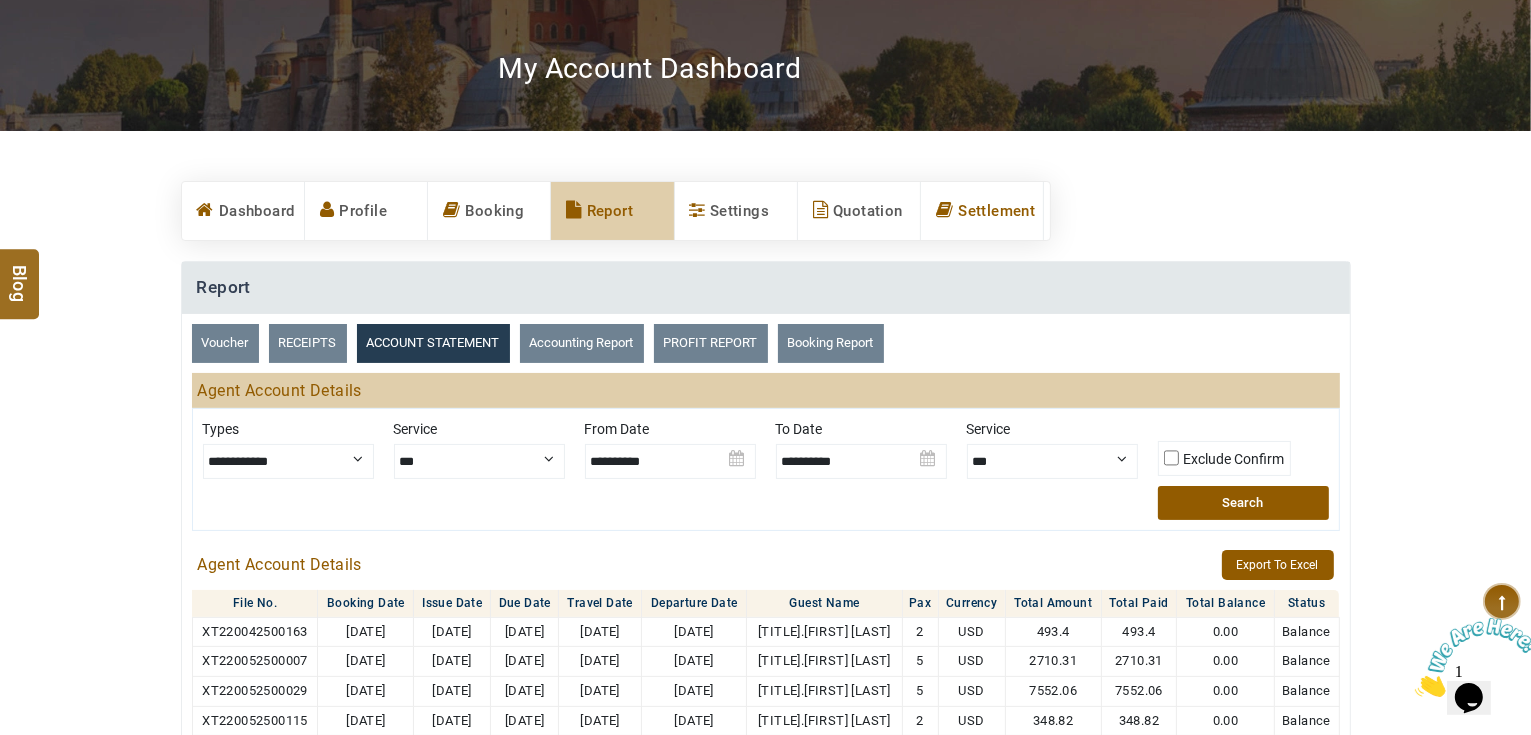 click on "Settlement" at bounding box center (982, 211) 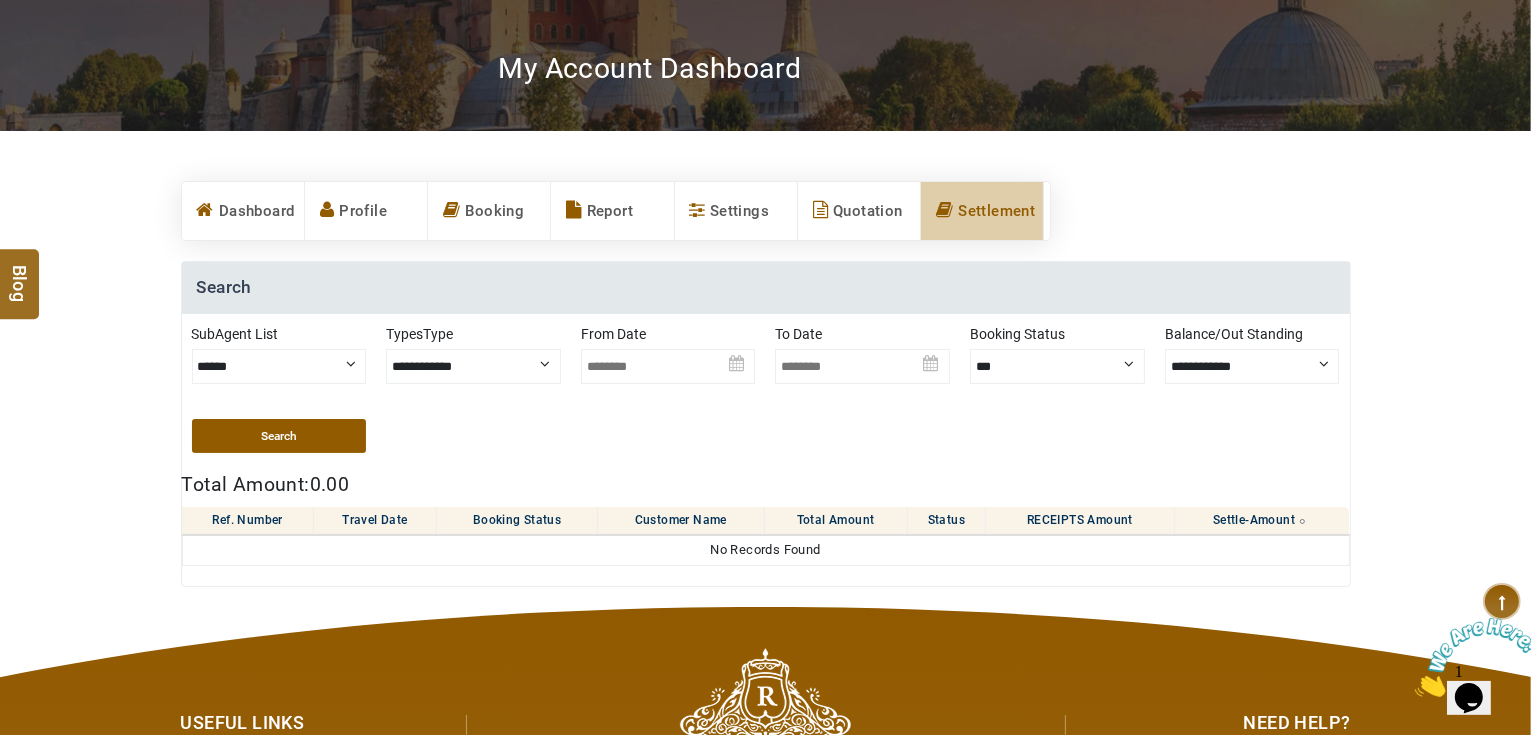 click on "******" at bounding box center (279, 366) 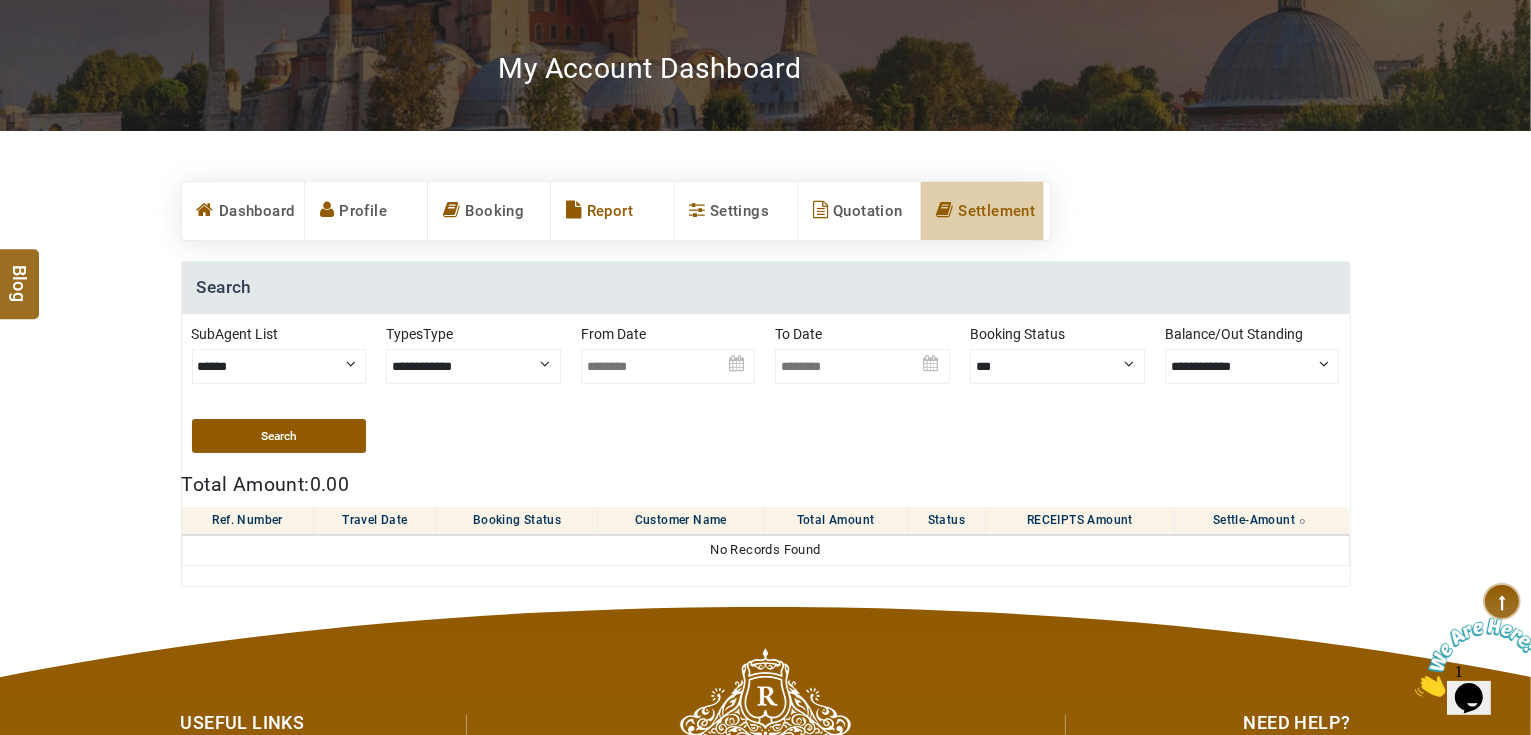 click on "Report" at bounding box center (612, 211) 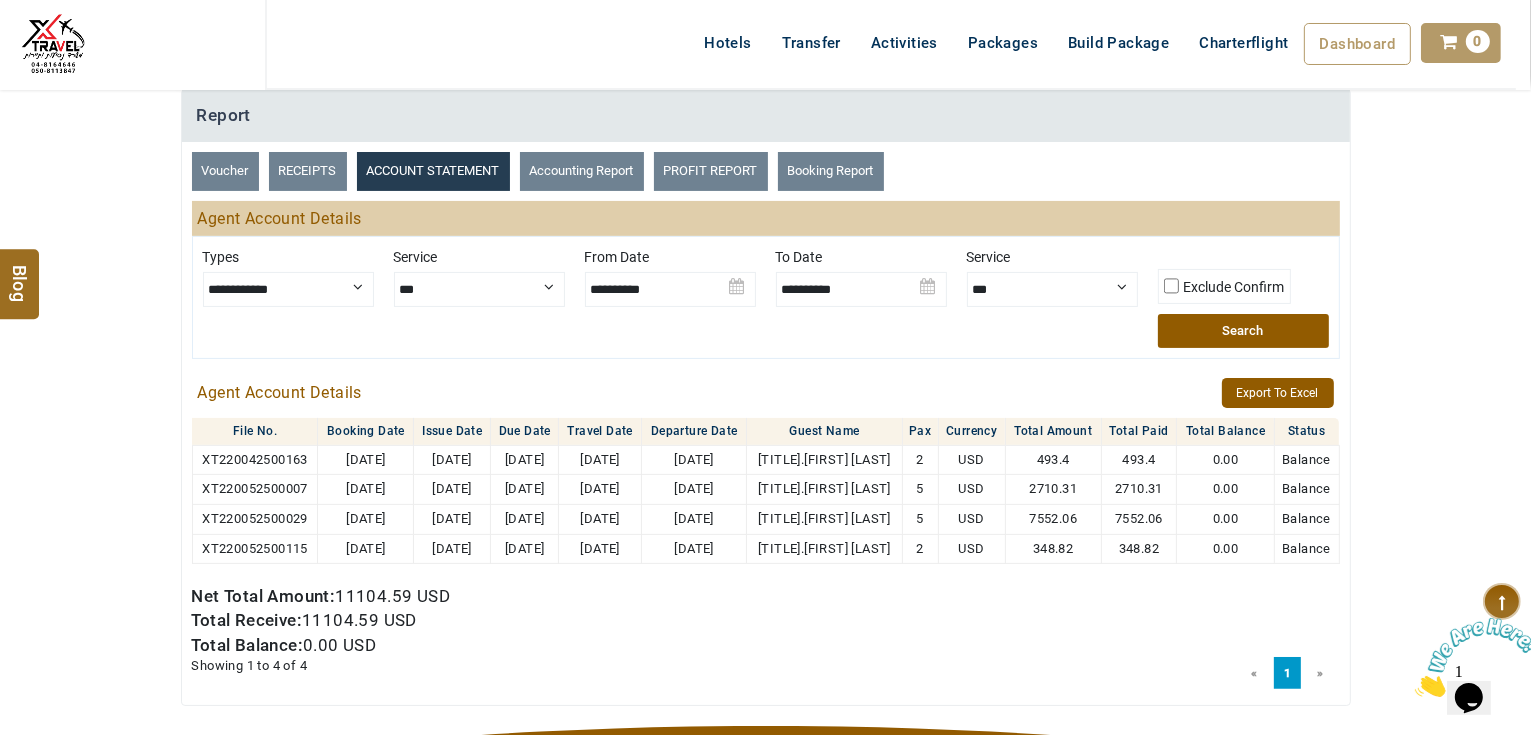 scroll, scrollTop: 320, scrollLeft: 0, axis: vertical 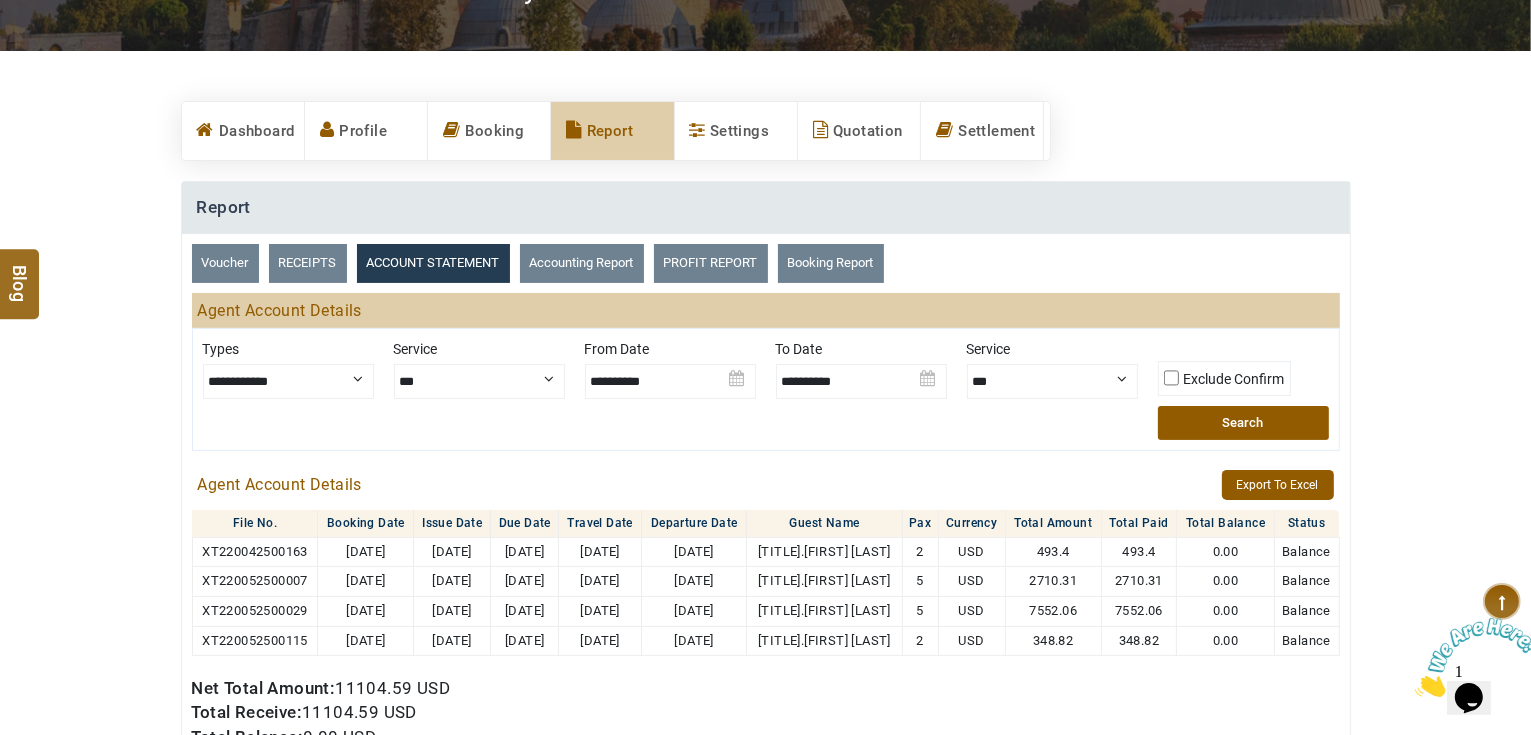click on "Accounting Report" at bounding box center (582, 263) 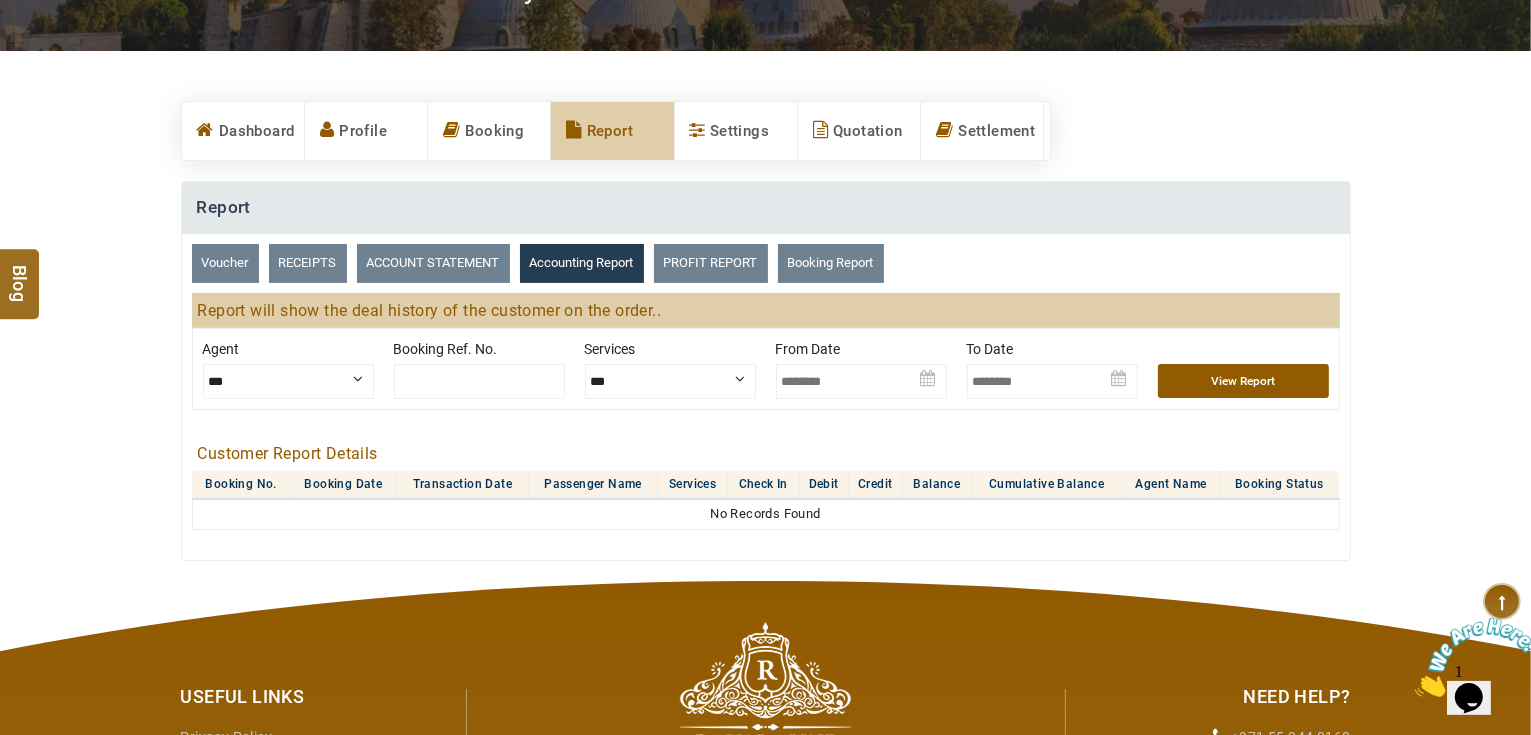 click on "RECEIPTS" at bounding box center [308, 263] 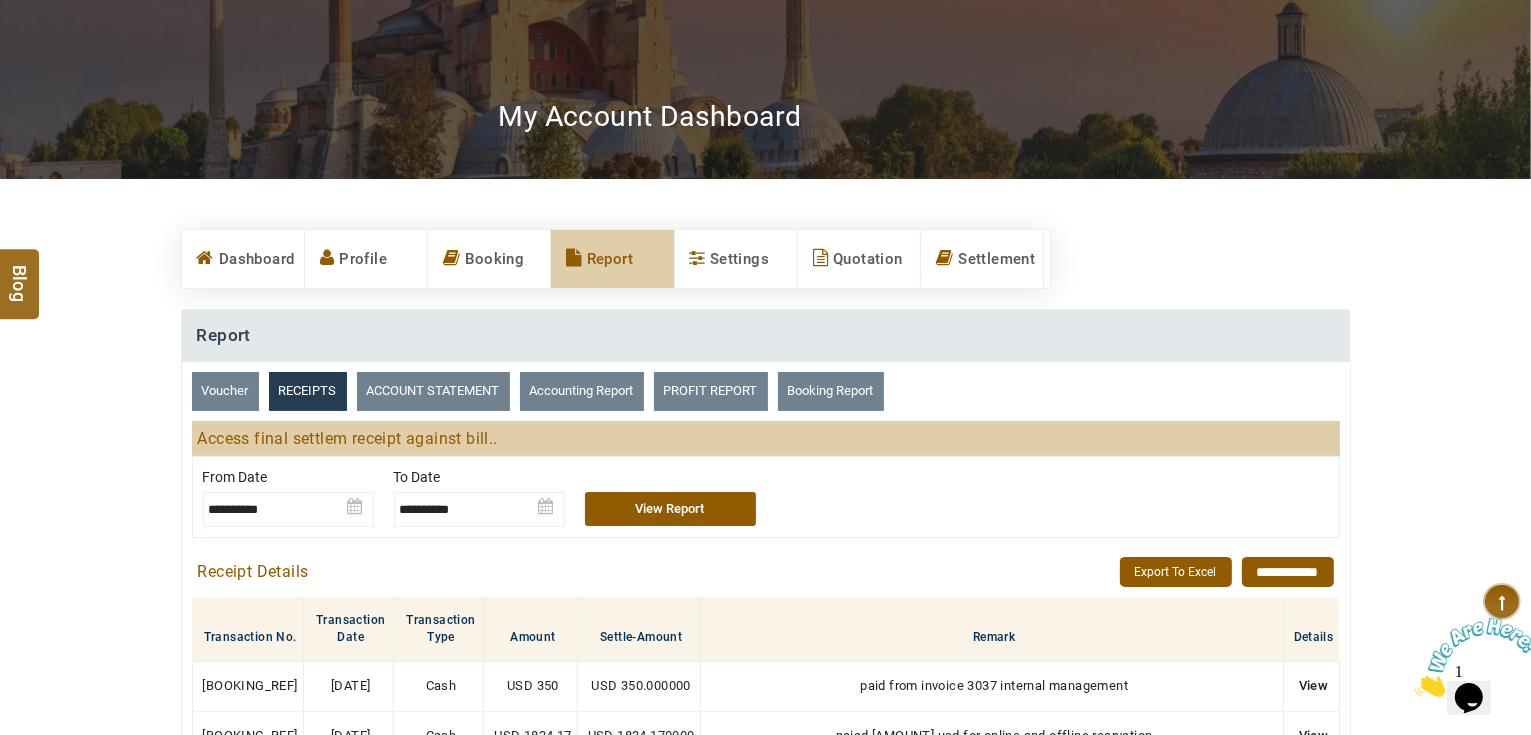 scroll, scrollTop: 0, scrollLeft: 0, axis: both 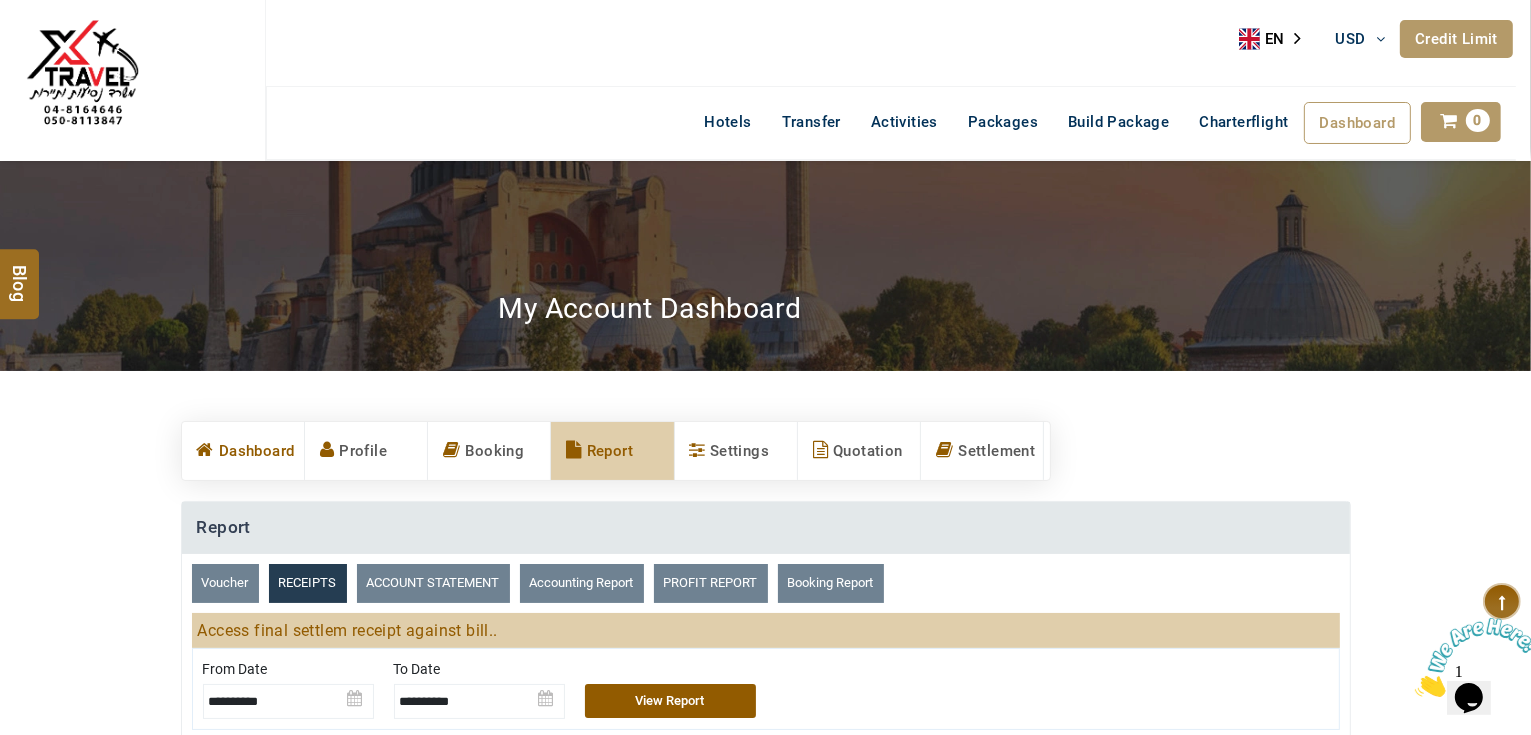 click on "Dashboard" at bounding box center (243, 451) 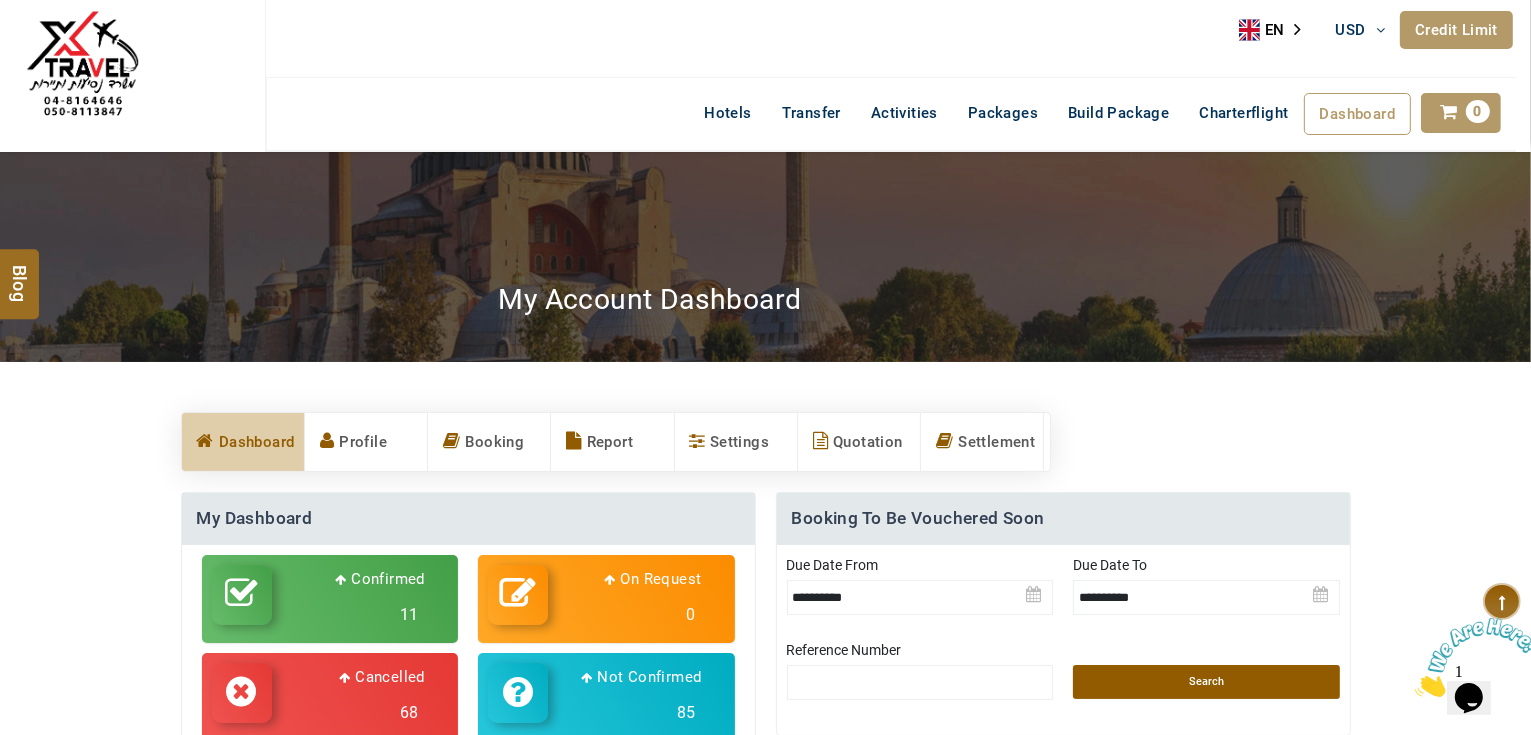 scroll, scrollTop: 0, scrollLeft: 0, axis: both 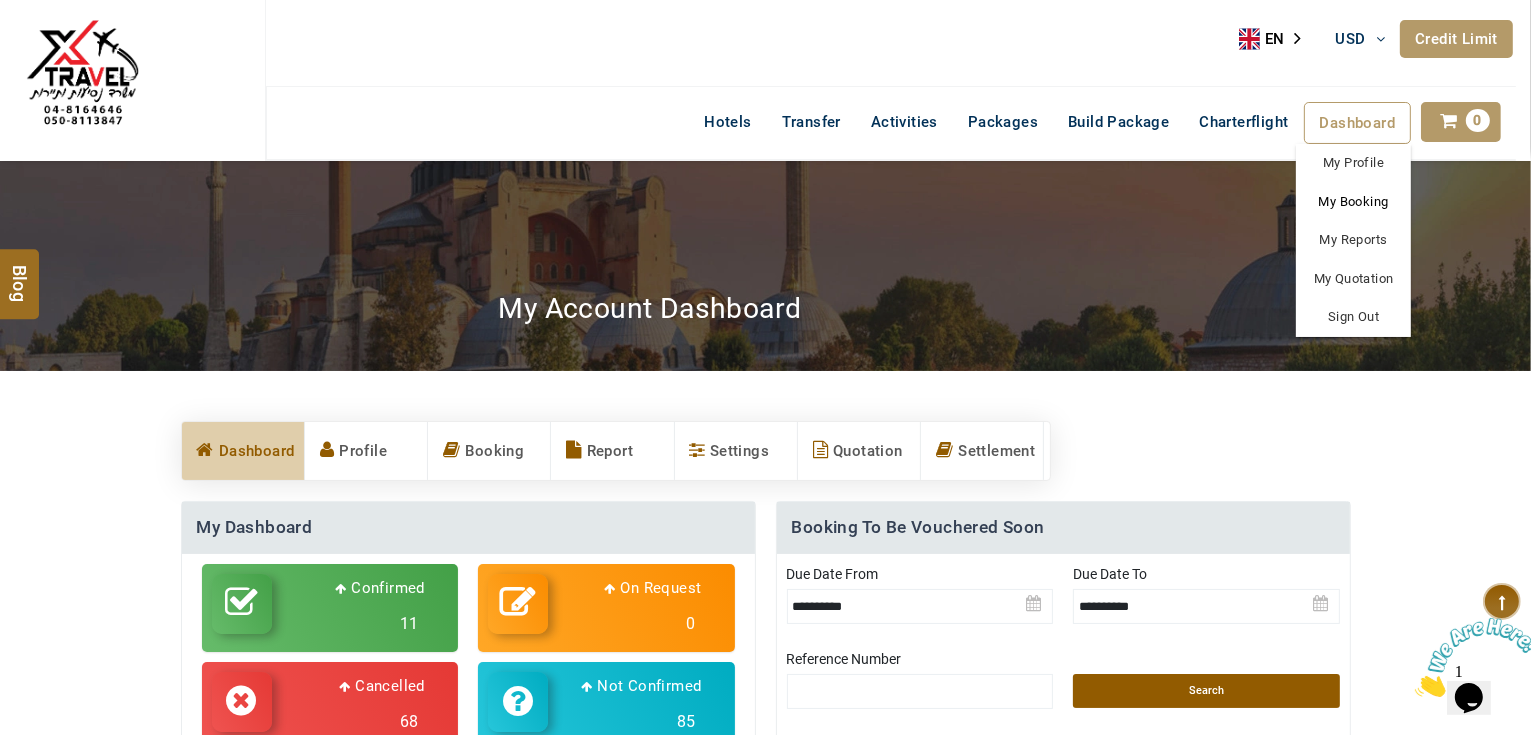 click on "My Booking" at bounding box center [1353, 202] 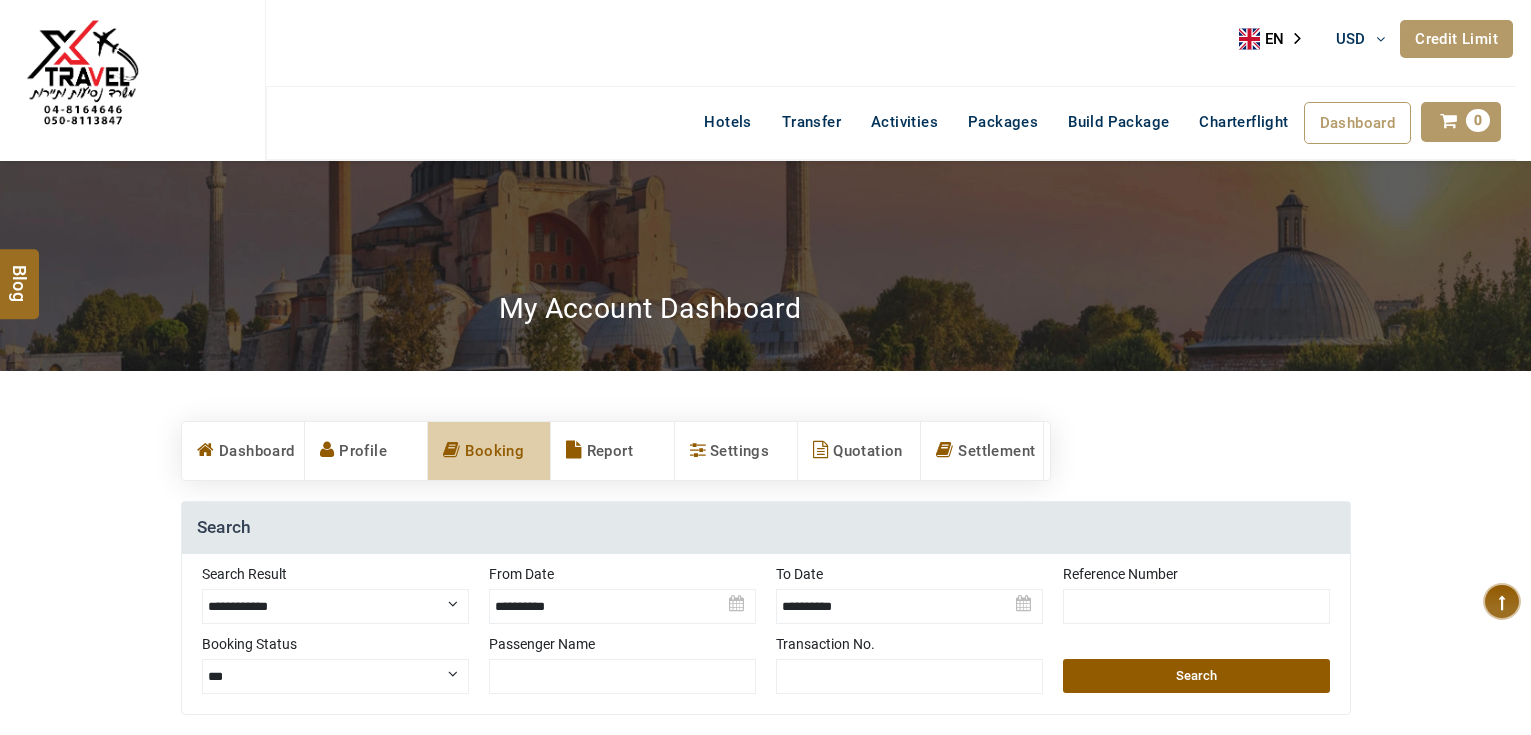 scroll, scrollTop: 400, scrollLeft: 0, axis: vertical 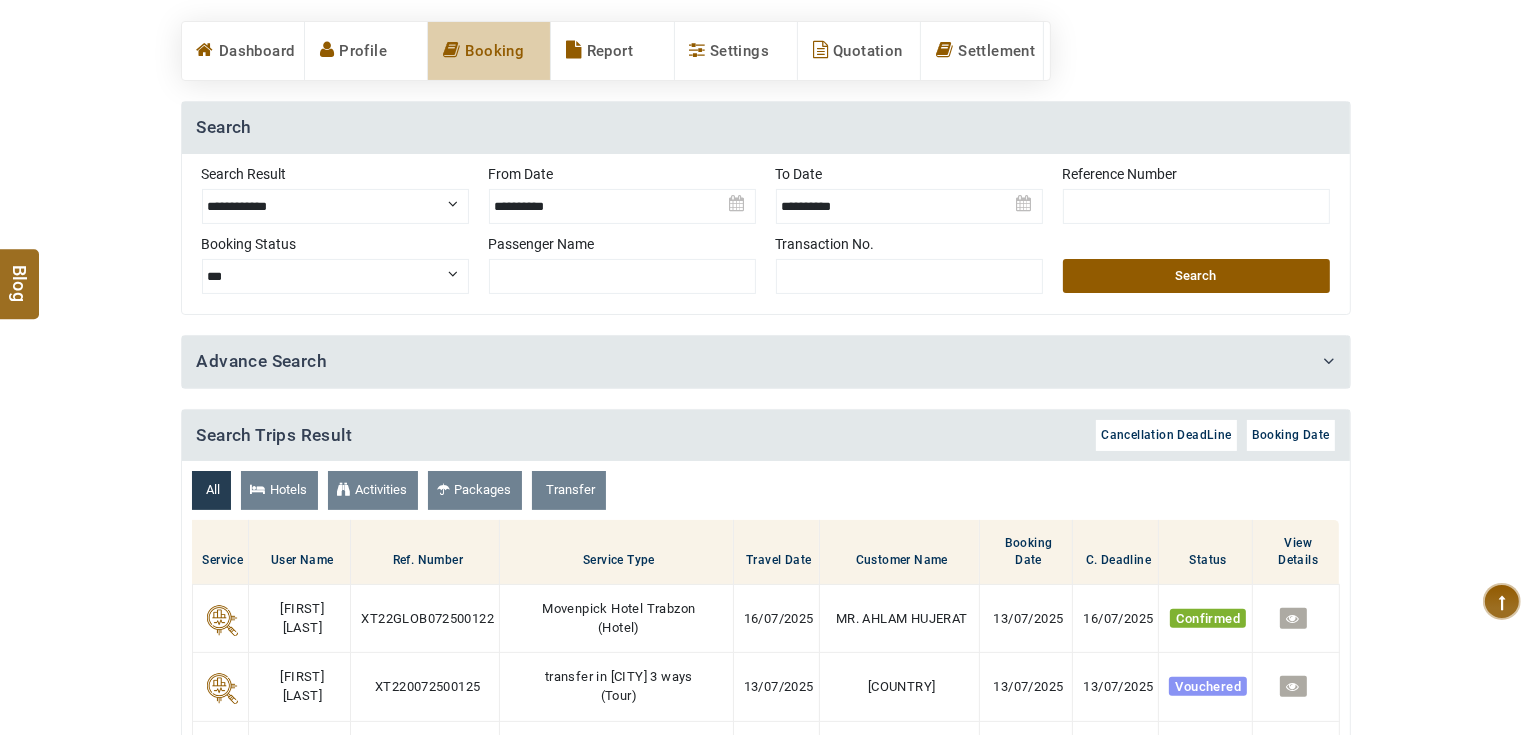click at bounding box center (622, 199) 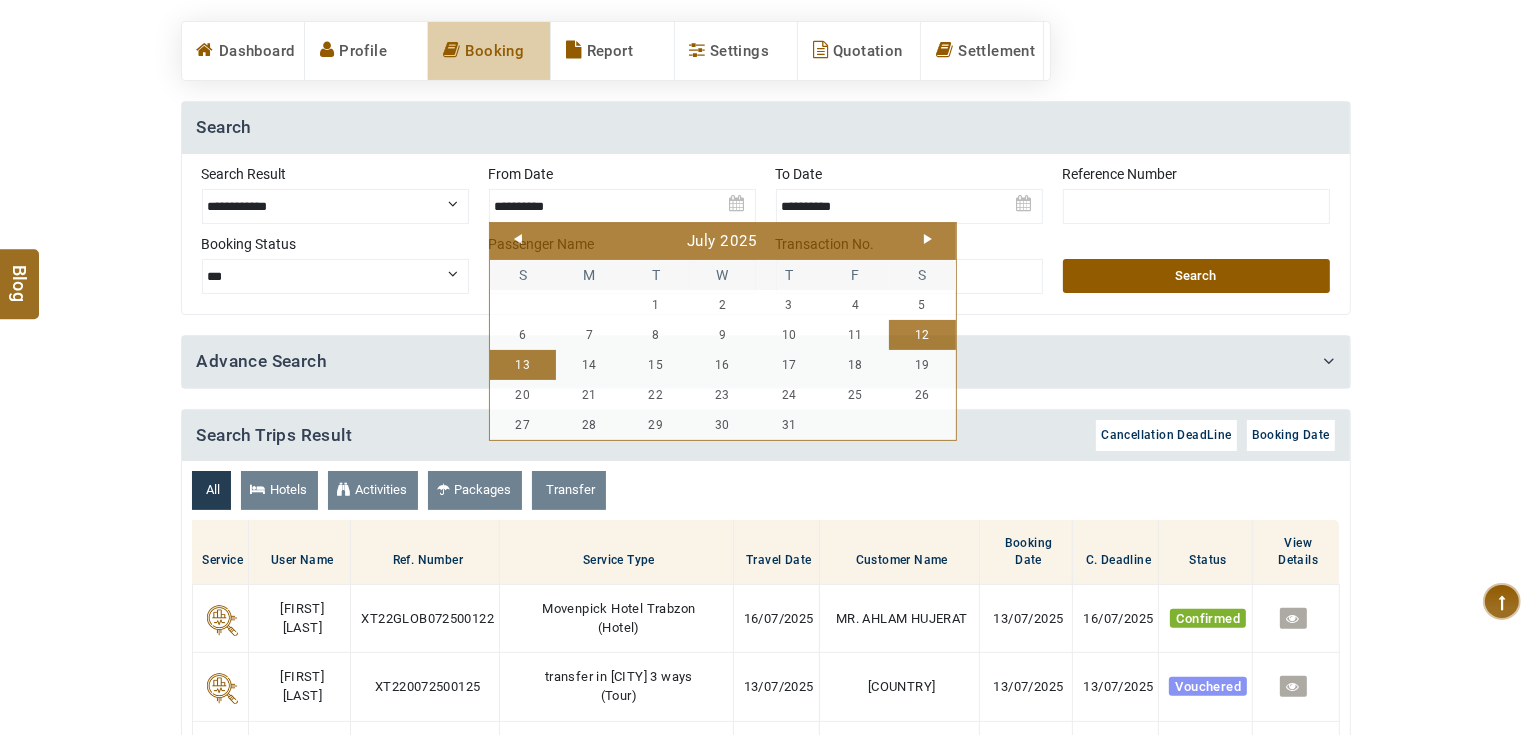 drag, startPoint x: 331, startPoint y: 200, endPoint x: 327, endPoint y: 221, distance: 21.377558 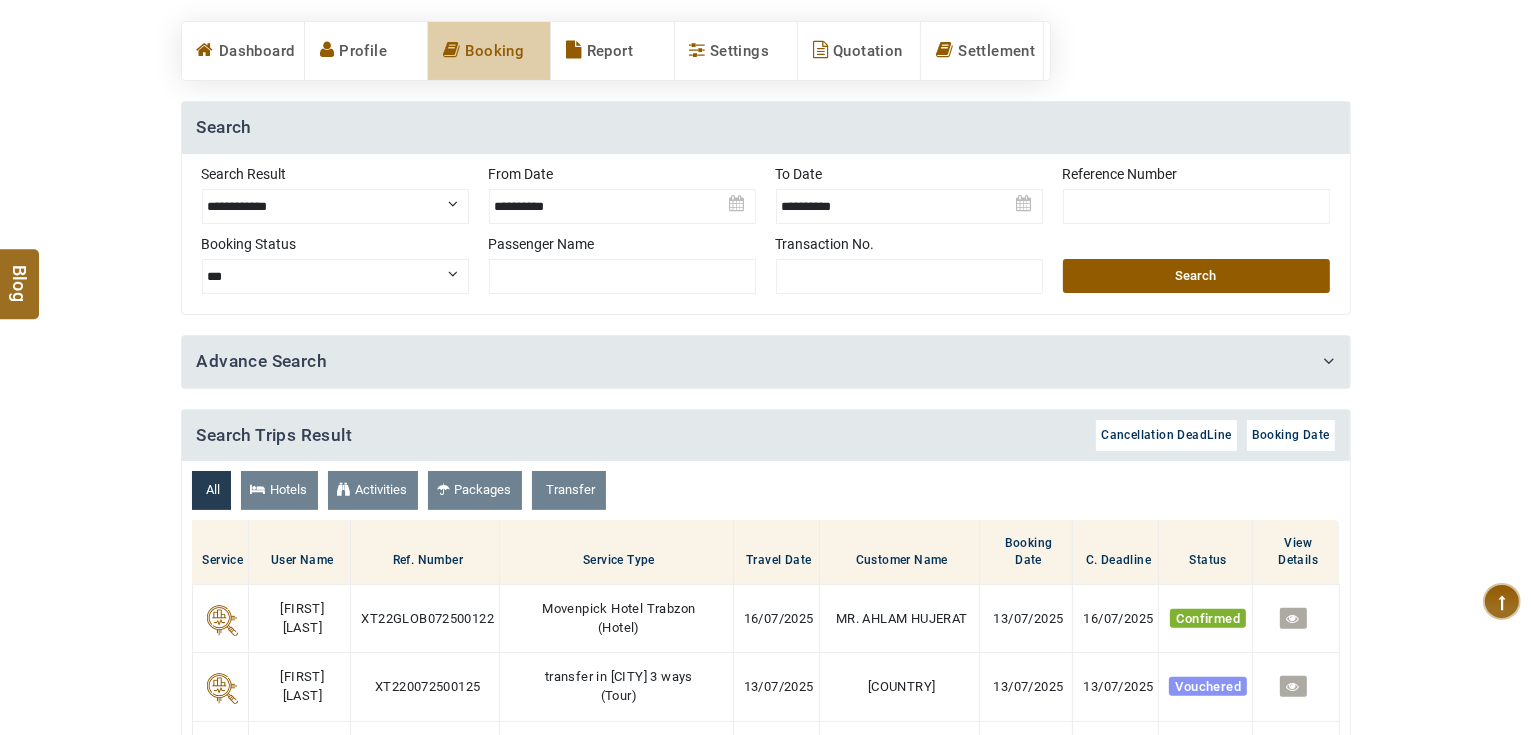 select on "**********" 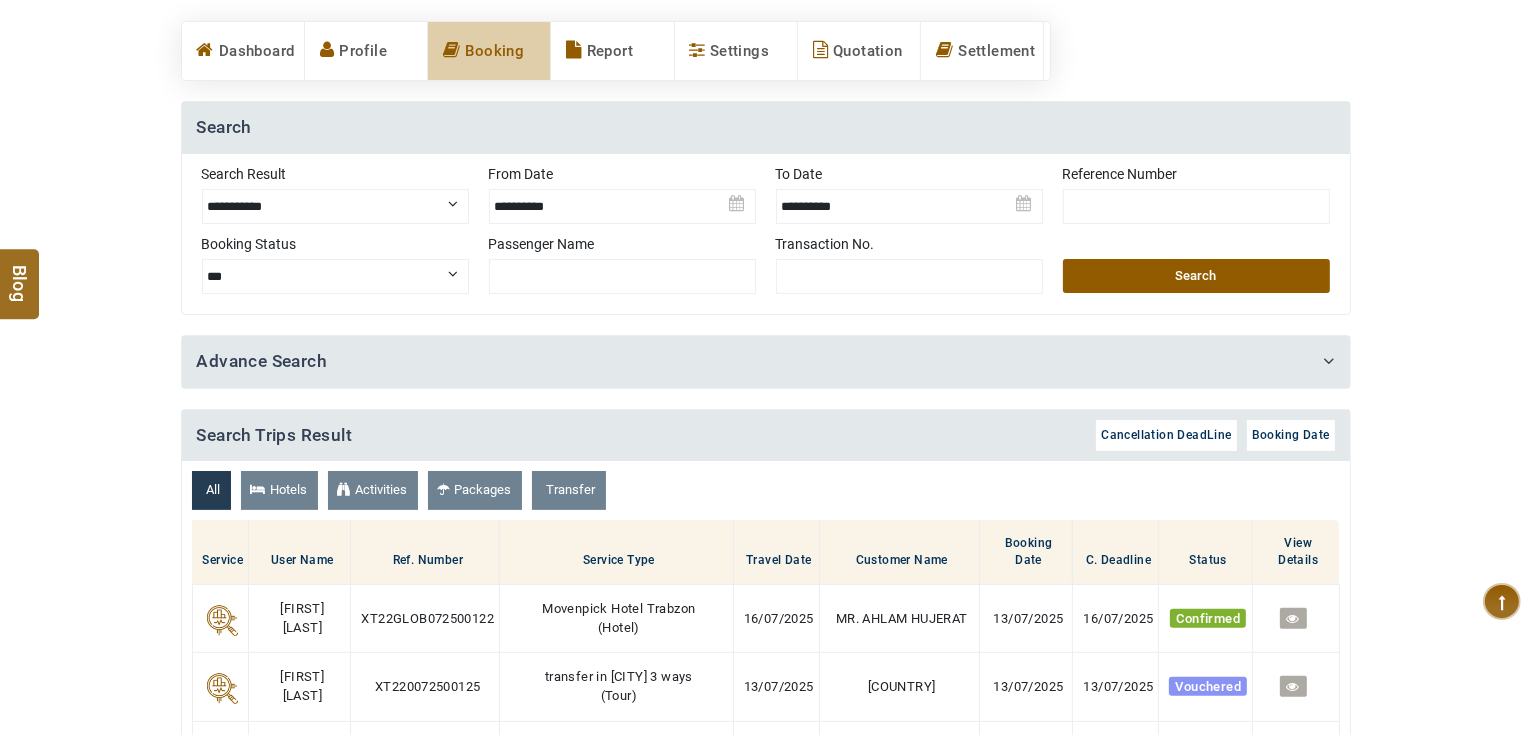 click on "**********" at bounding box center [335, 206] 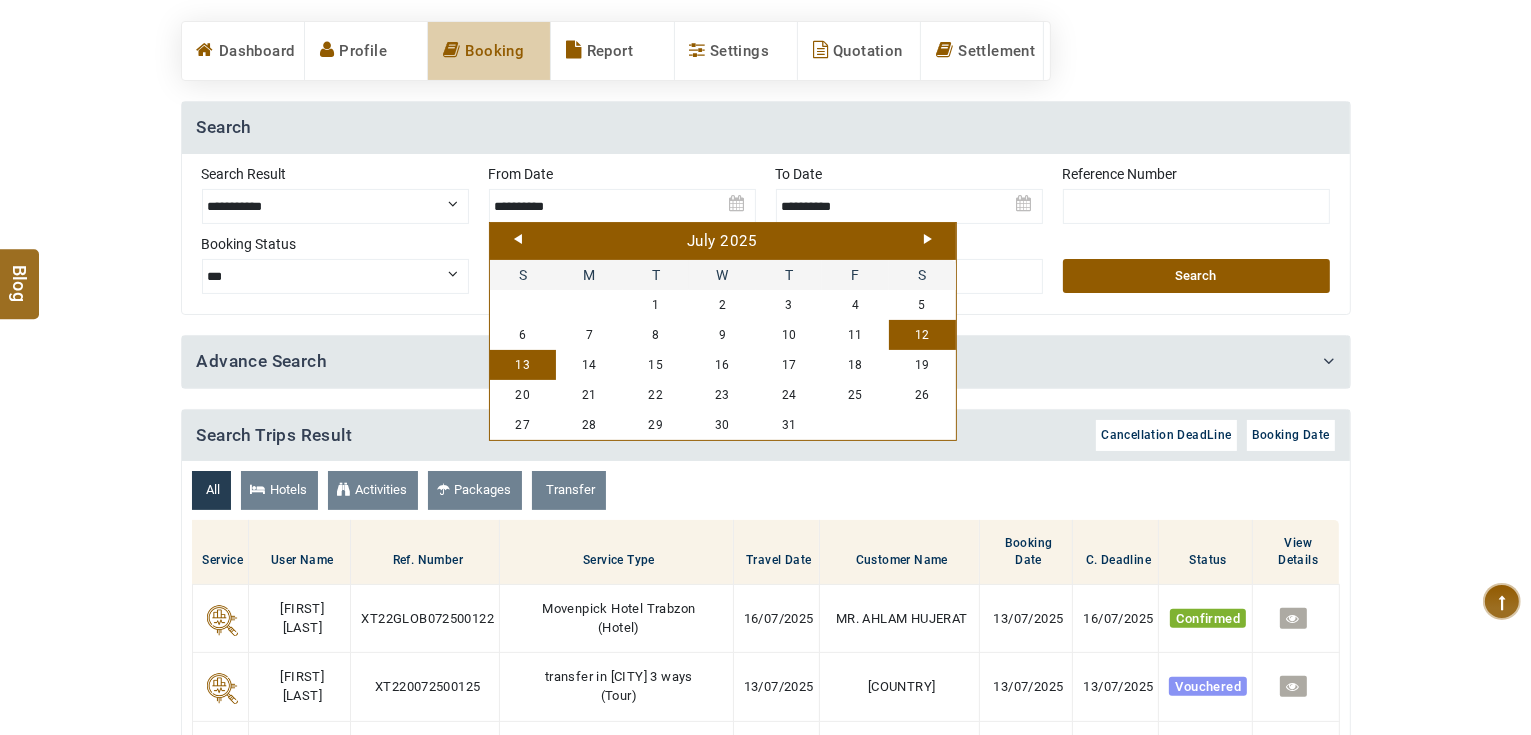 click on "Prev" at bounding box center [518, 239] 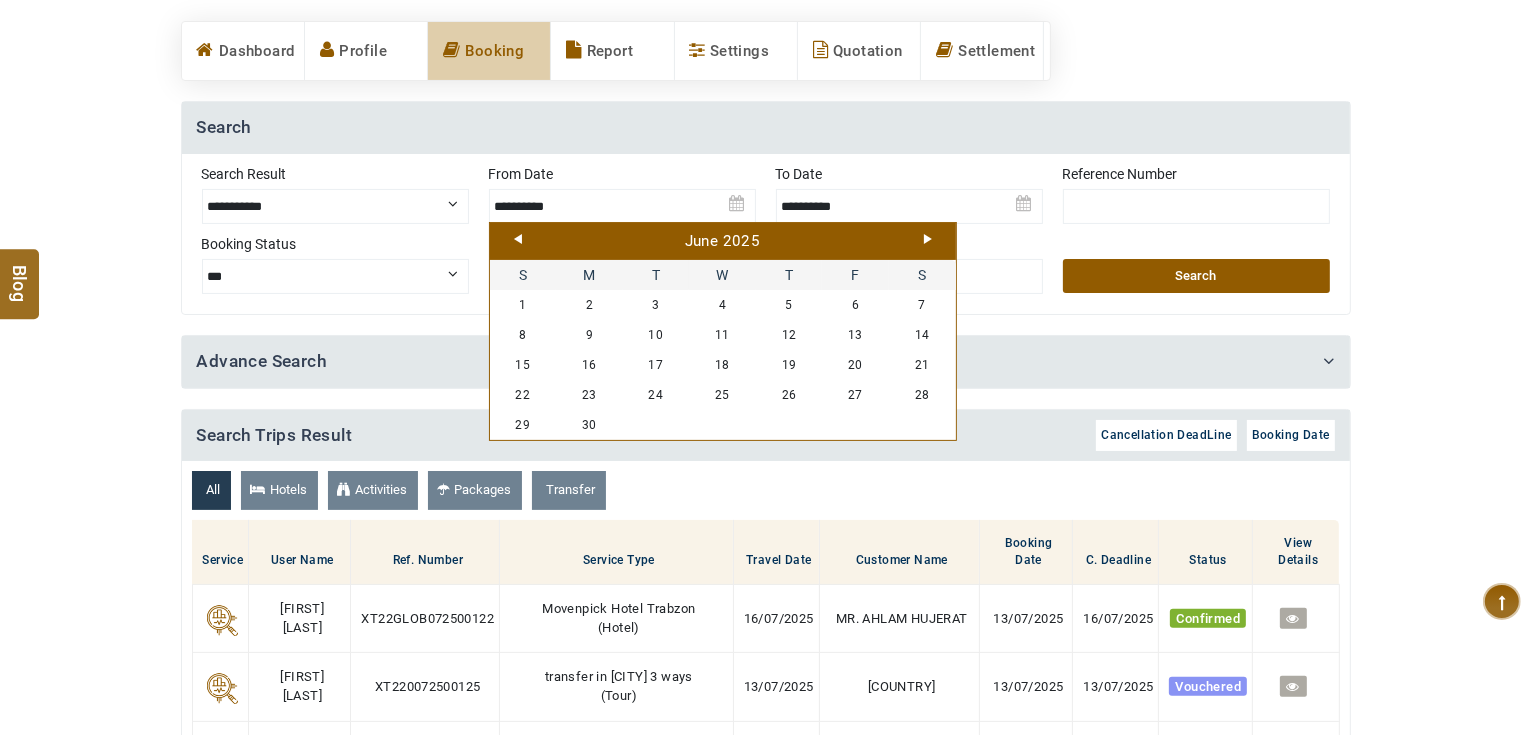 click on "Prev" at bounding box center [518, 239] 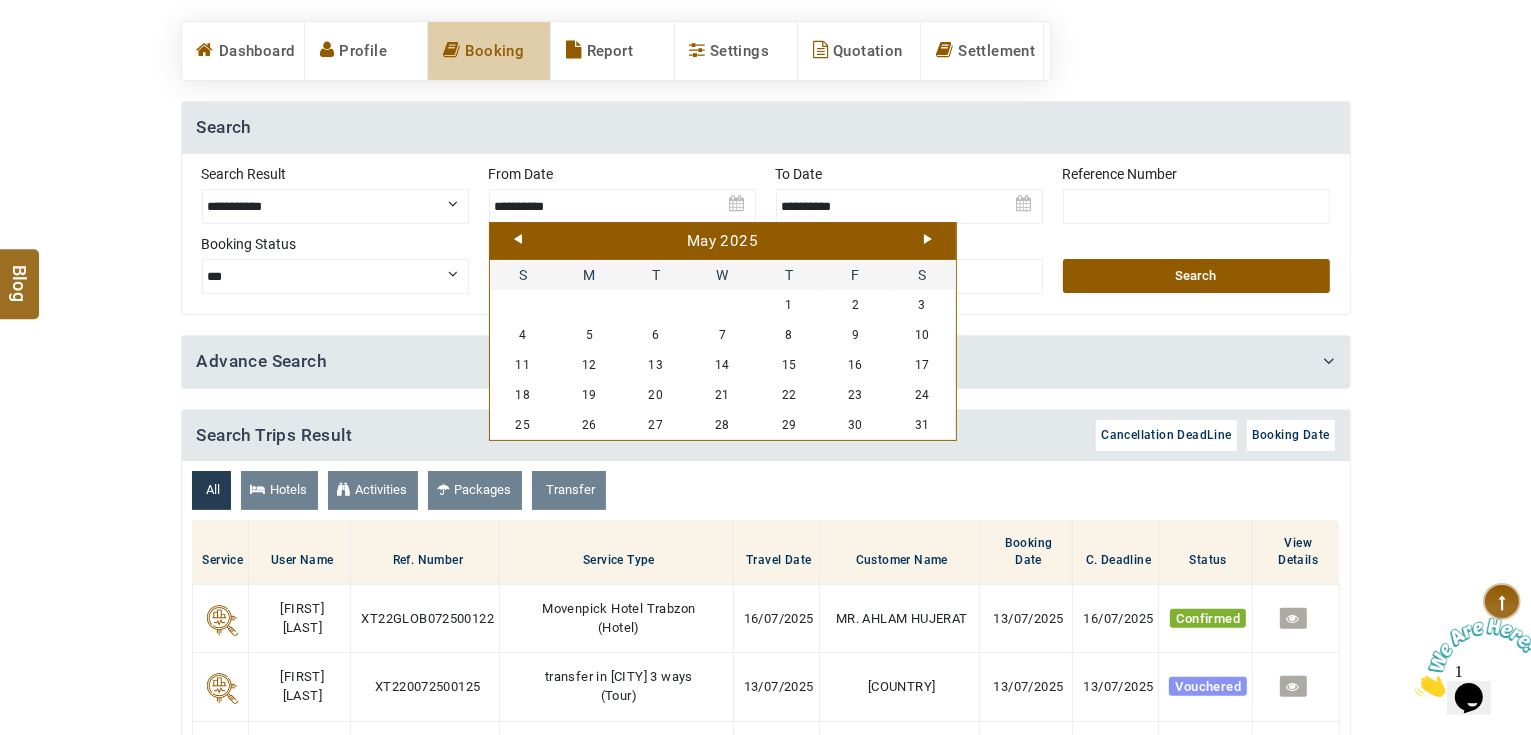scroll, scrollTop: 0, scrollLeft: 0, axis: both 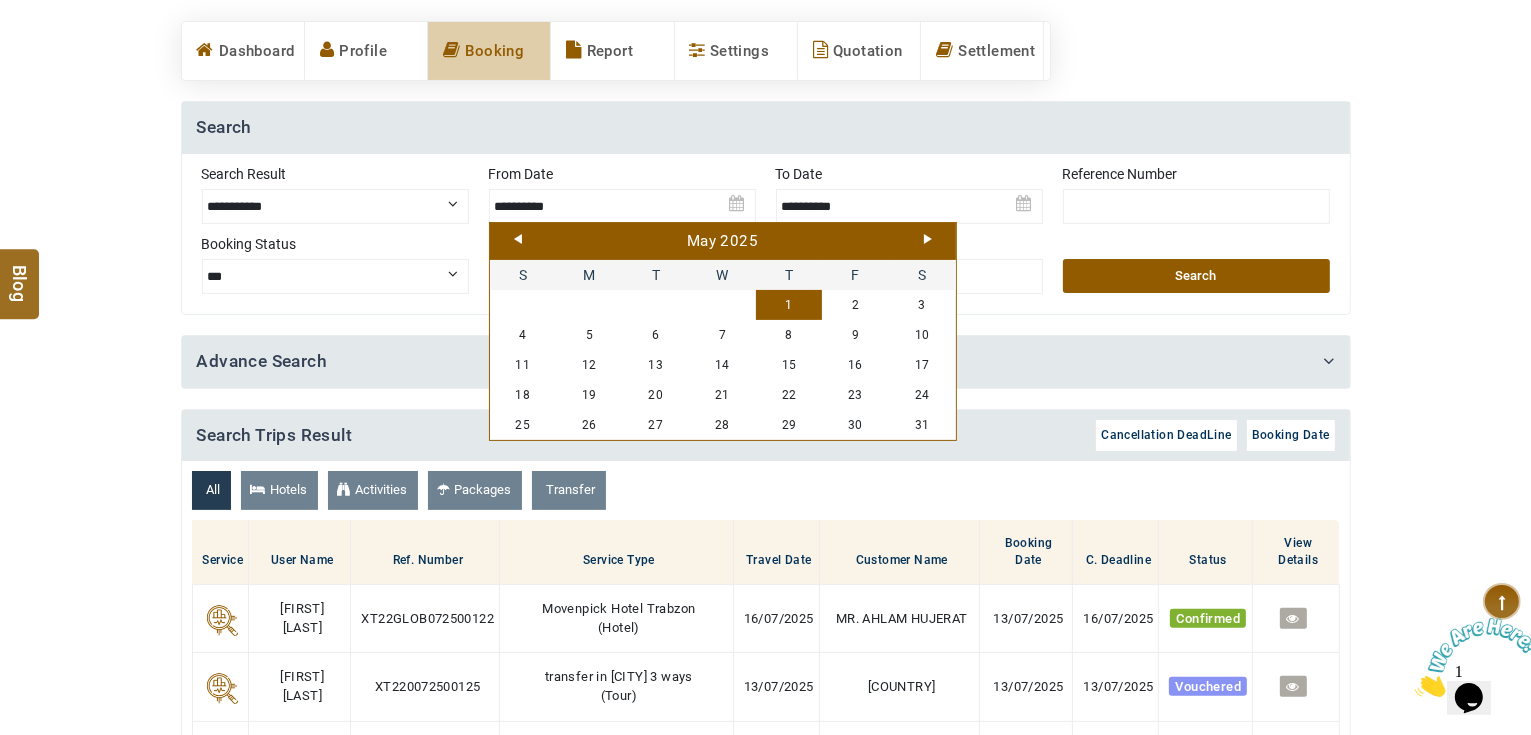 click on "1" at bounding box center [789, 305] 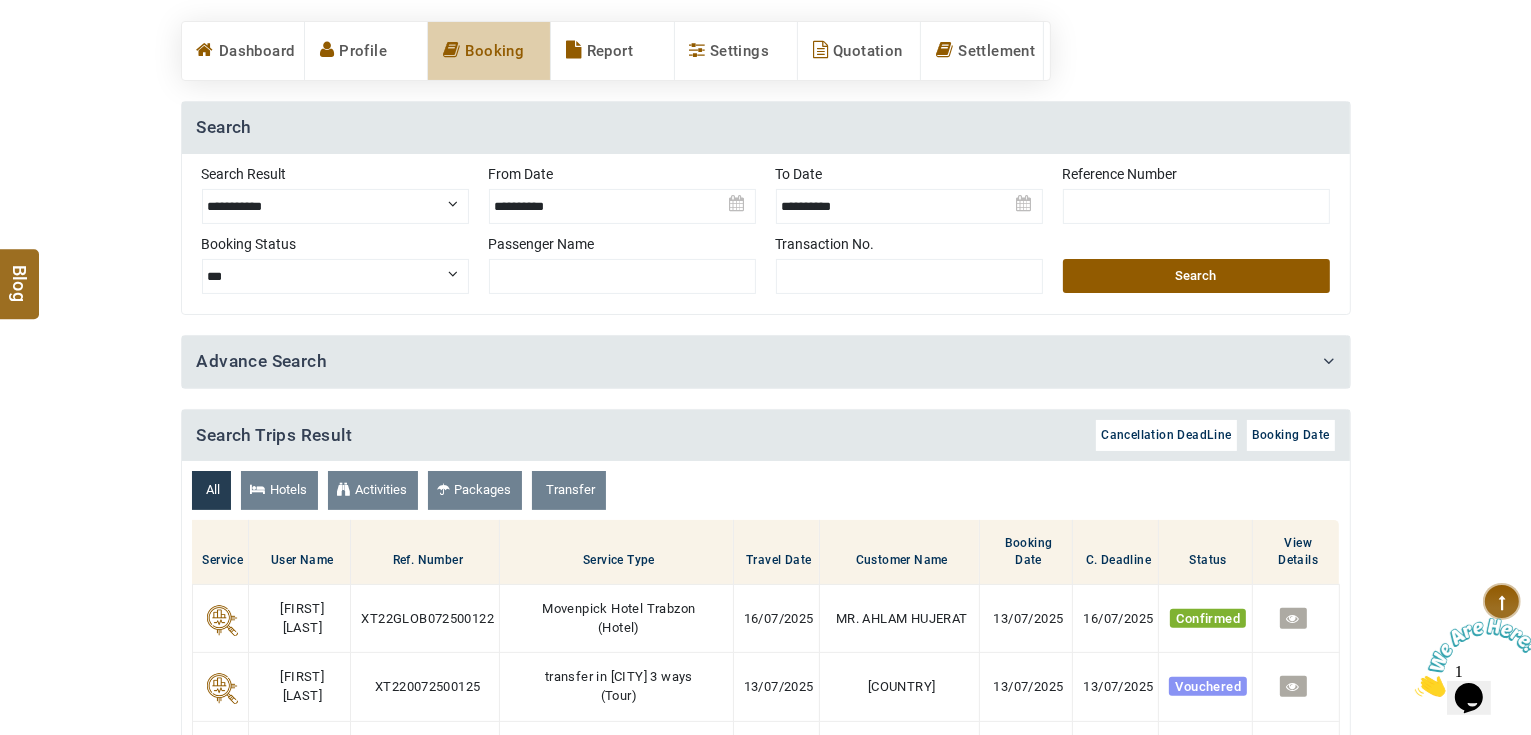 click on "Search" at bounding box center [1196, 276] 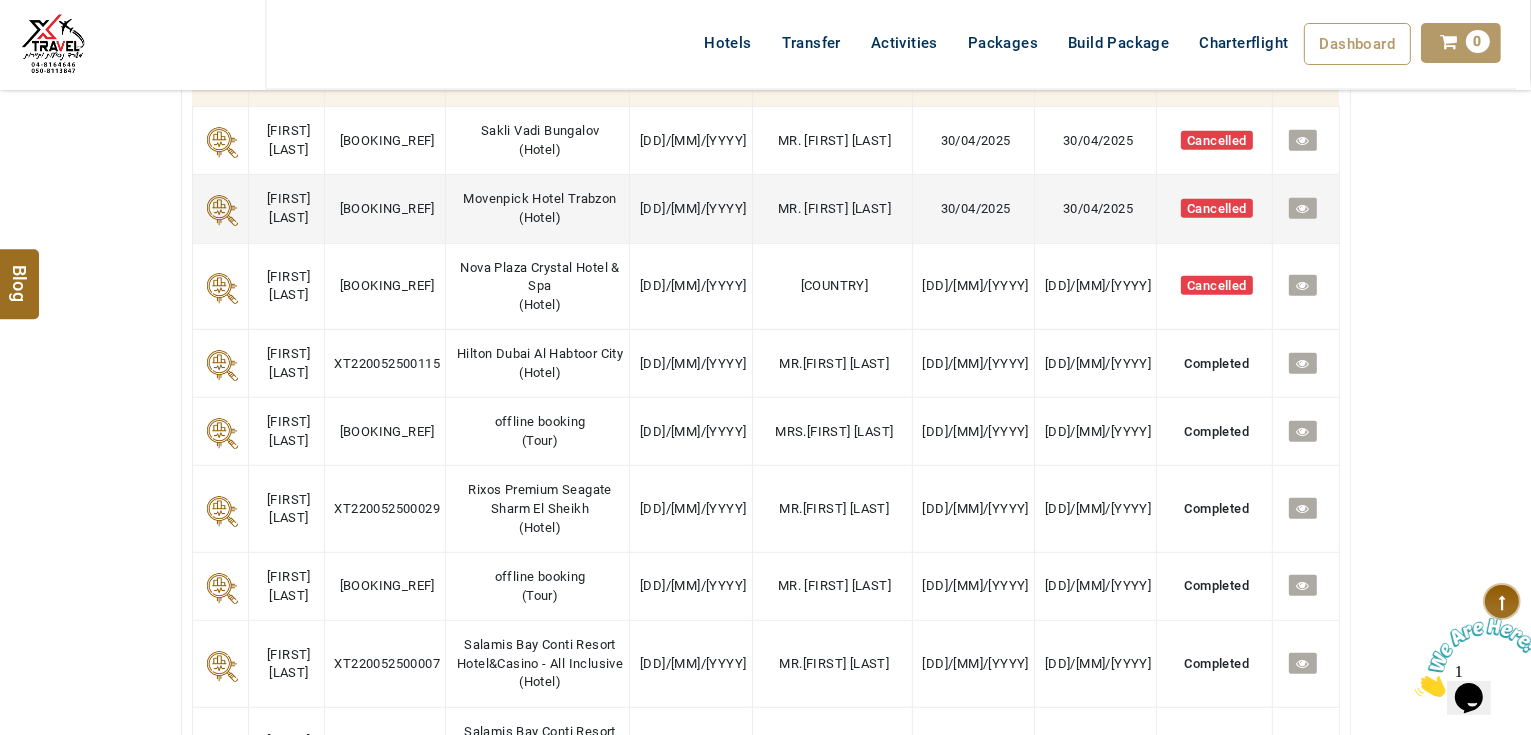 scroll, scrollTop: 960, scrollLeft: 0, axis: vertical 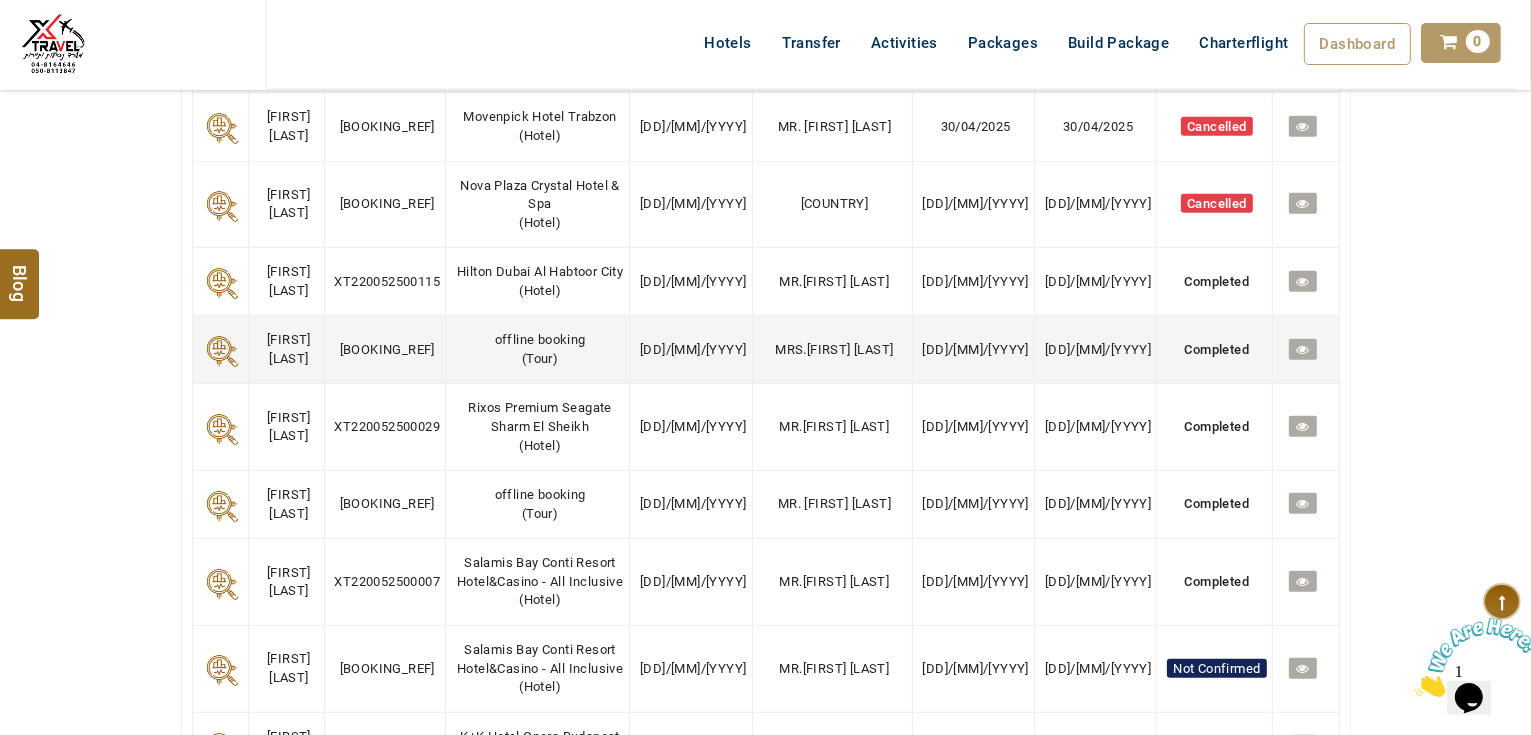click at bounding box center (1302, 349) 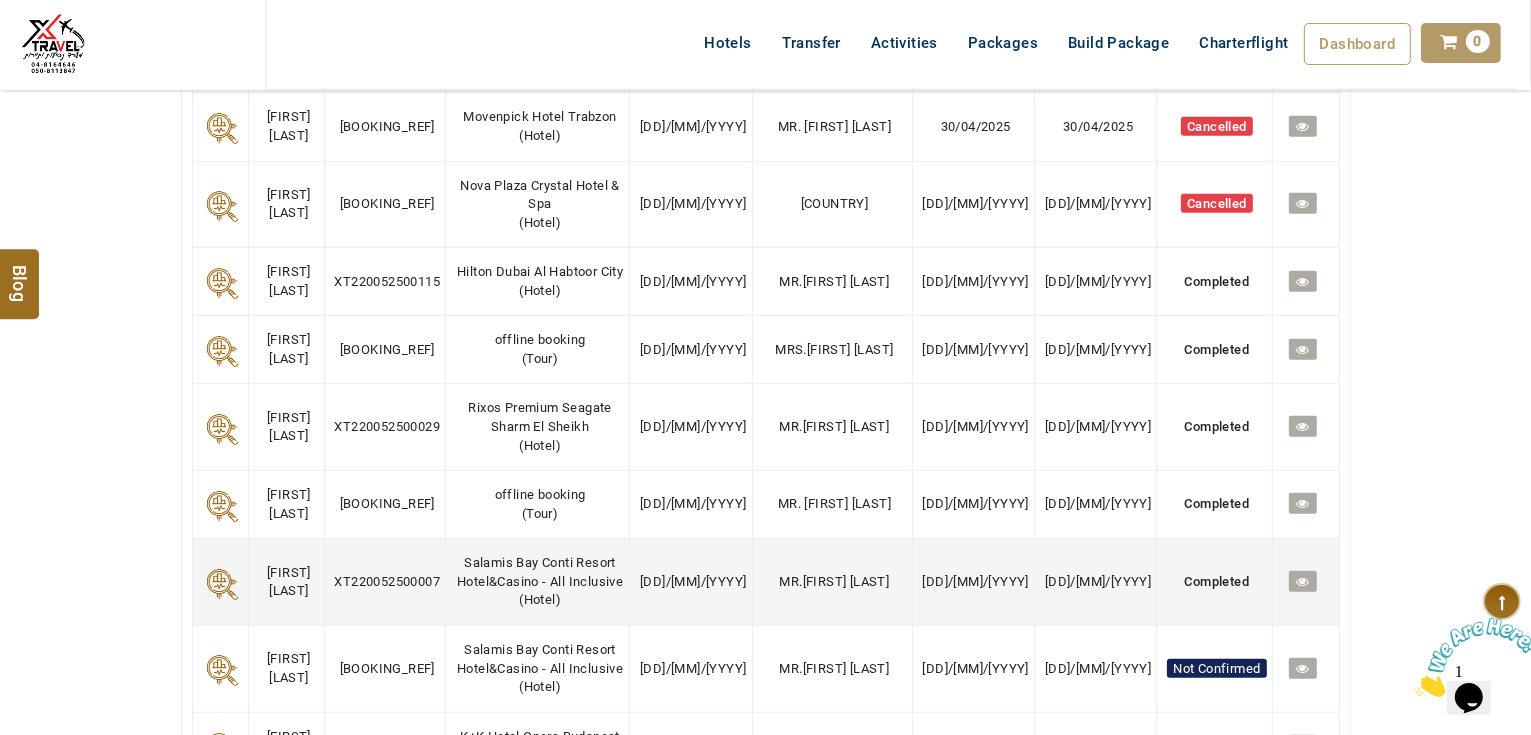 click at bounding box center (1302, 581) 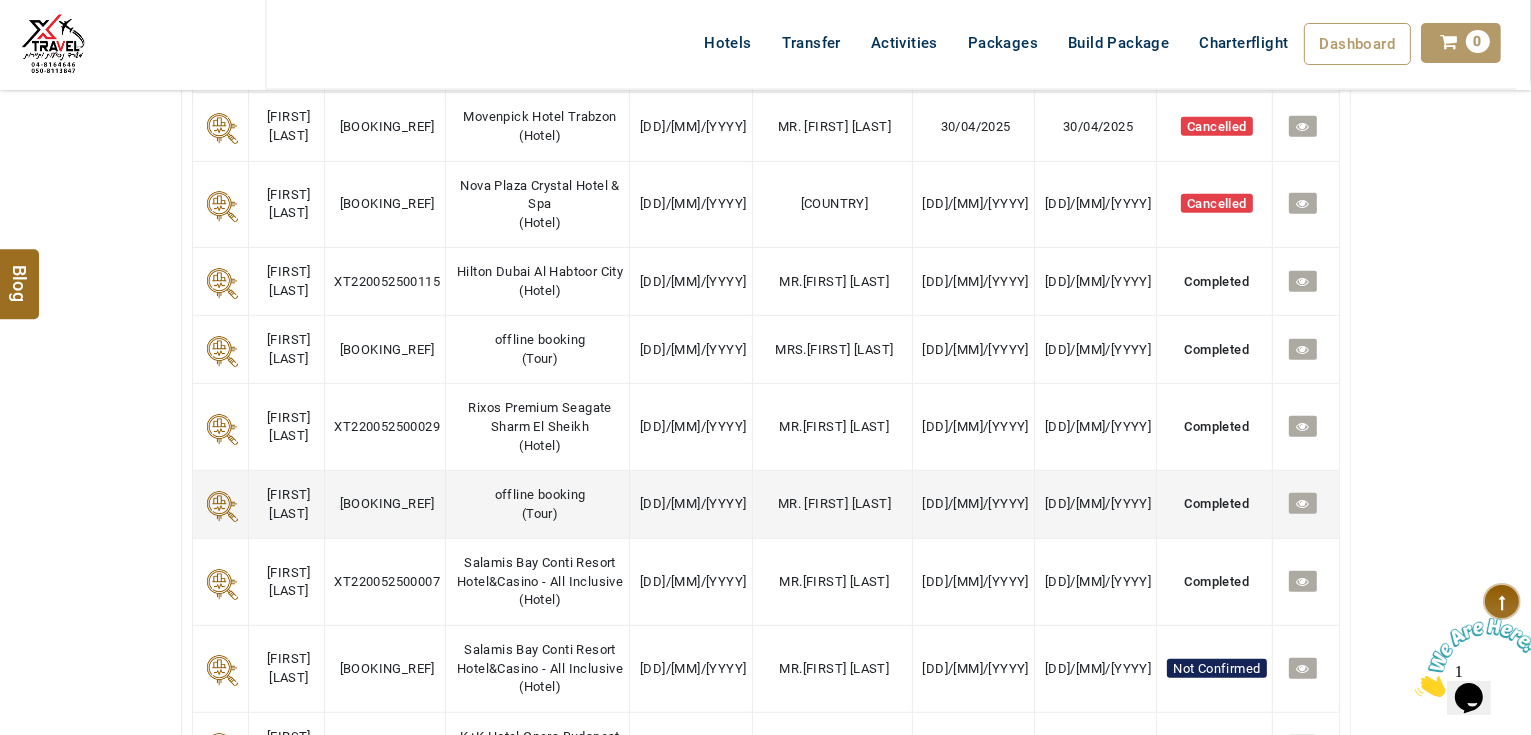 scroll, scrollTop: 1040, scrollLeft: 0, axis: vertical 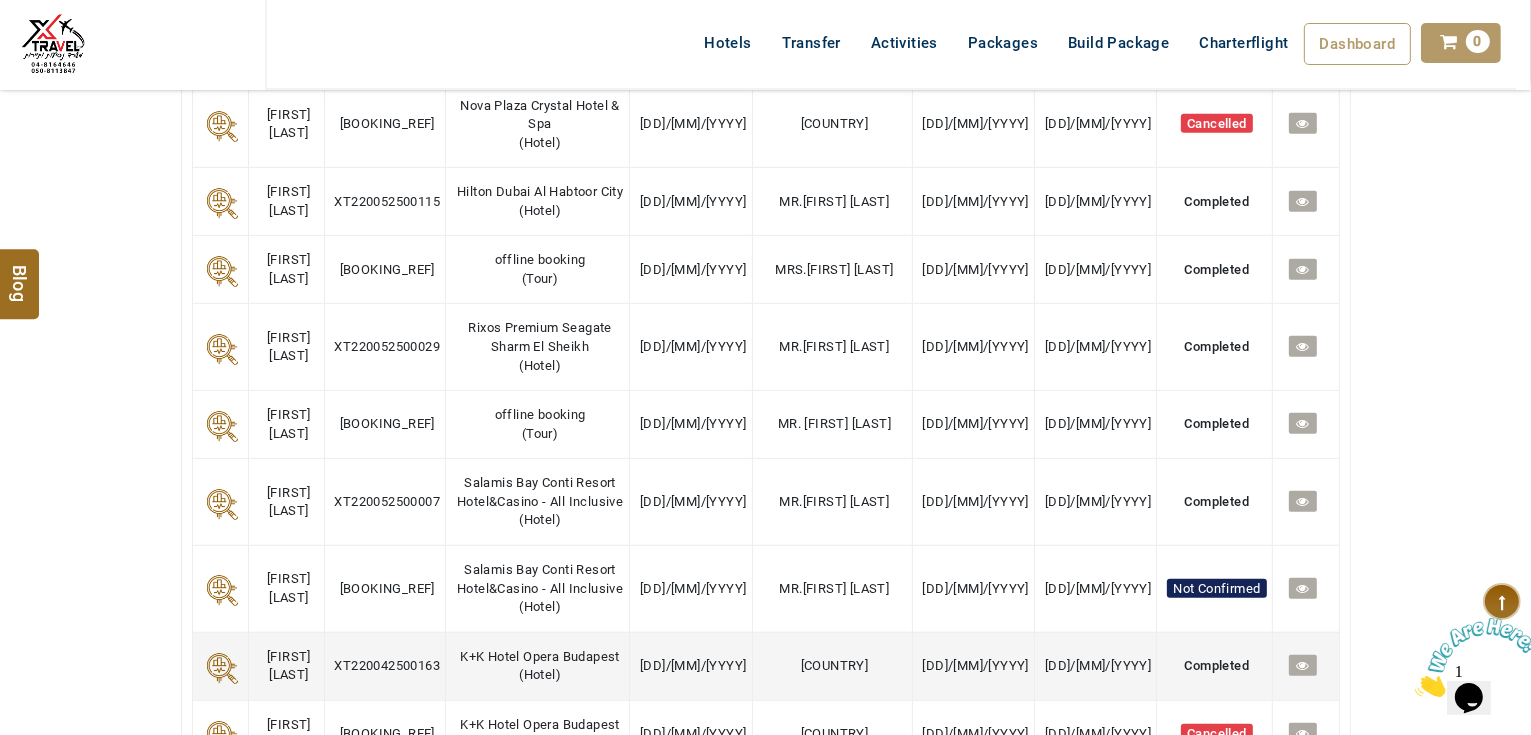 click at bounding box center [1302, 665] 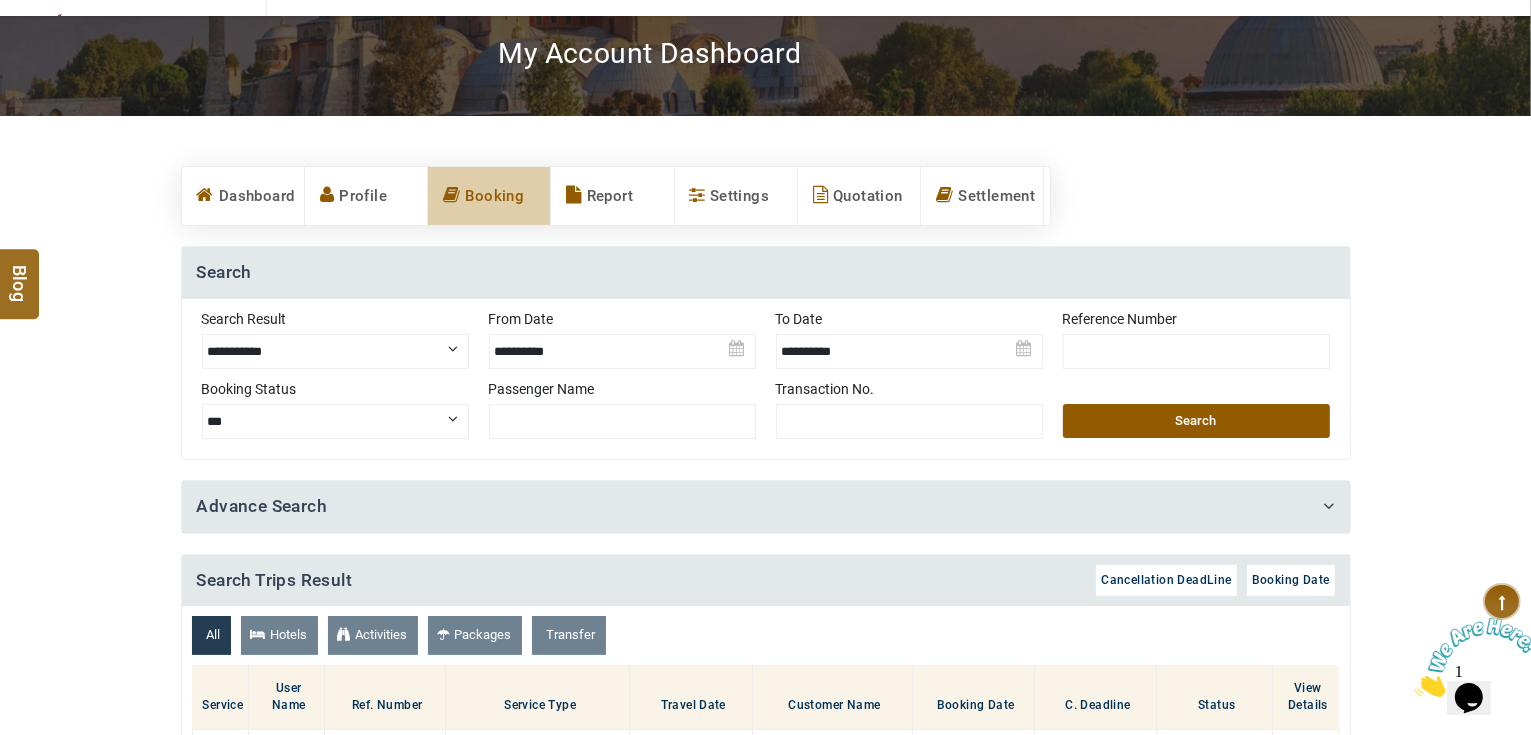 scroll, scrollTop: 240, scrollLeft: 0, axis: vertical 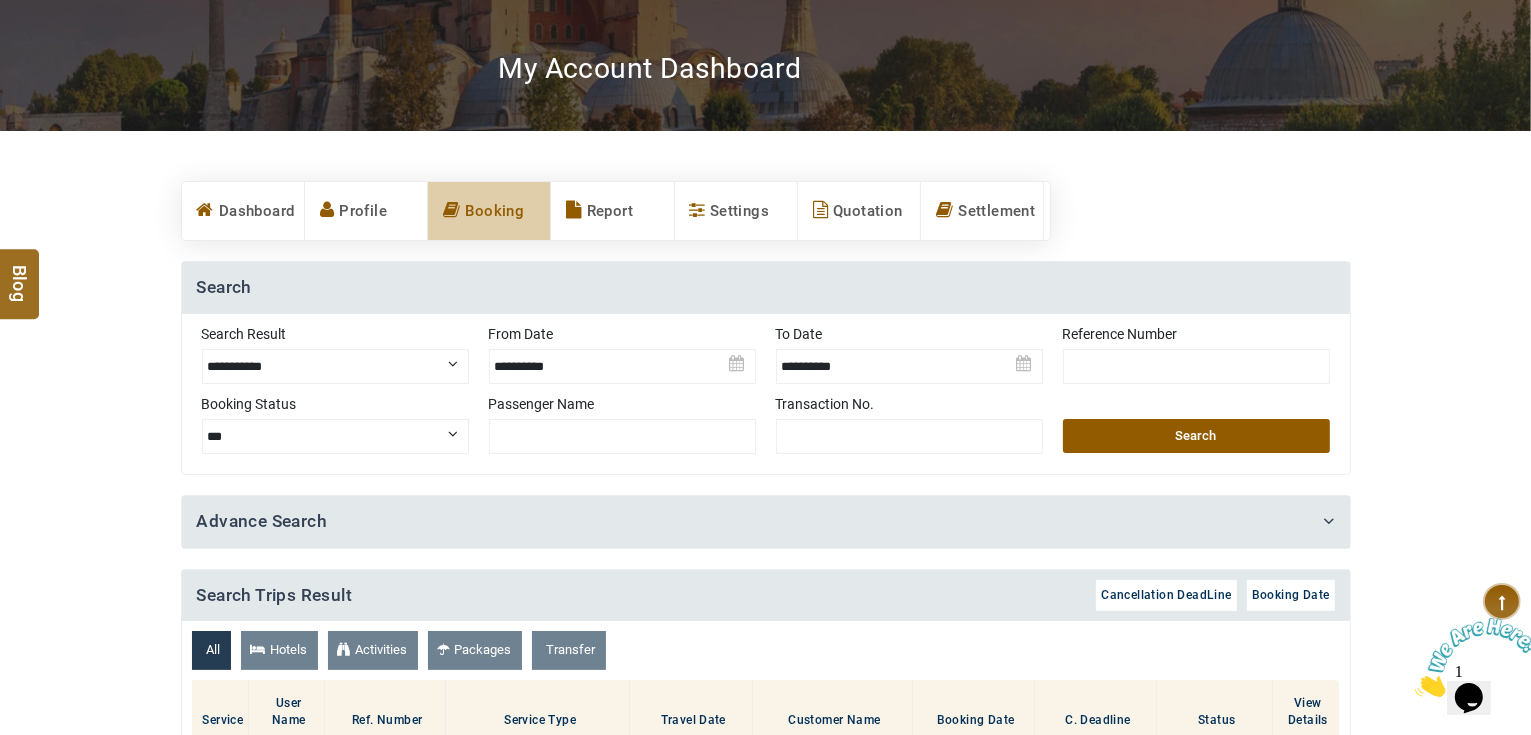 click at bounding box center (909, 359) 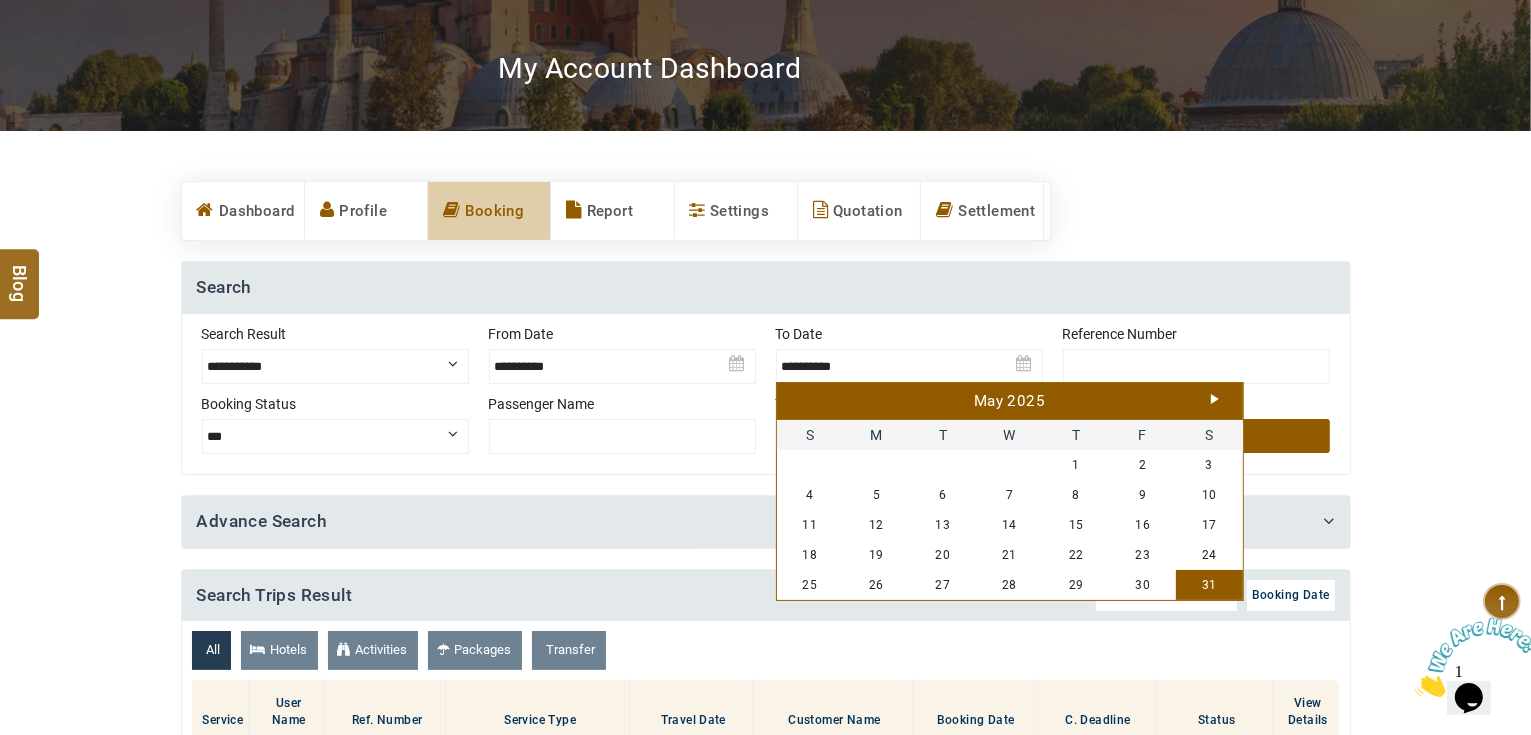 click on "Next" at bounding box center [1215, 399] 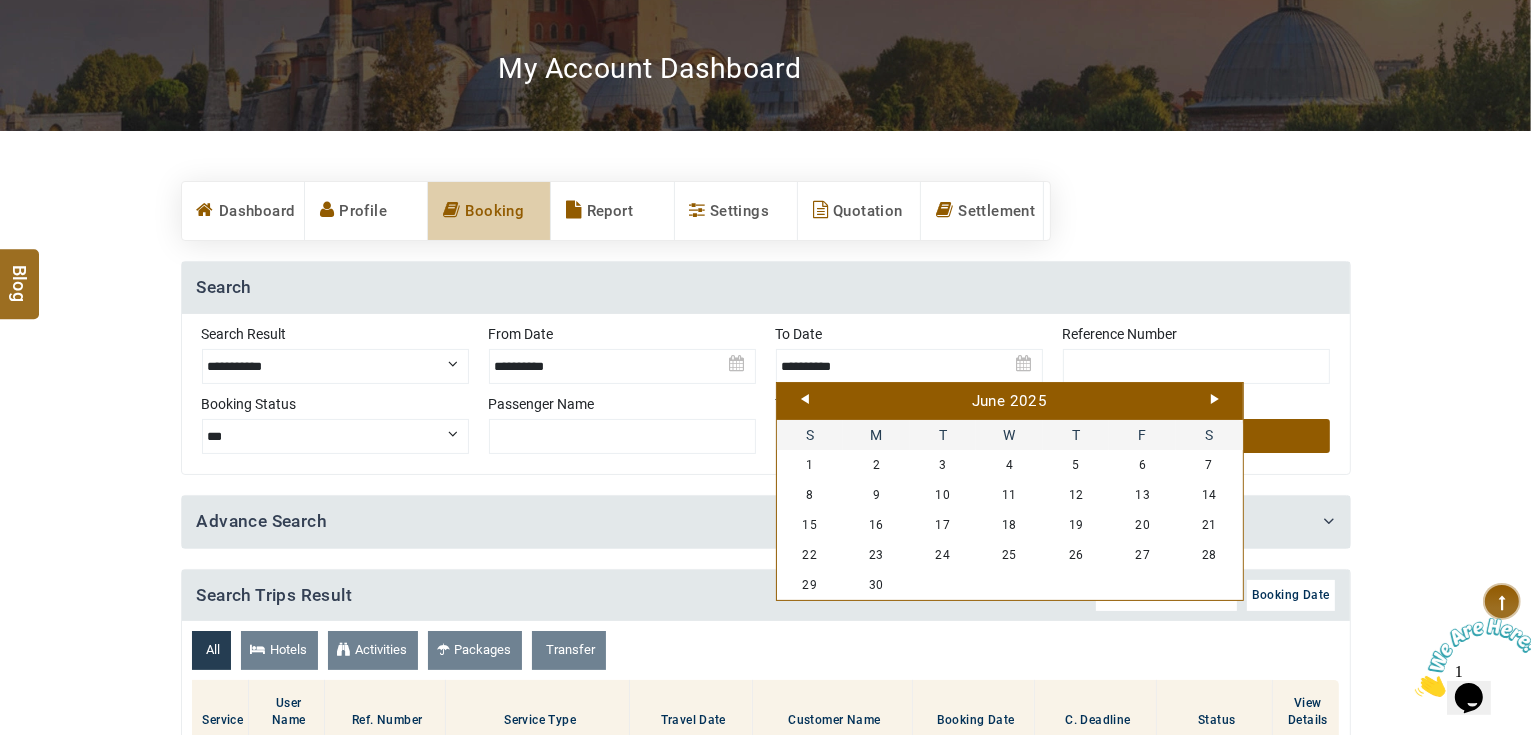 click at bounding box center (622, 359) 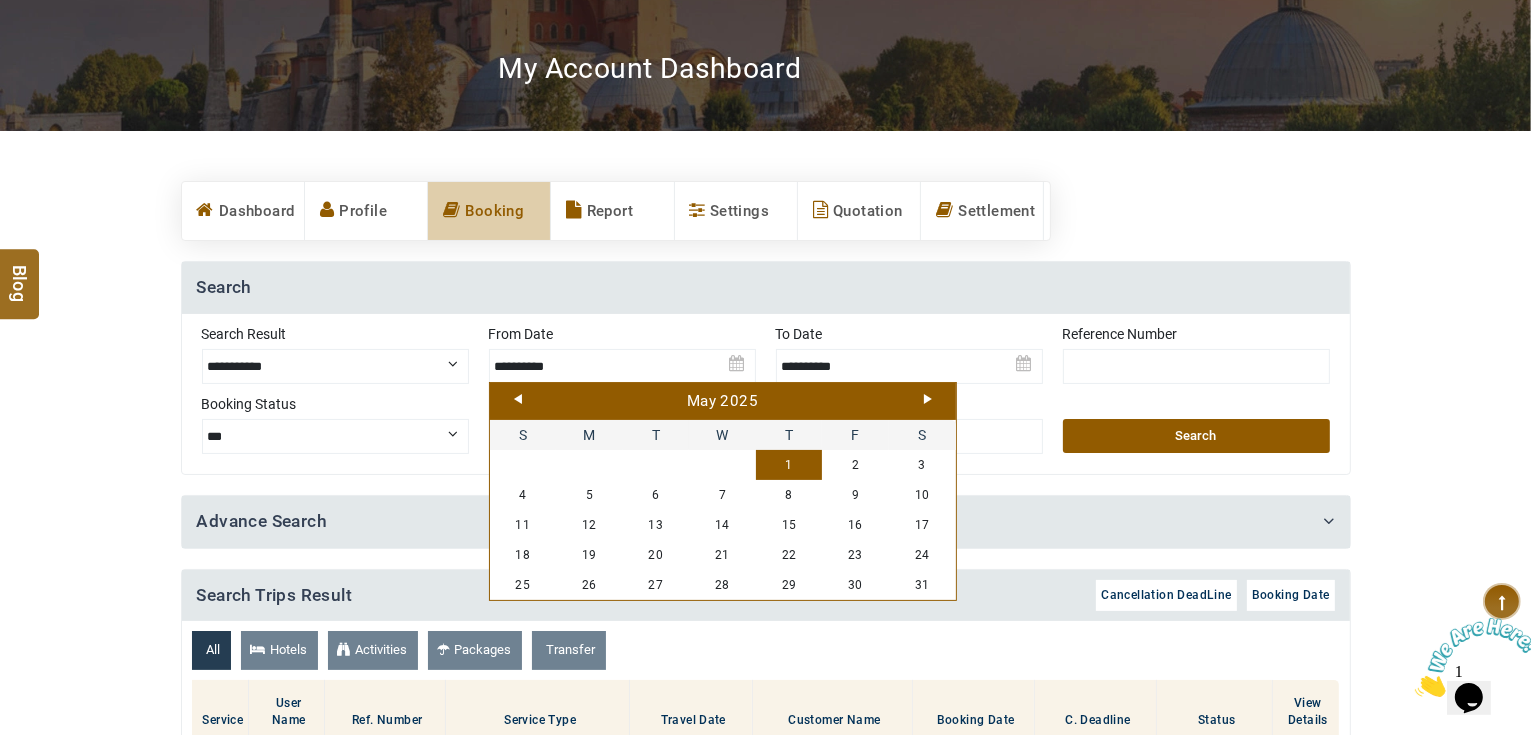 click on "Next" at bounding box center [928, 399] 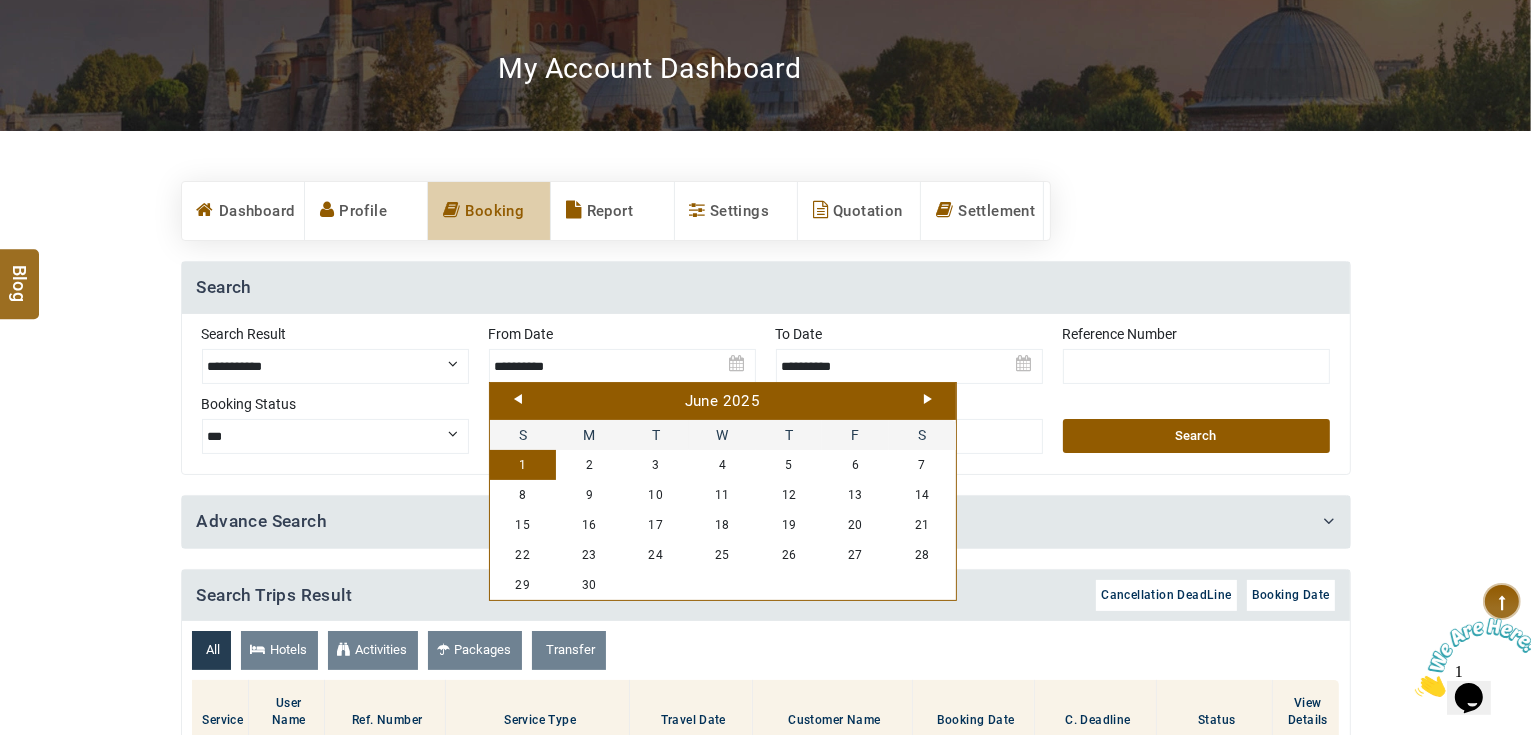 click on "1" at bounding box center [523, 465] 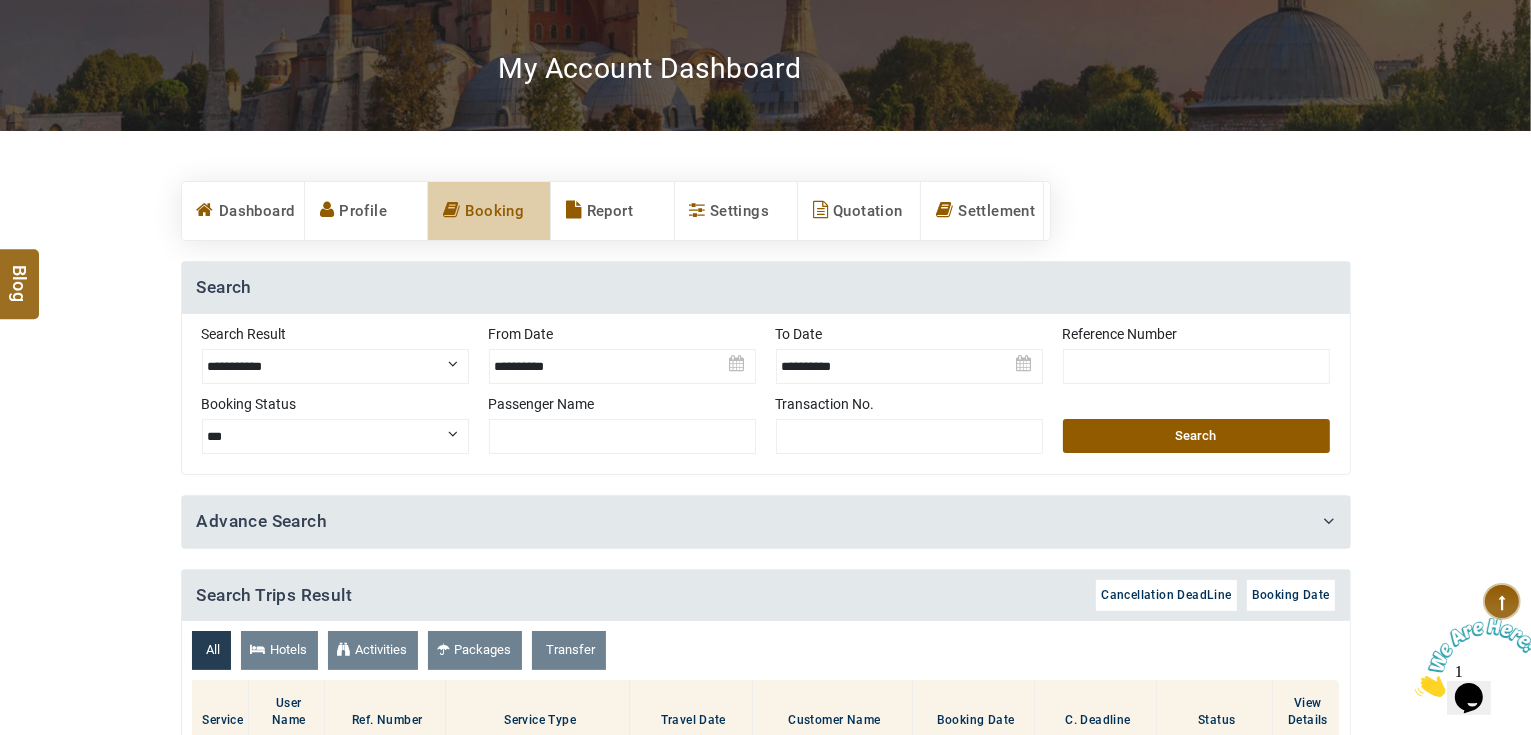 click on "Search" at bounding box center (1196, 436) 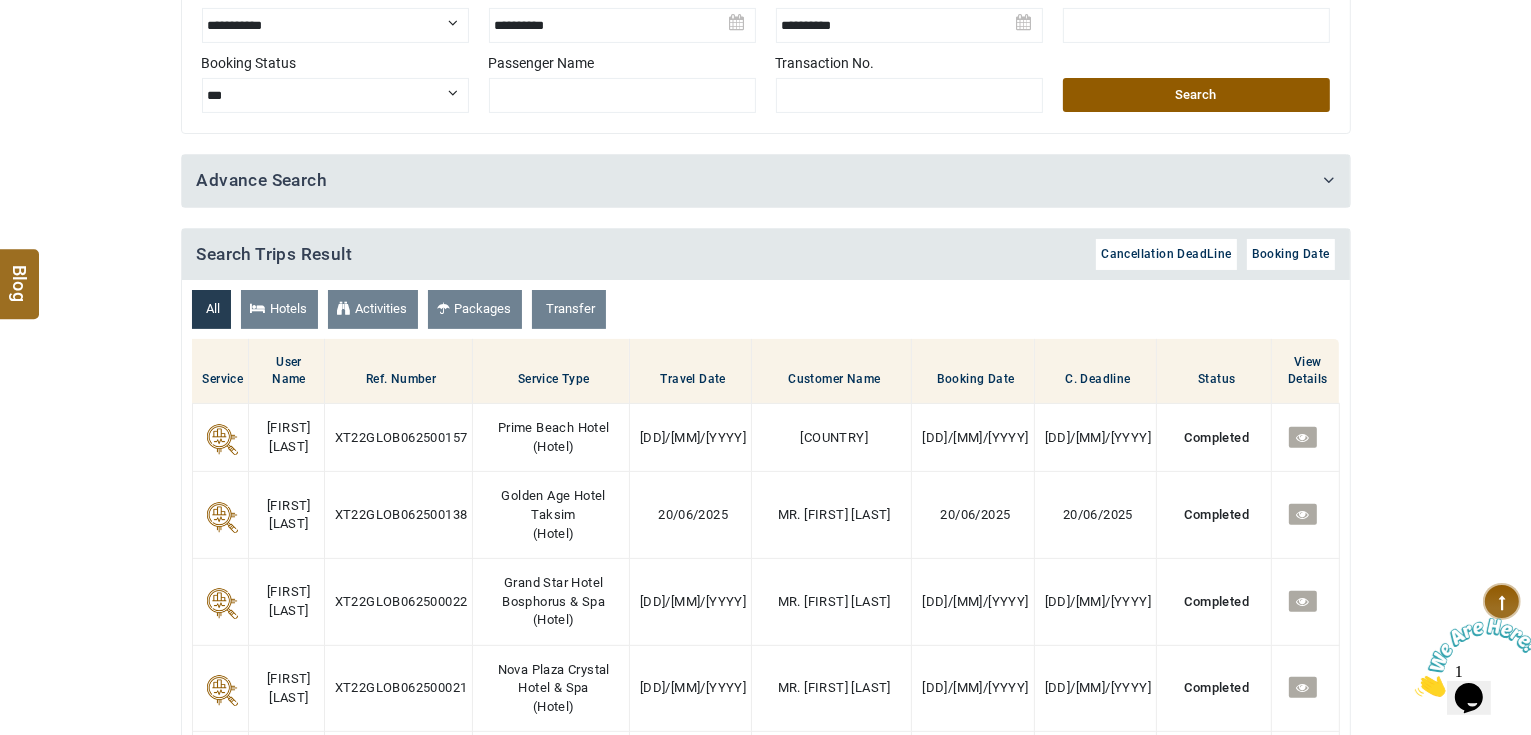 scroll, scrollTop: 720, scrollLeft: 0, axis: vertical 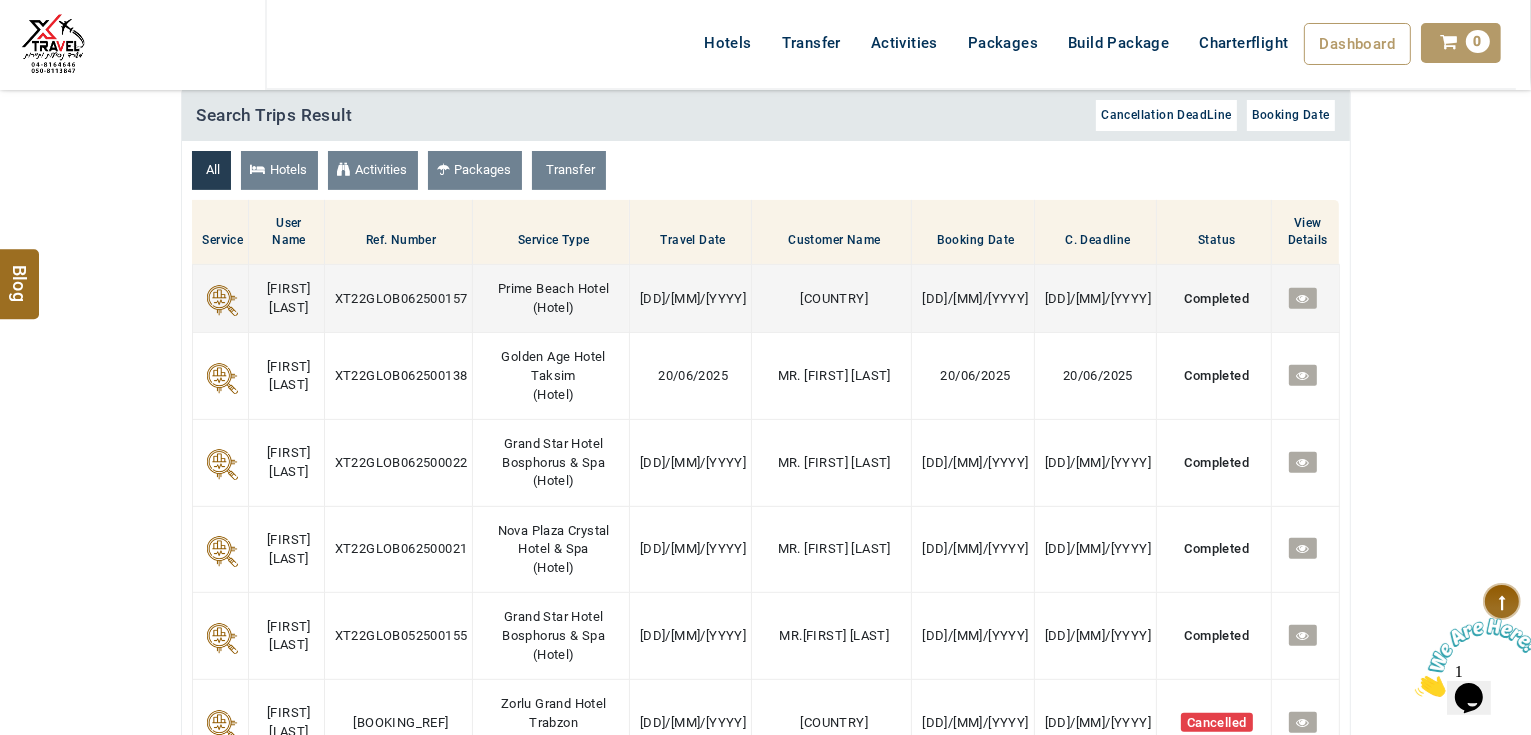 click at bounding box center (1302, 298) 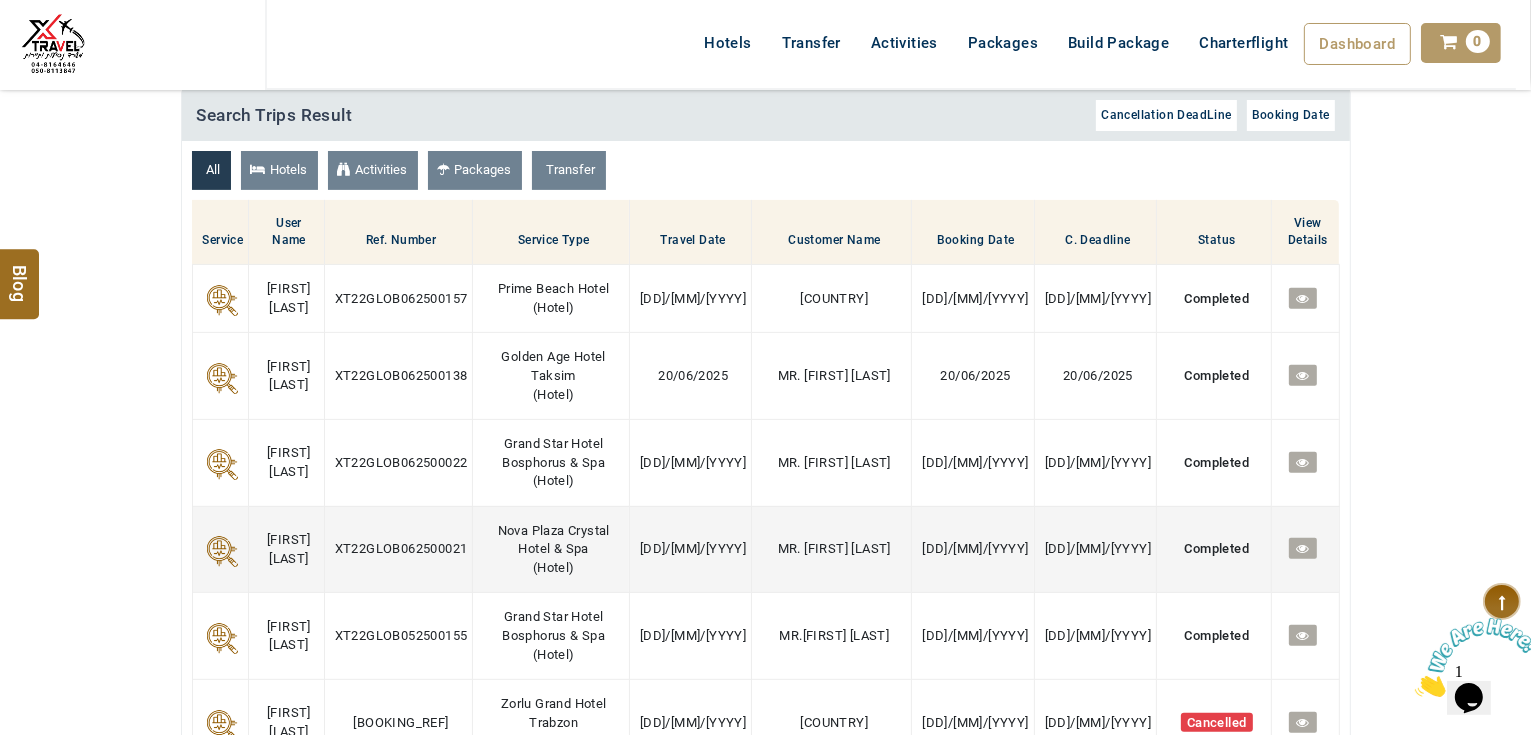 click at bounding box center [1302, 548] 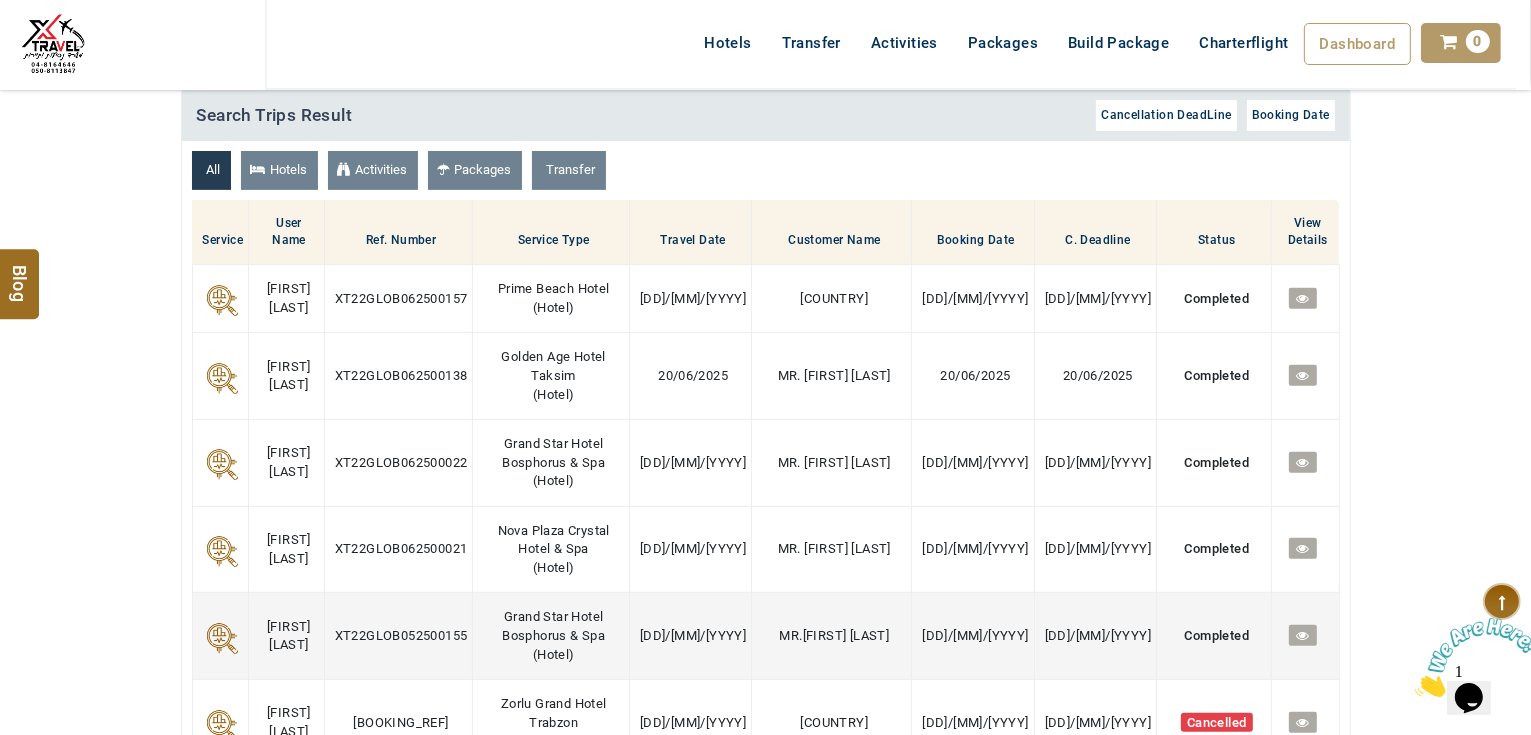 click at bounding box center [1302, 635] 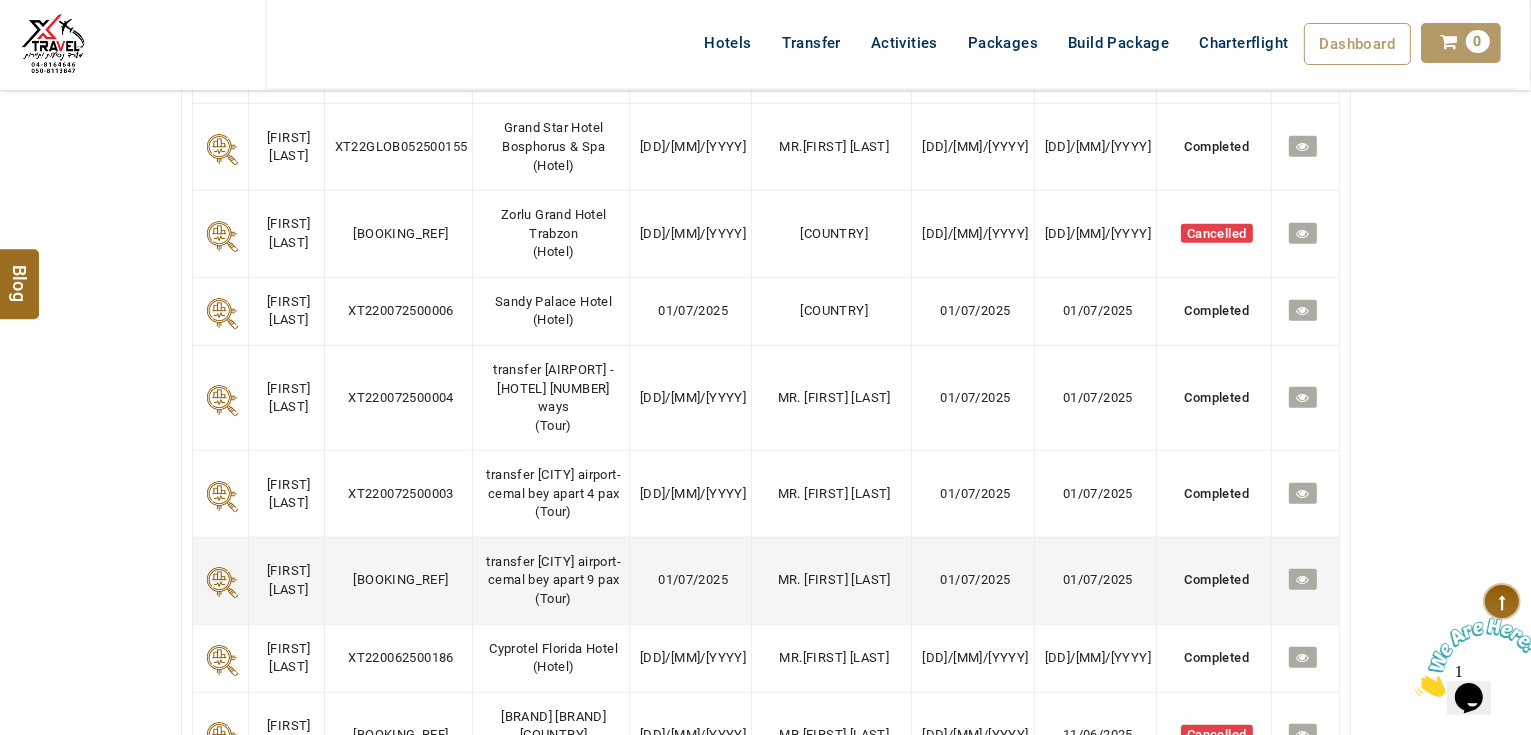 scroll, scrollTop: 1280, scrollLeft: 0, axis: vertical 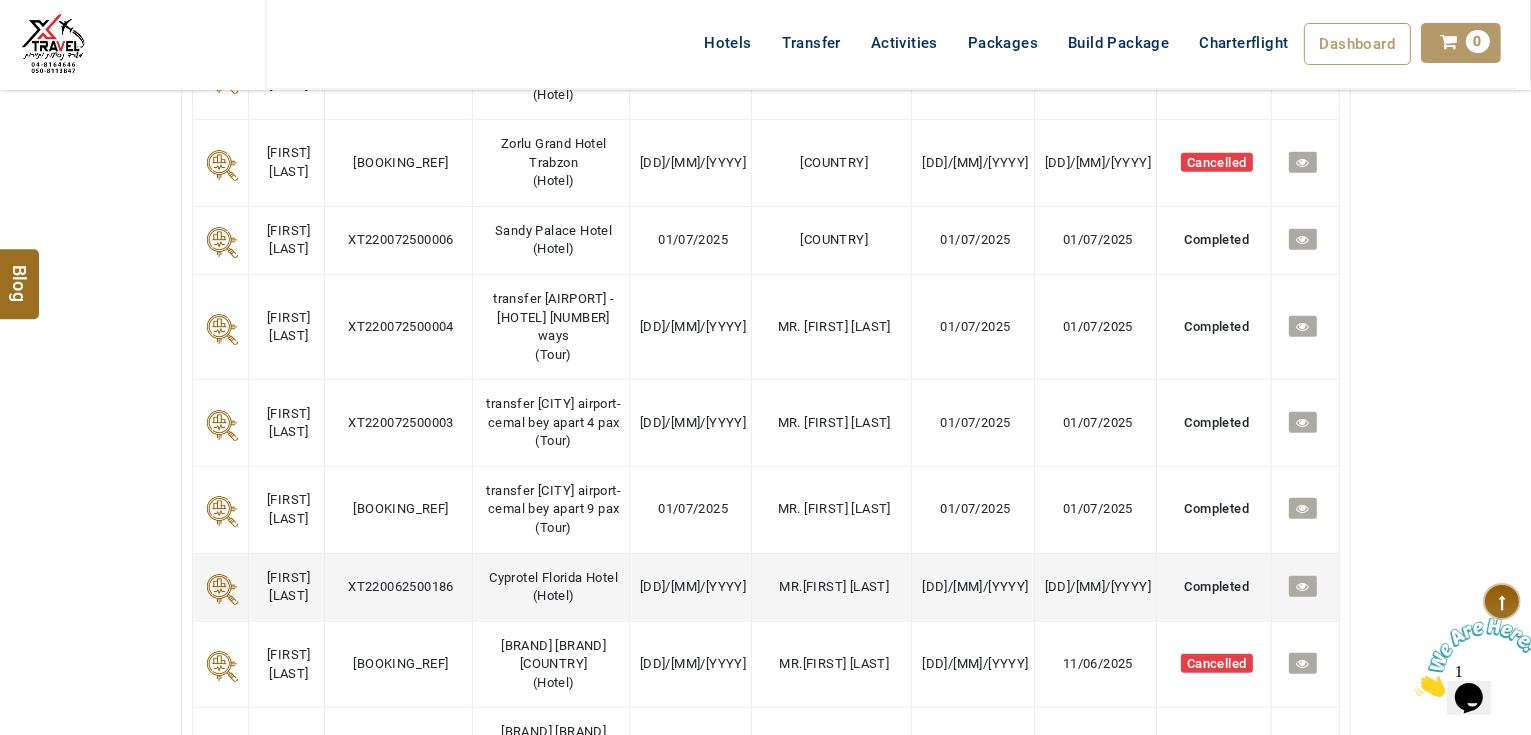 click at bounding box center [1302, 586] 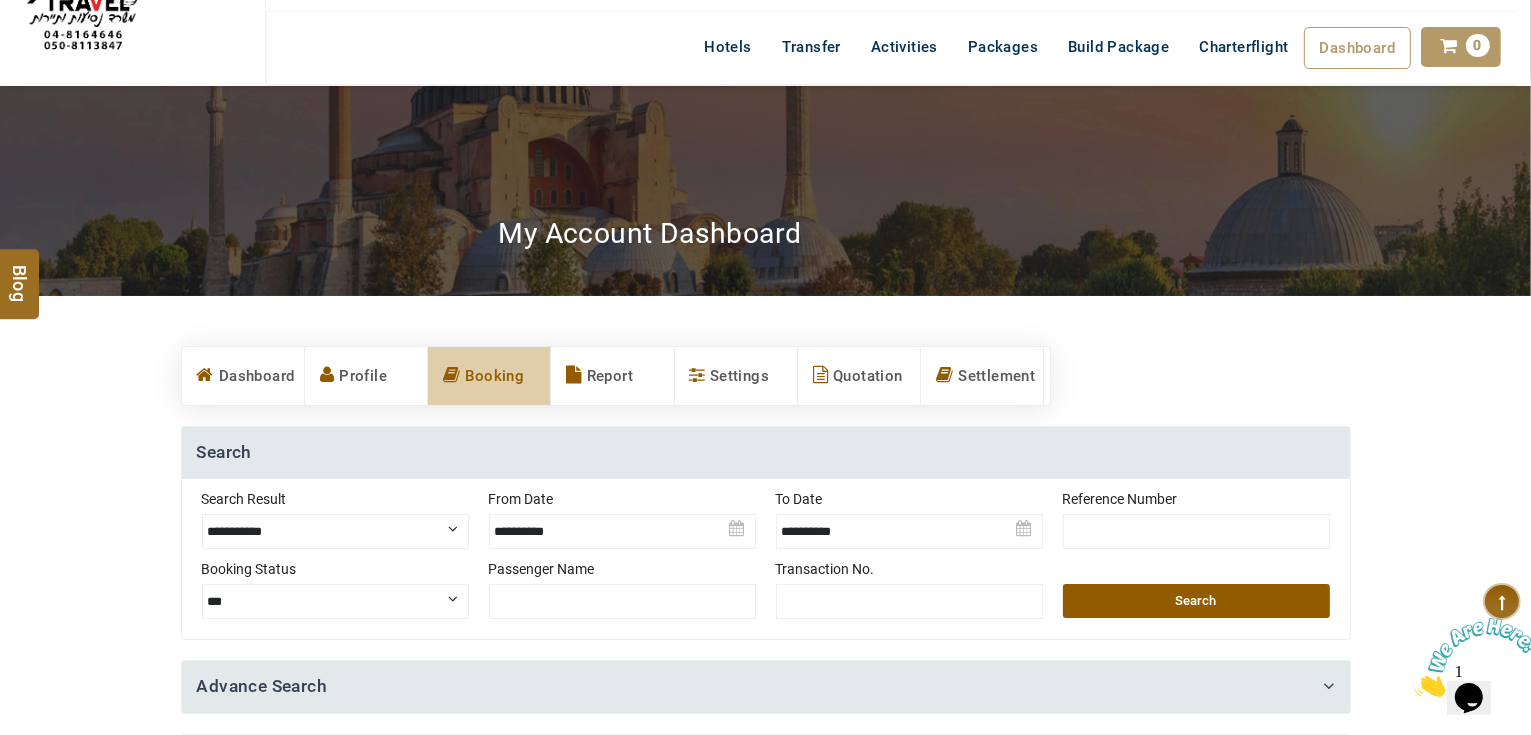 scroll, scrollTop: 0, scrollLeft: 0, axis: both 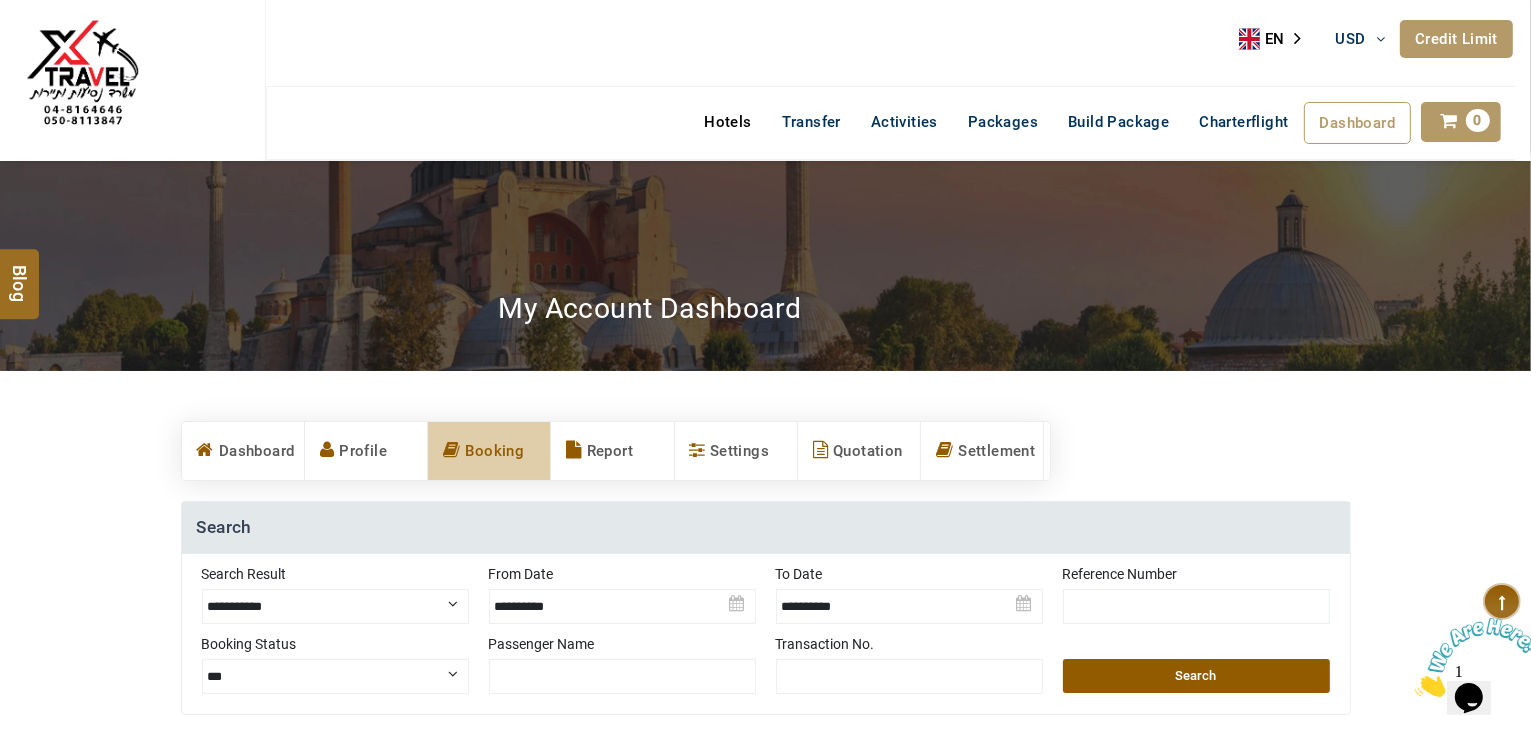 click on "Hotels" at bounding box center (727, 122) 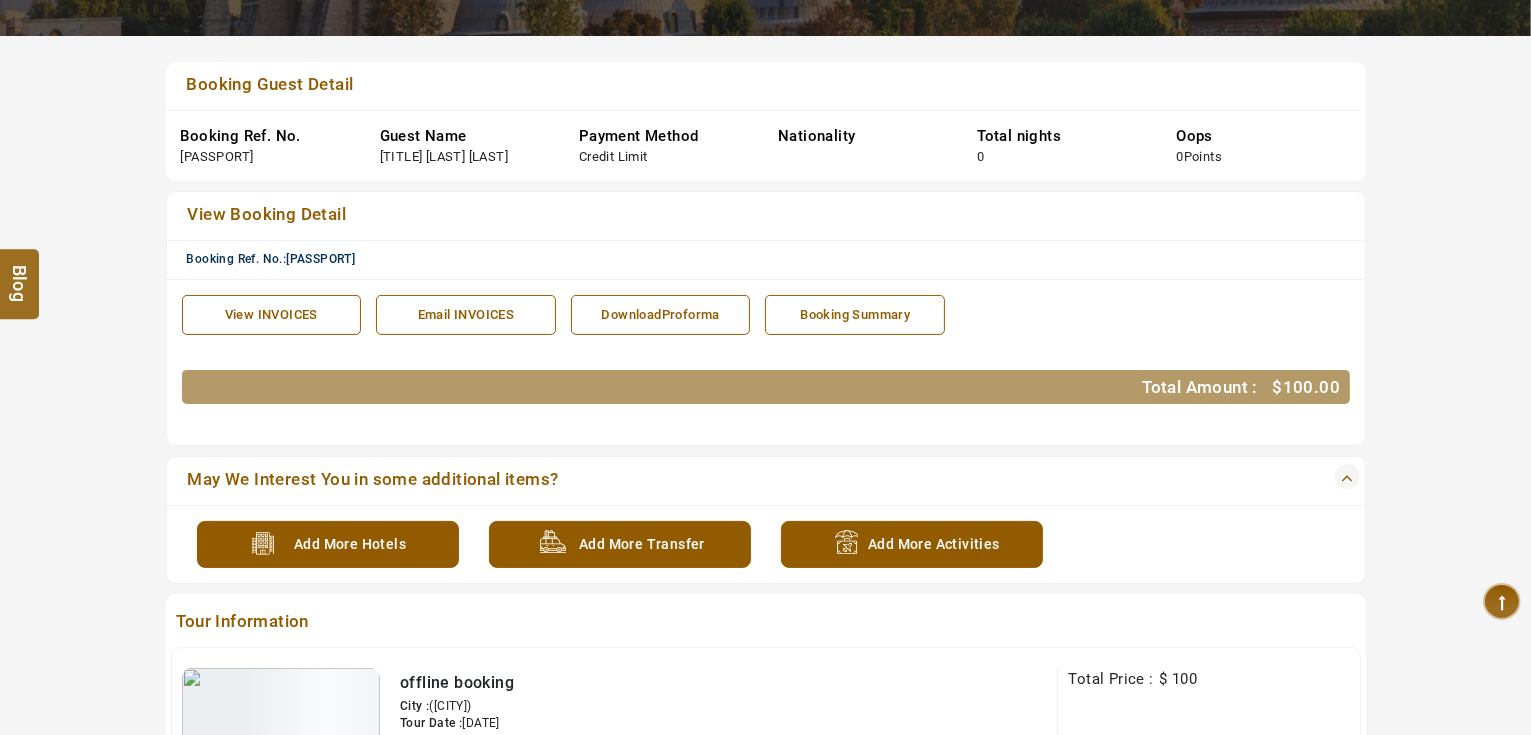 scroll, scrollTop: 423, scrollLeft: 0, axis: vertical 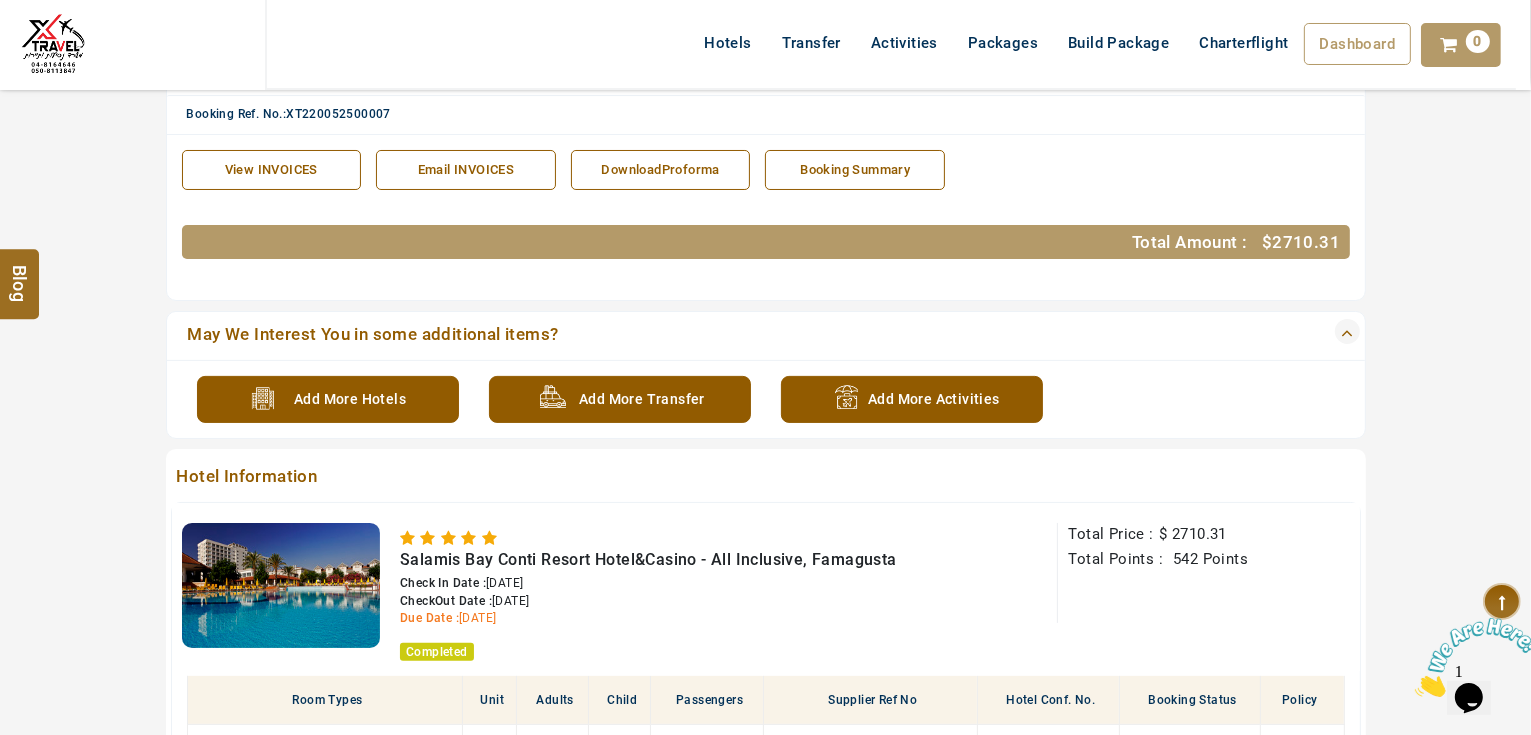 click on "View INVOICES" at bounding box center [272, 170] 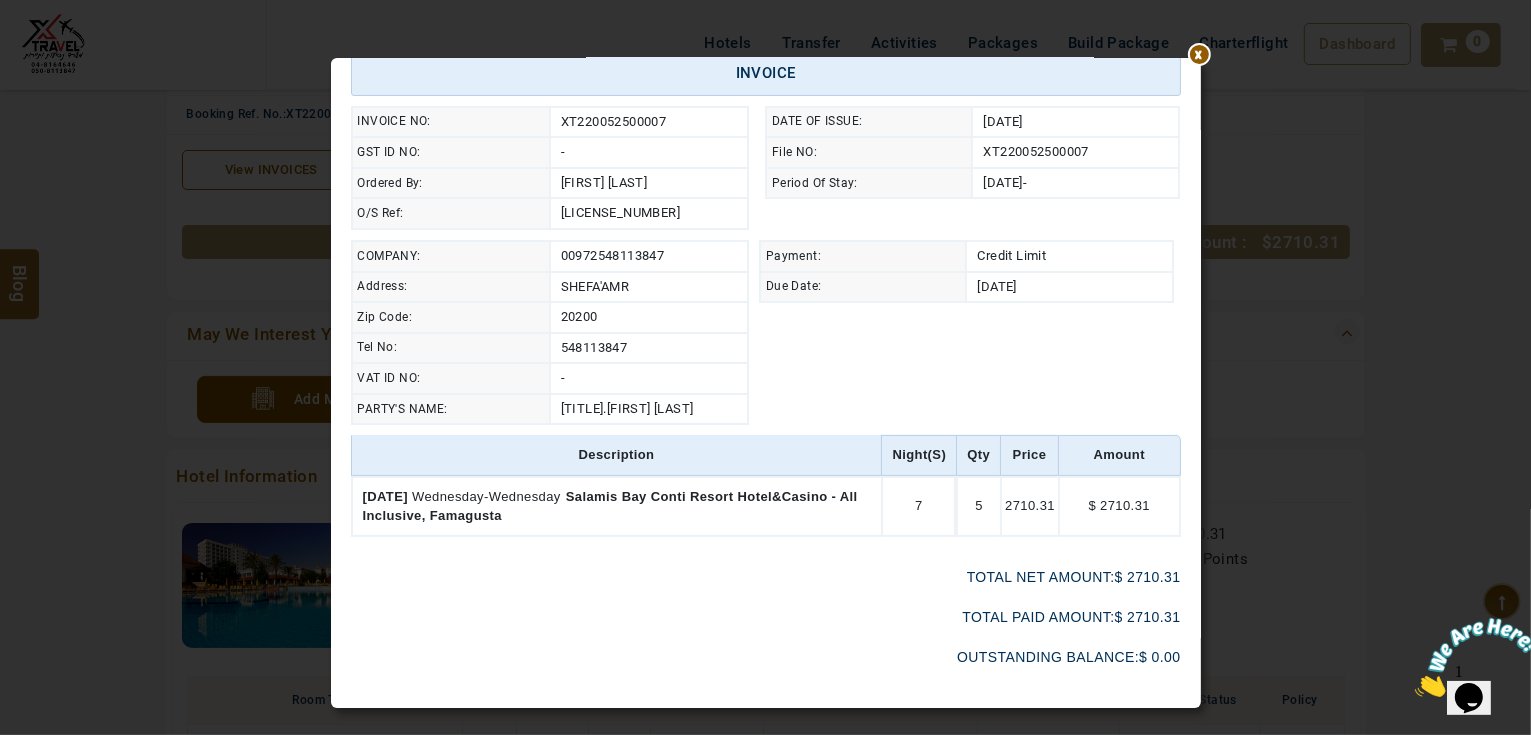 scroll, scrollTop: 185, scrollLeft: 0, axis: vertical 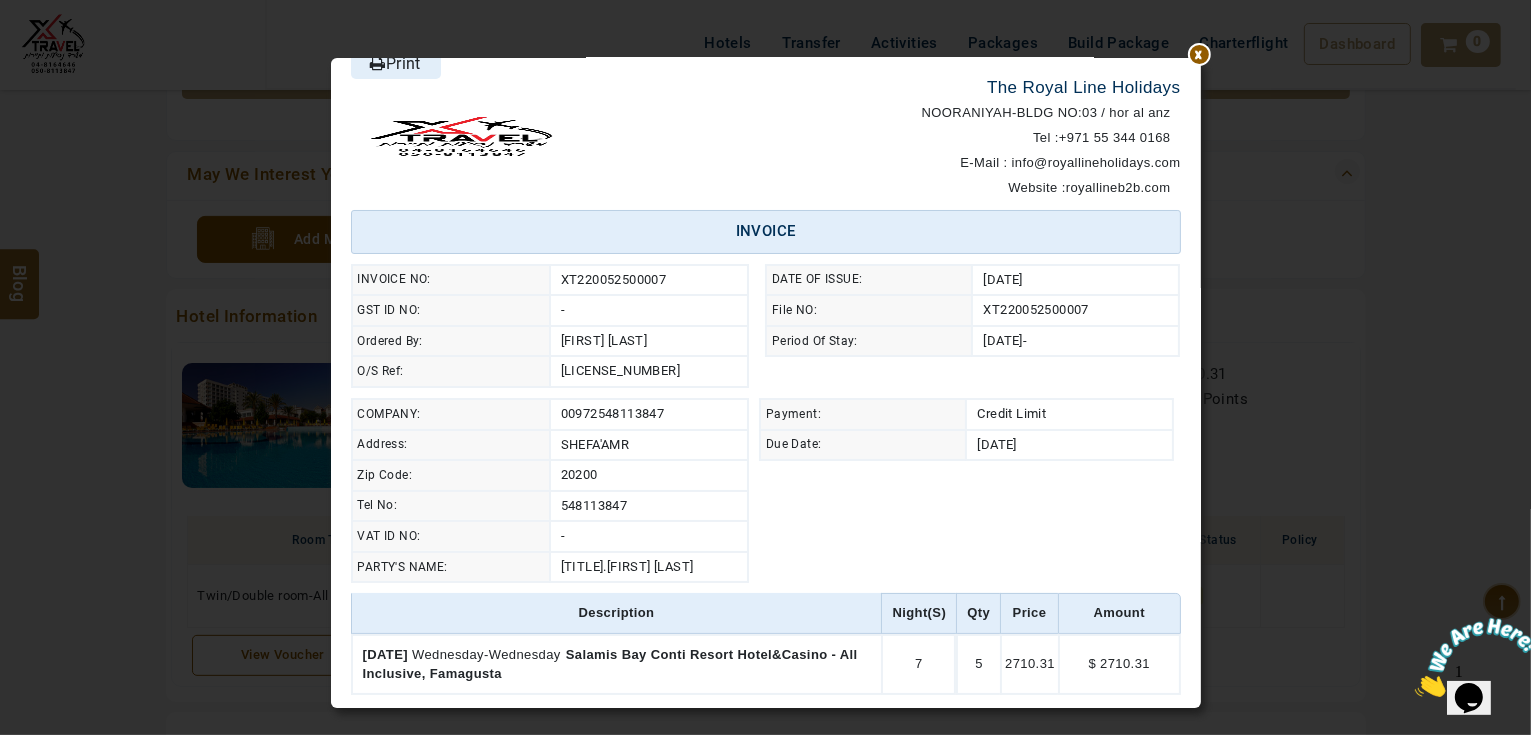 click on "Print" at bounding box center [396, 63] 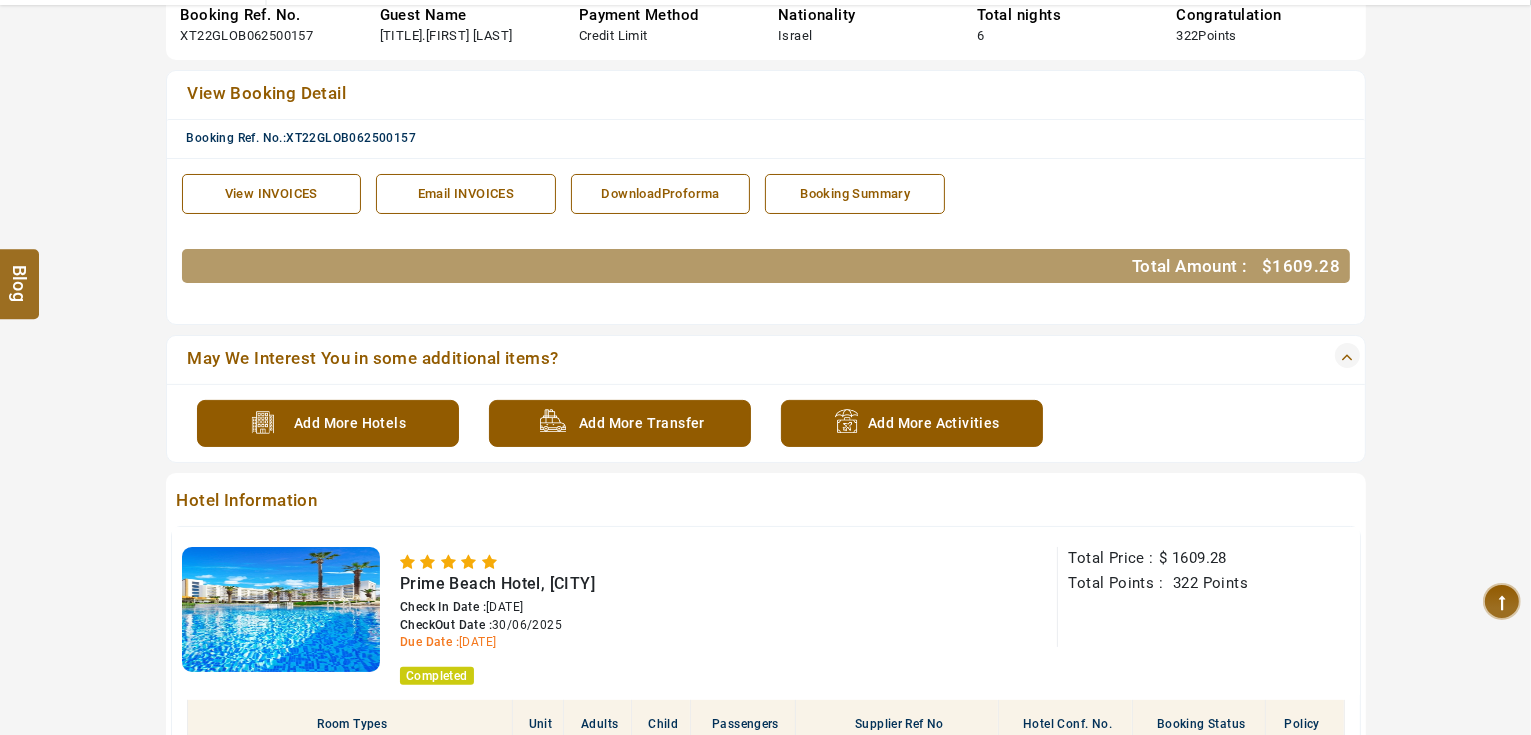 scroll, scrollTop: 655, scrollLeft: 0, axis: vertical 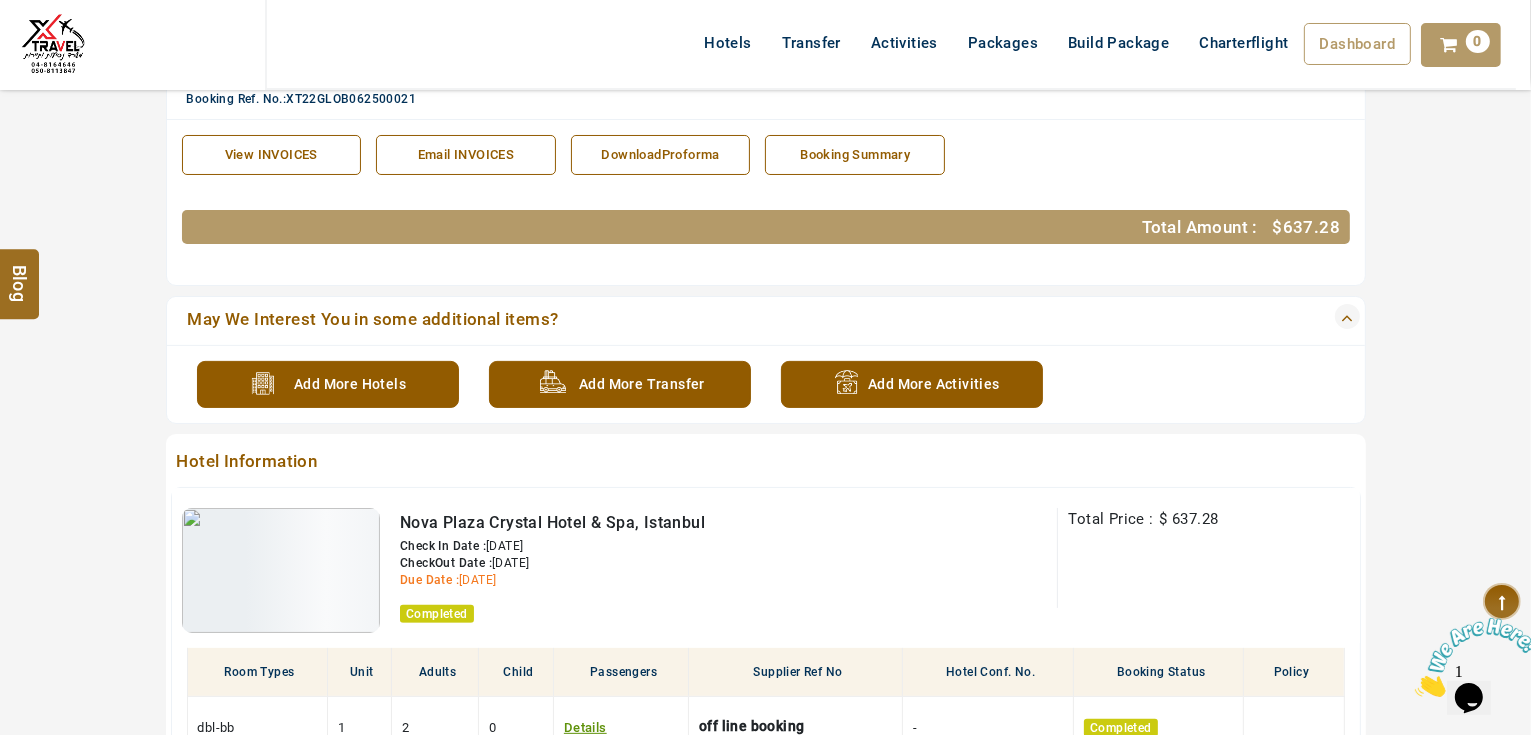 click on "View INVOICES" at bounding box center [272, 155] 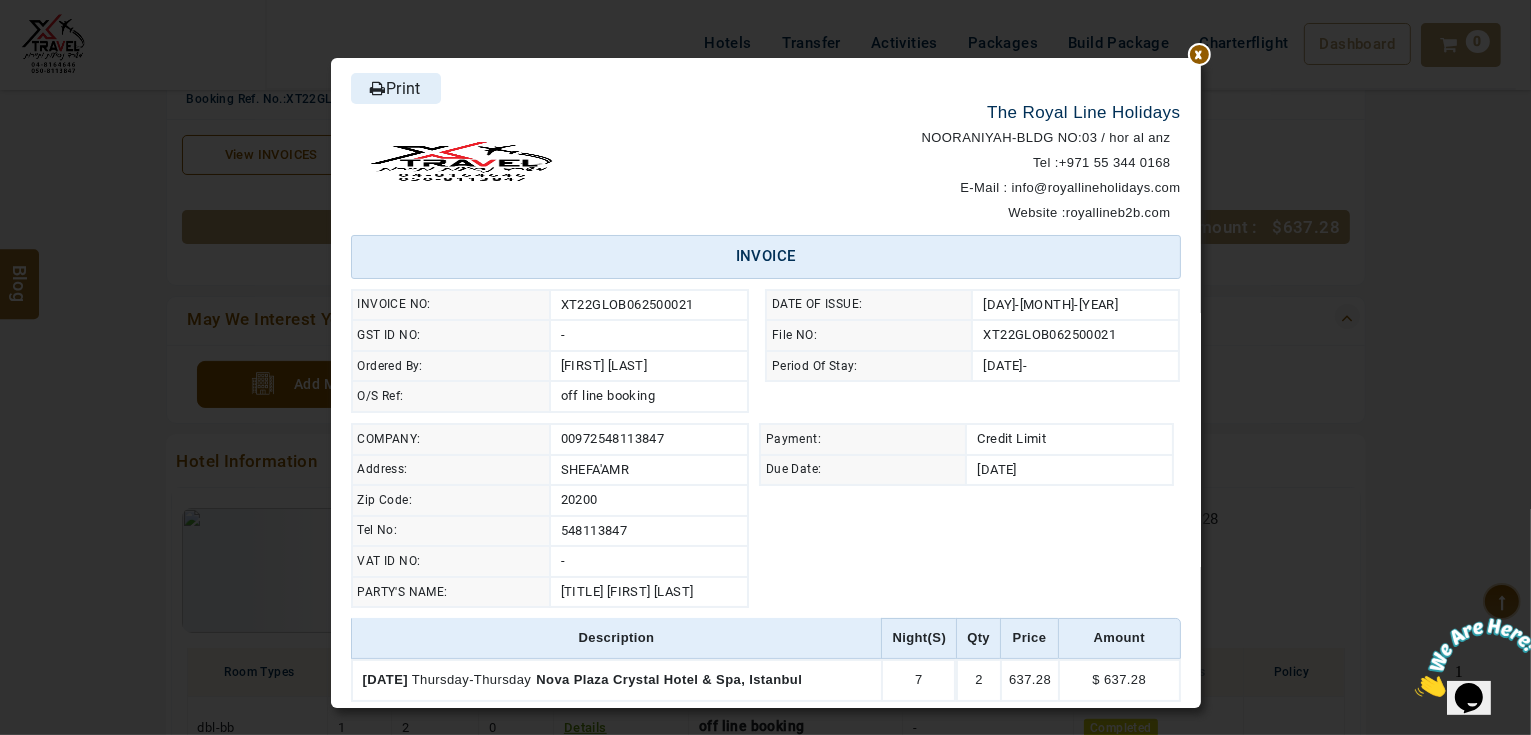 scroll, scrollTop: 0, scrollLeft: 0, axis: both 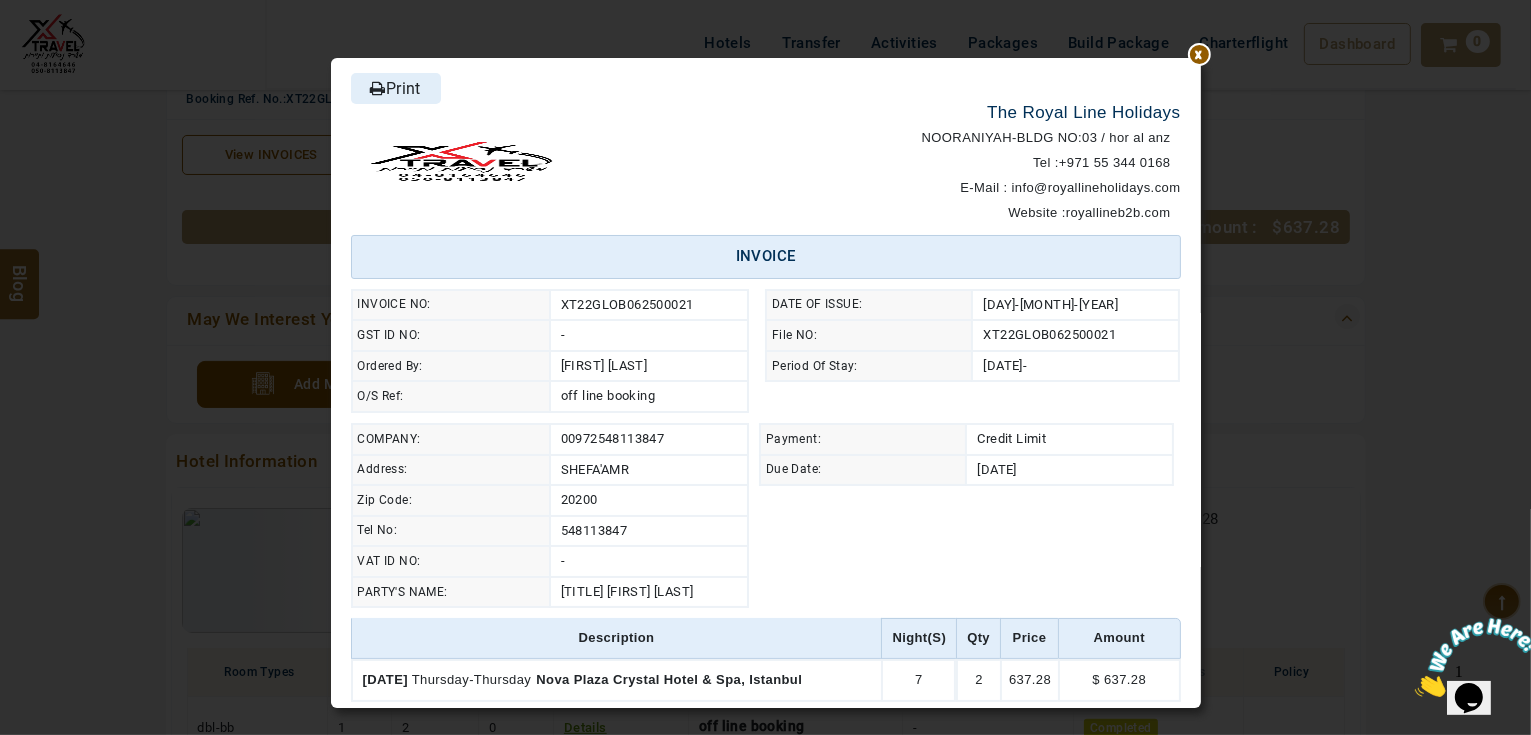 click at bounding box center (1201, 58) 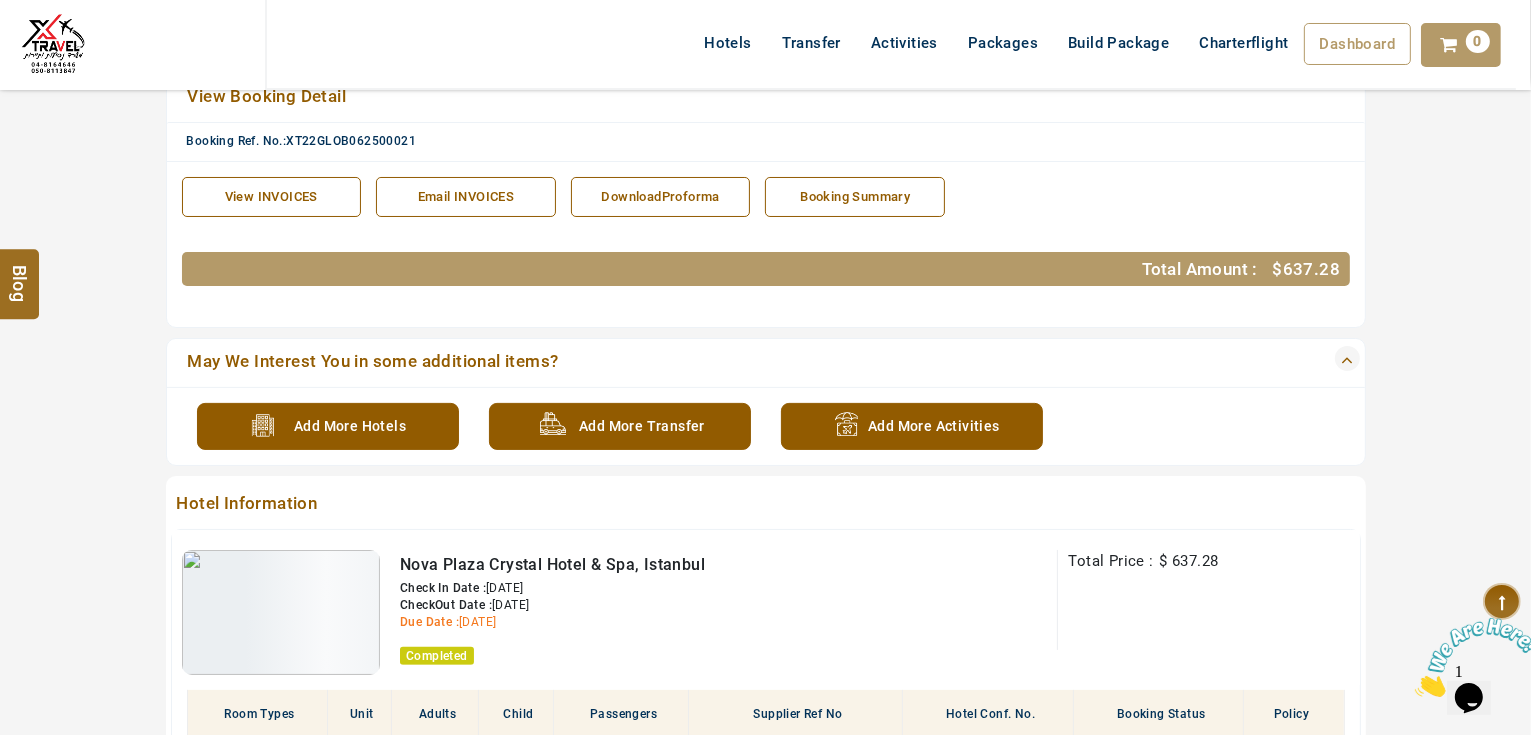 scroll, scrollTop: 335, scrollLeft: 0, axis: vertical 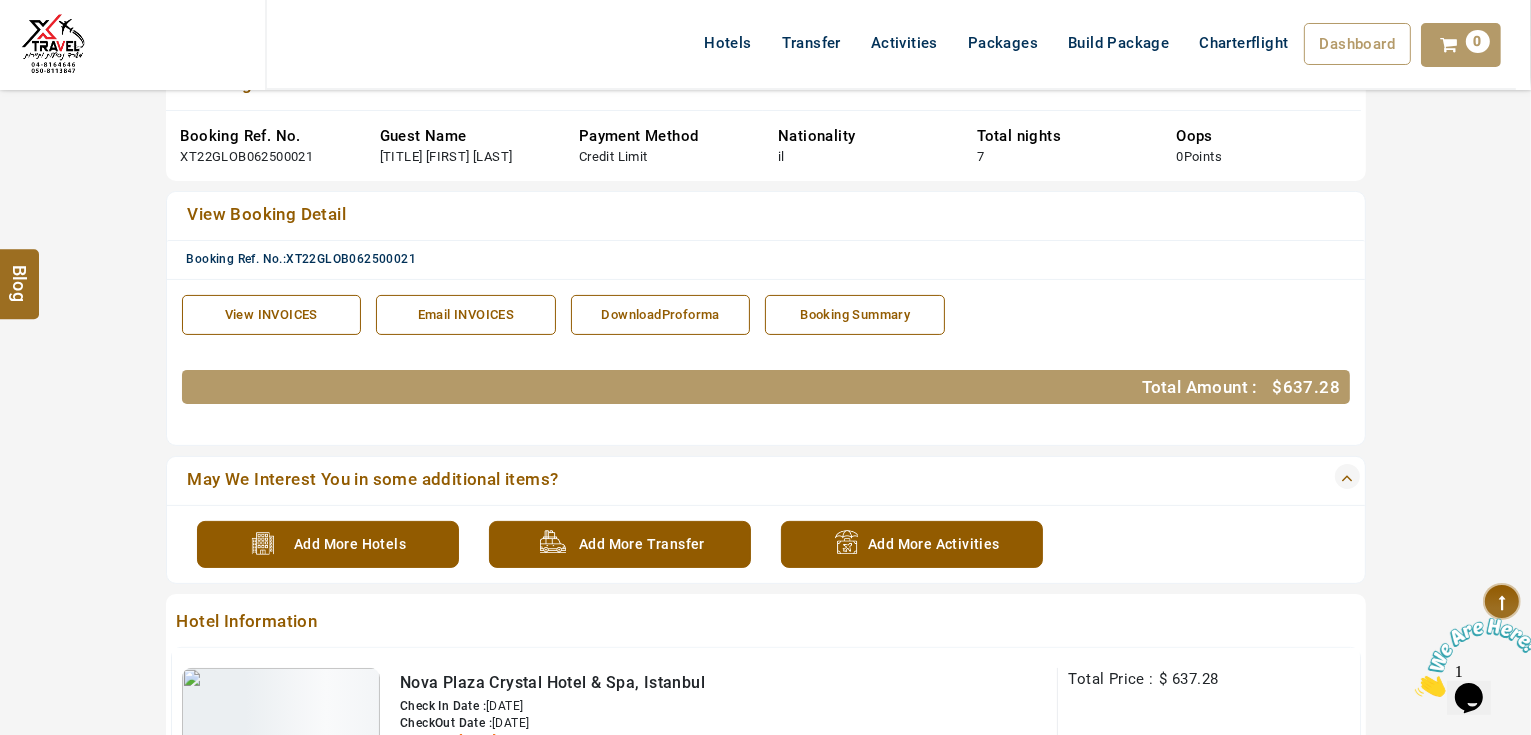 click on "View INVOICES" at bounding box center (272, 315) 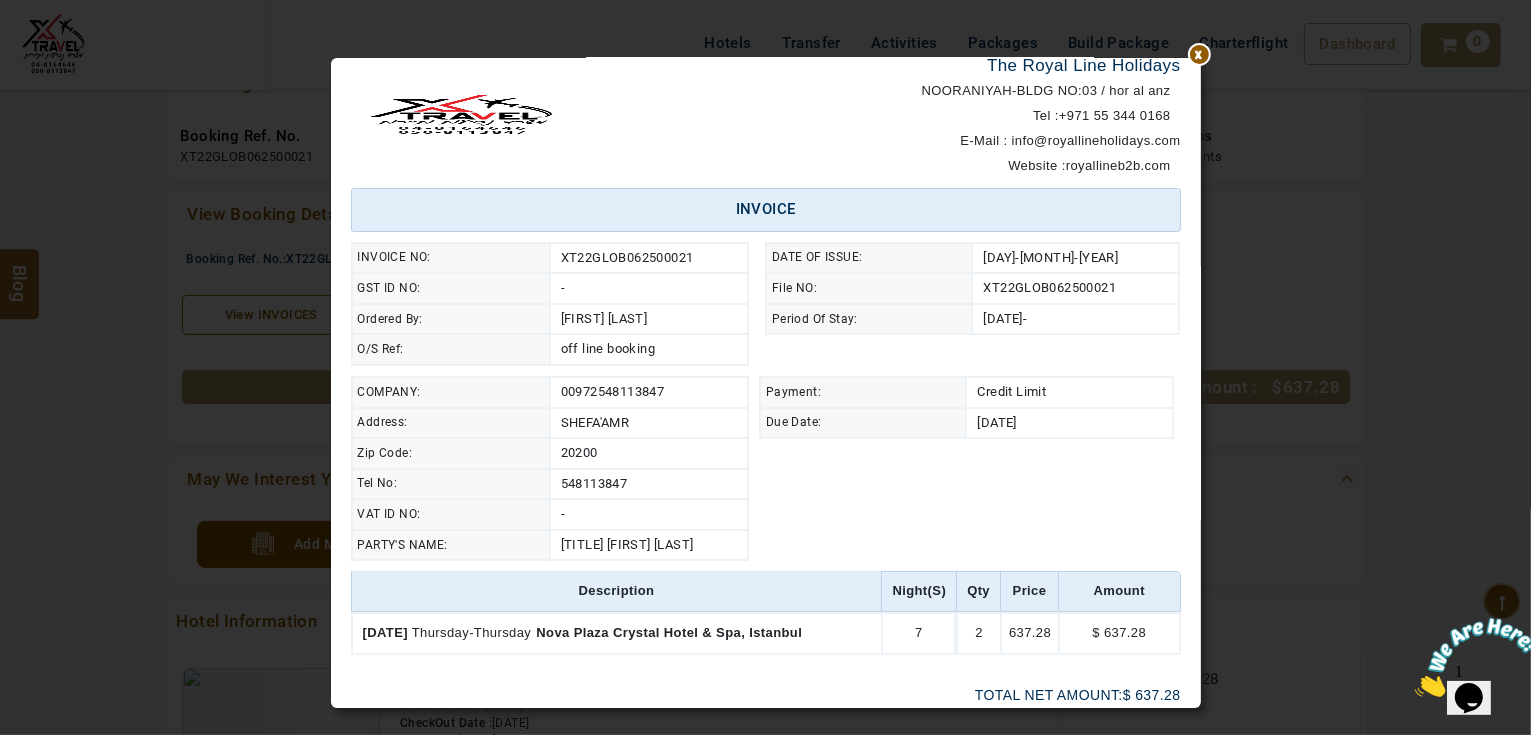 scroll, scrollTop: 0, scrollLeft: 0, axis: both 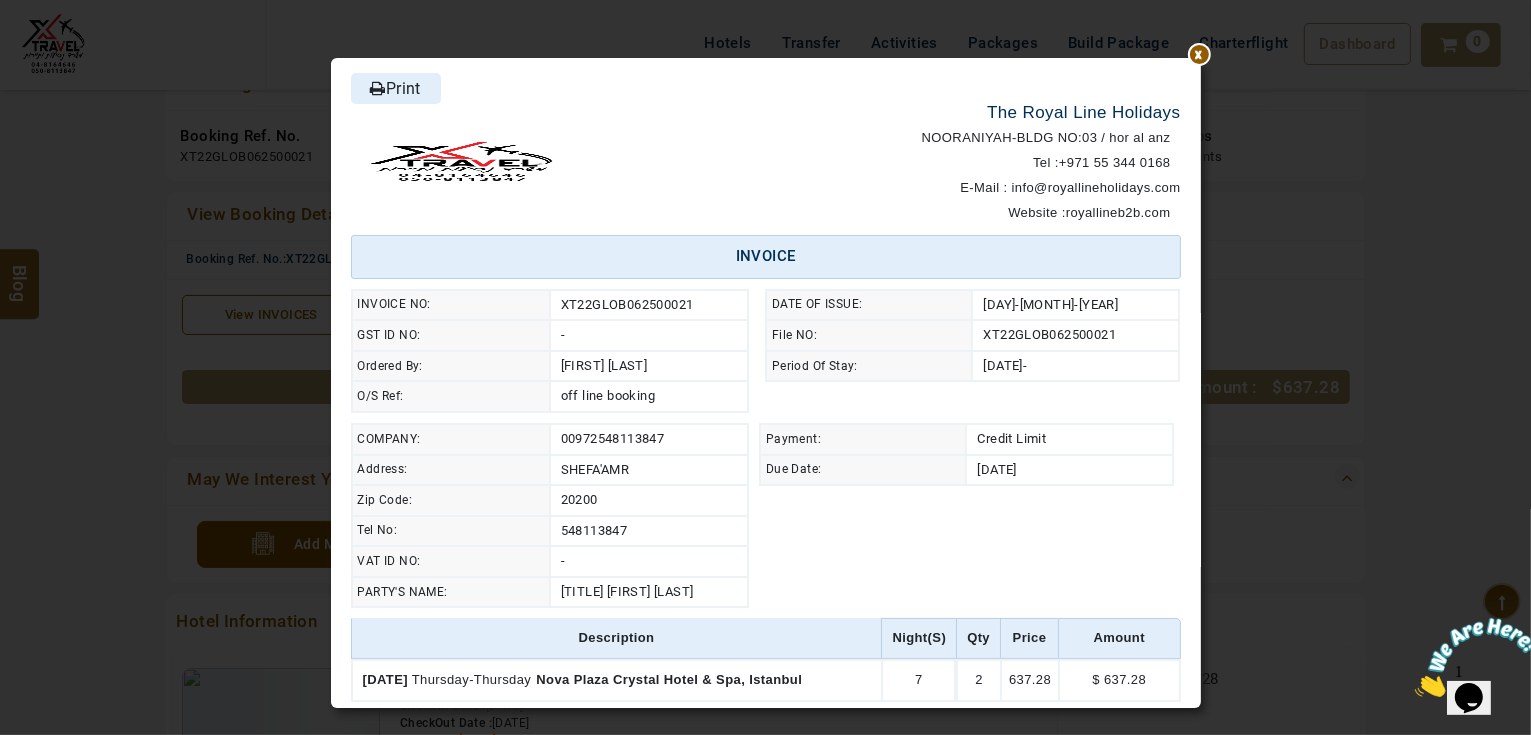 click on "Print" at bounding box center [396, 88] 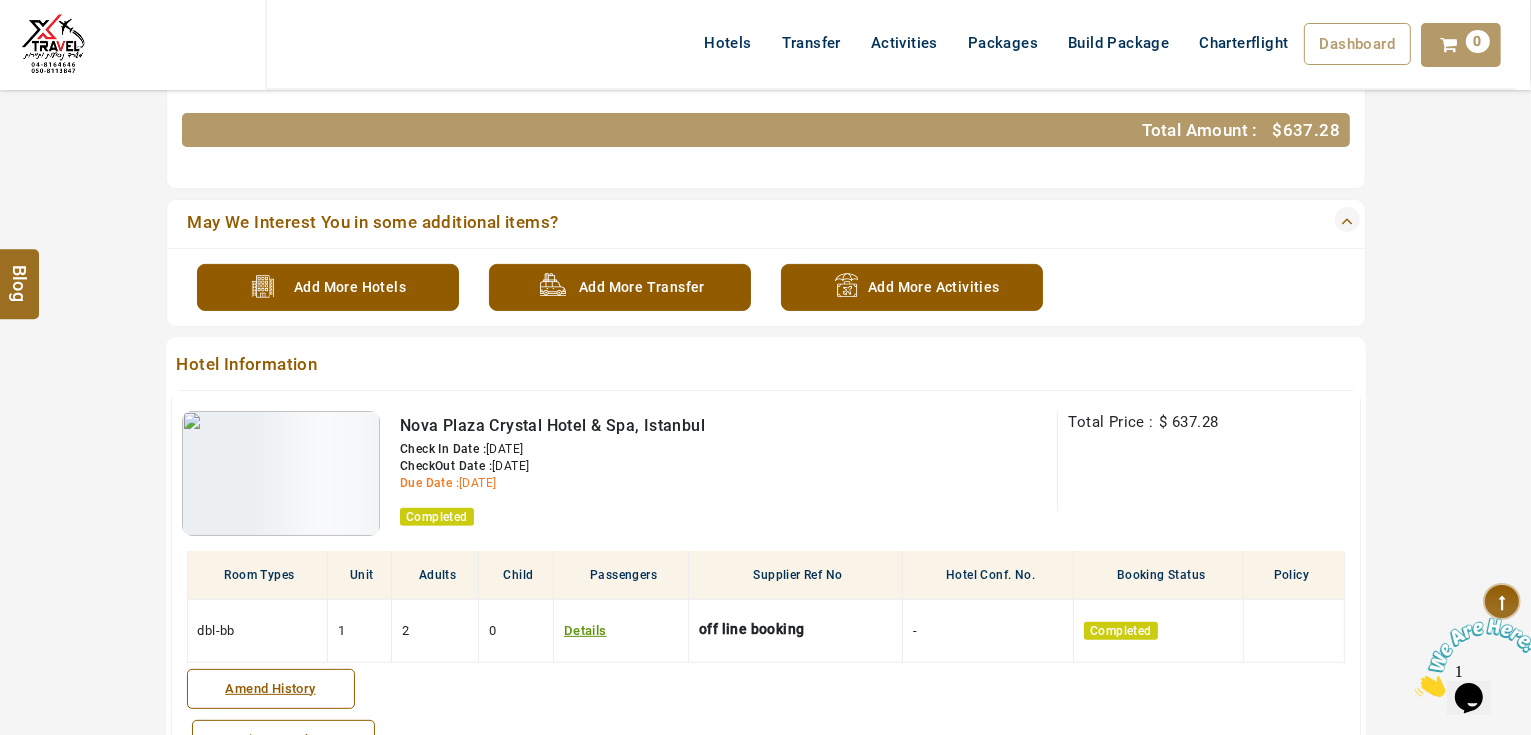 scroll, scrollTop: 815, scrollLeft: 0, axis: vertical 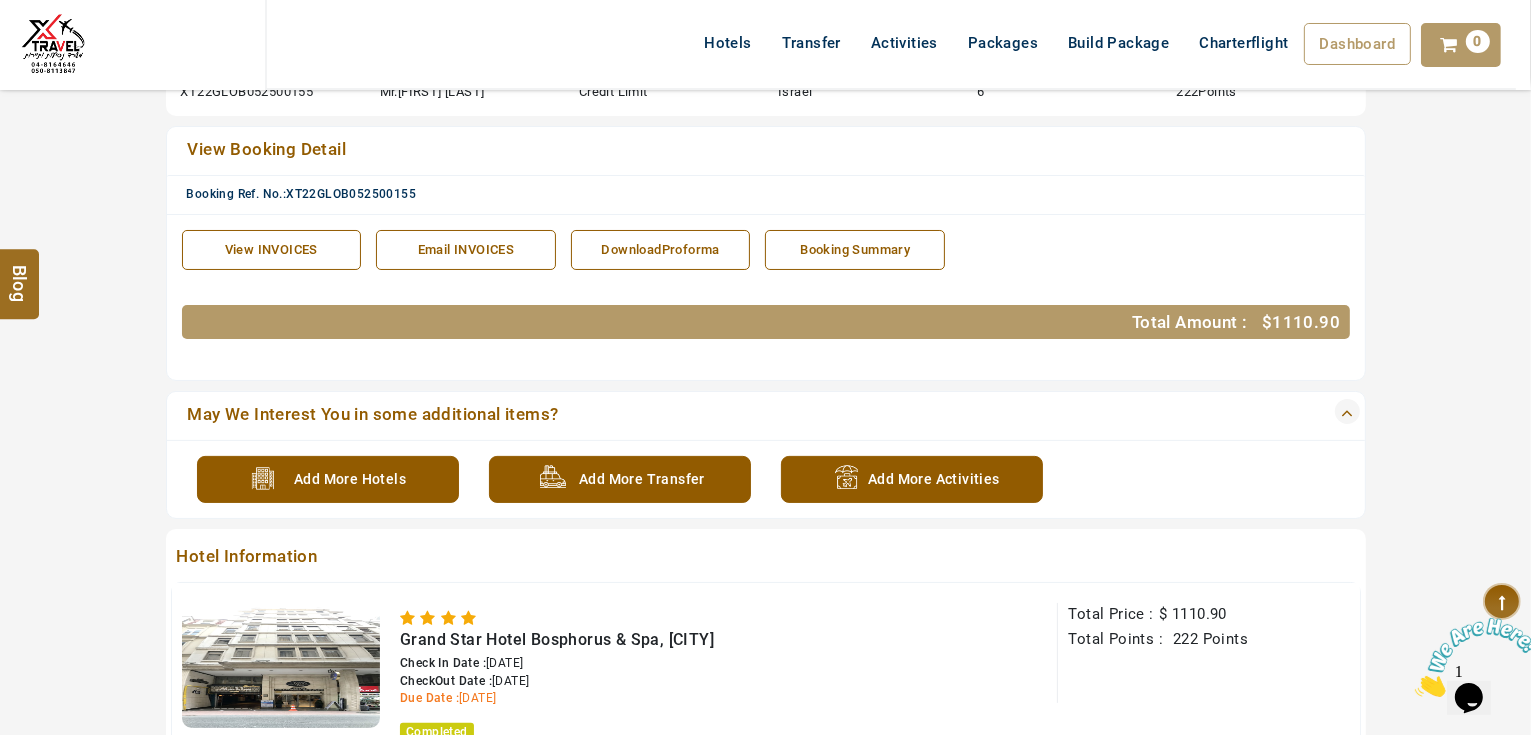 click on "View INVOICES" at bounding box center (272, 250) 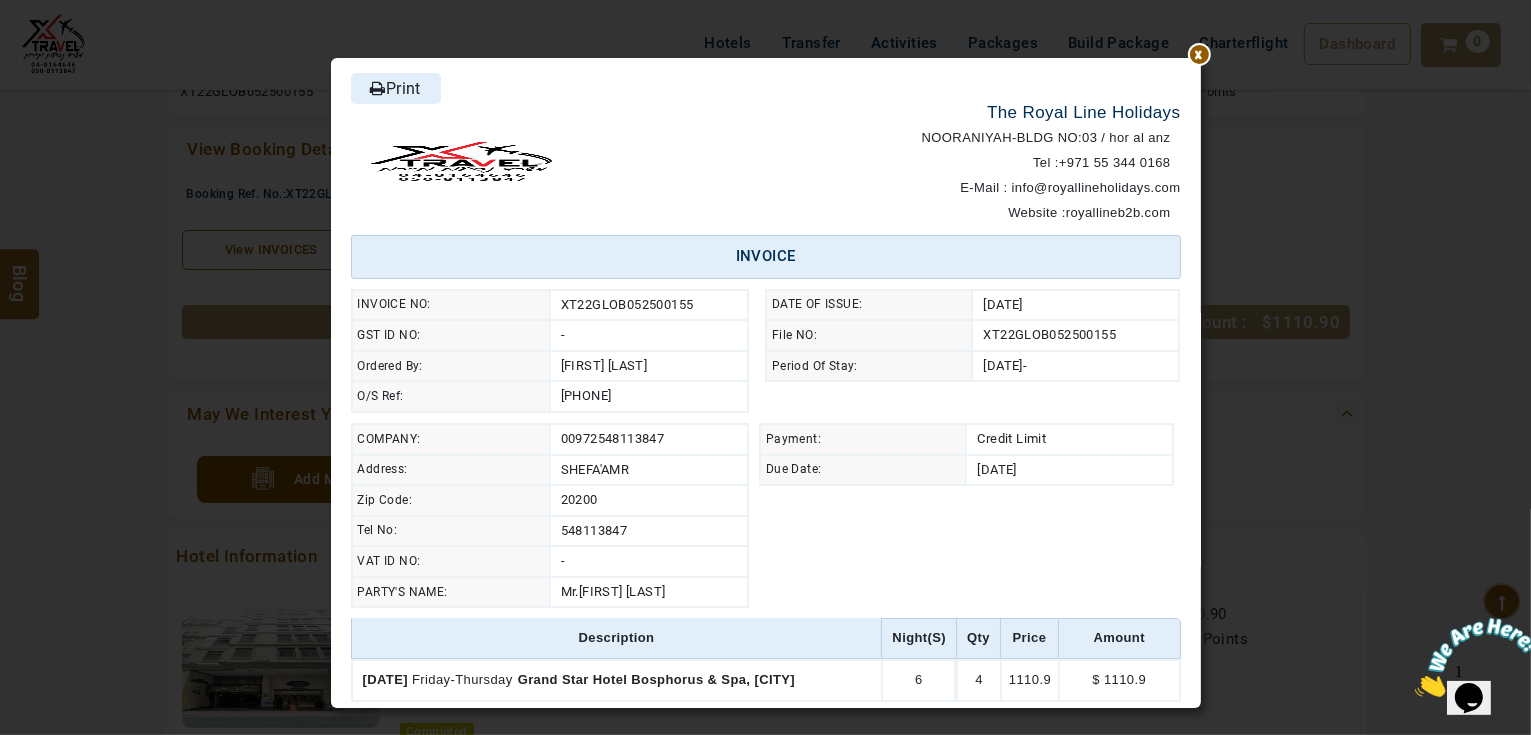 click on "Print" at bounding box center (396, 88) 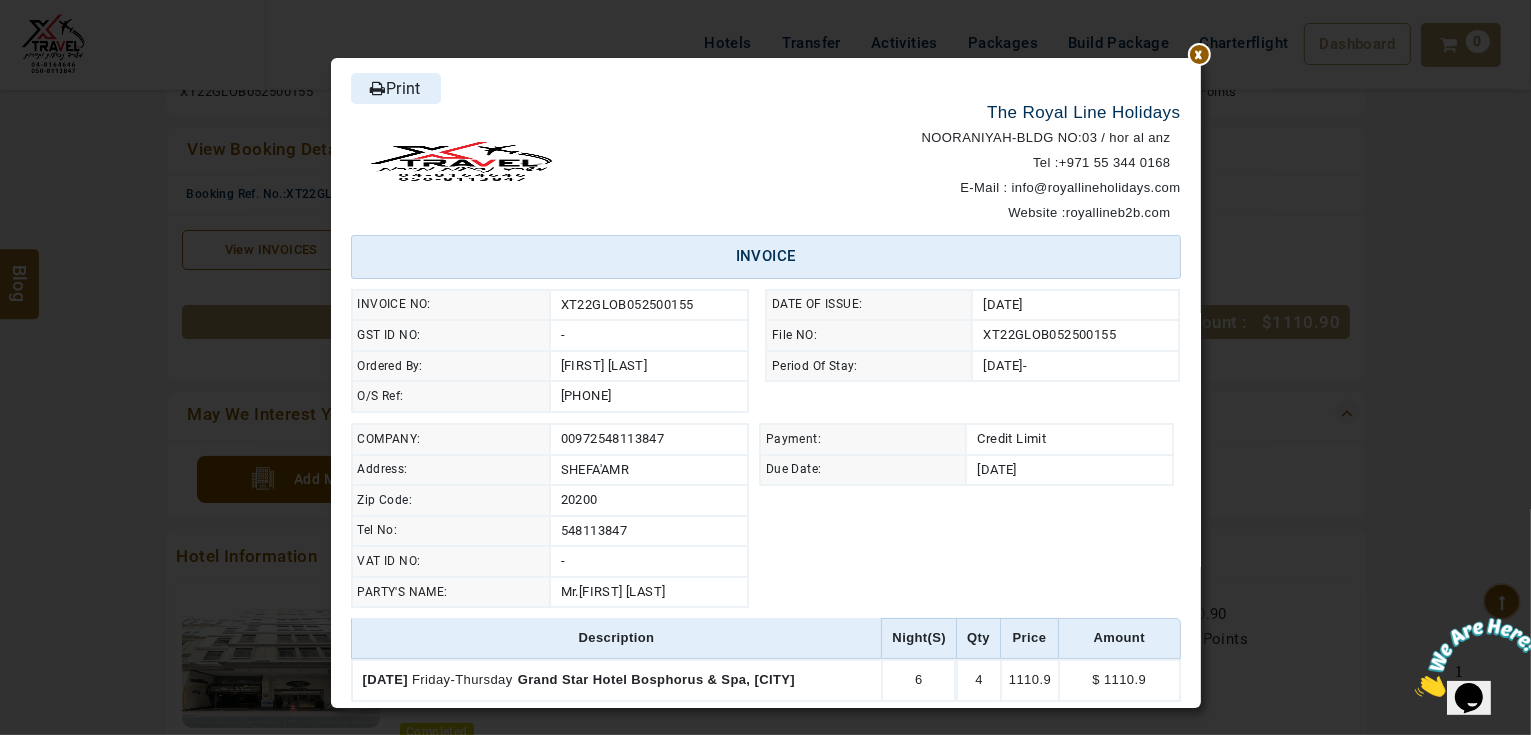 click at bounding box center (1201, 58) 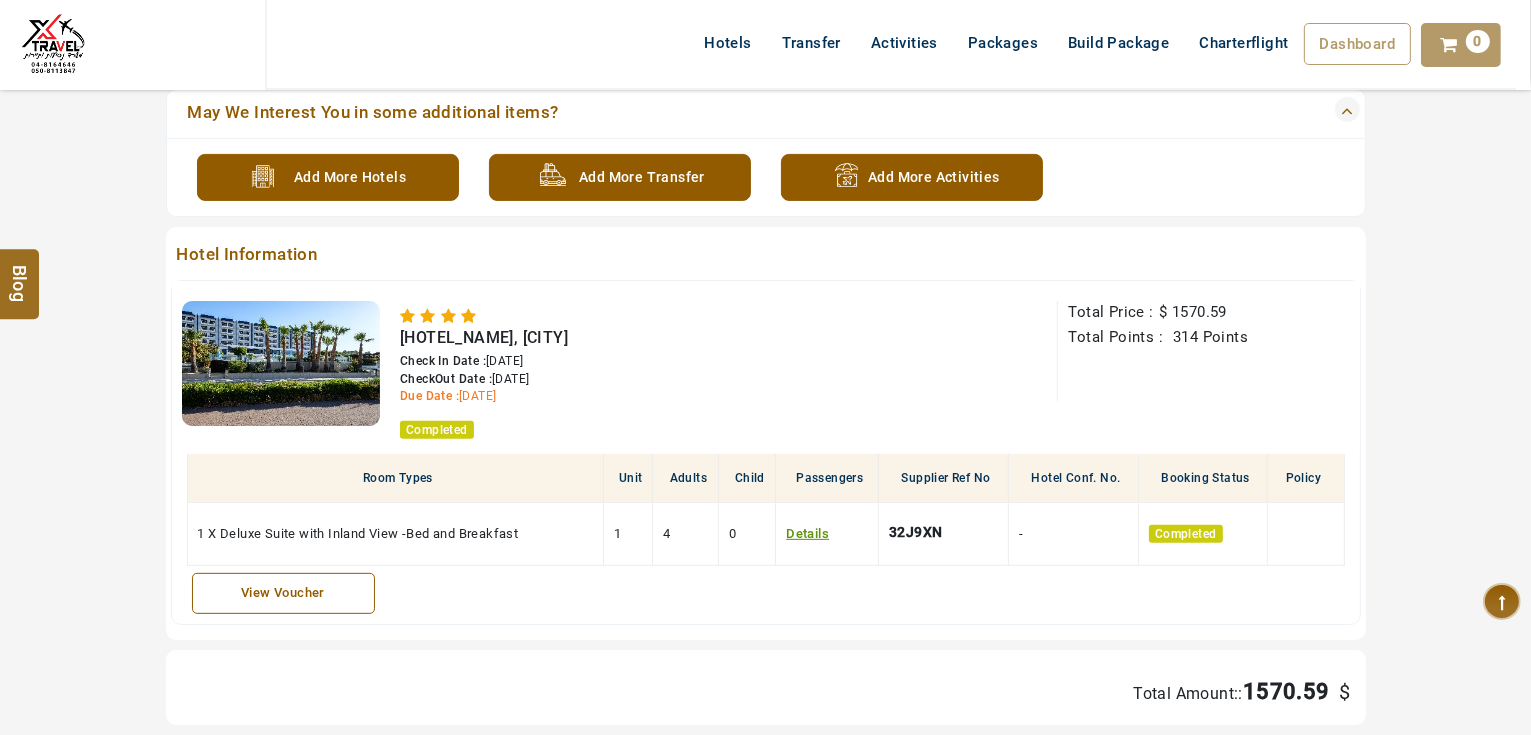 scroll, scrollTop: 720, scrollLeft: 0, axis: vertical 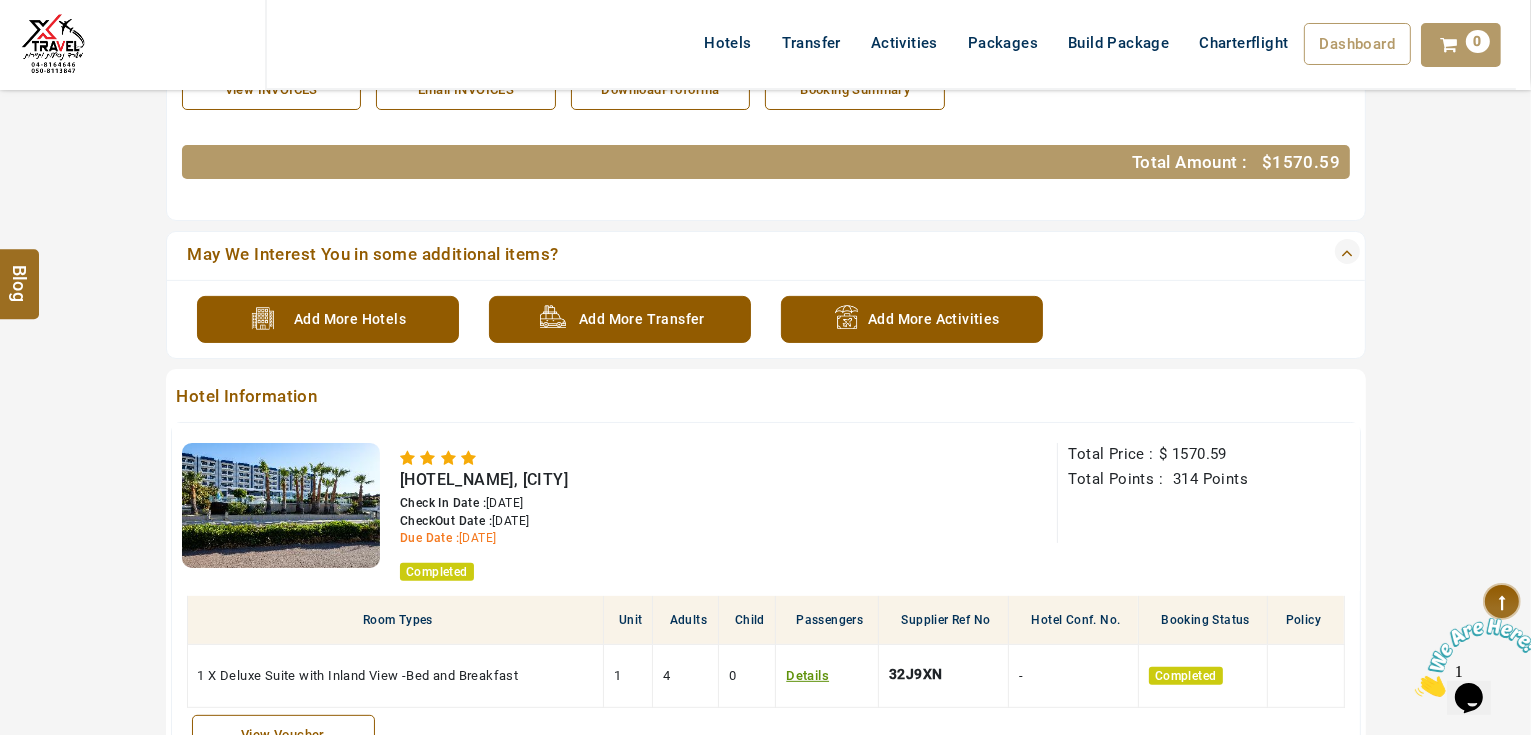 click on "AHMAD JINDAWY USD AED  AED EUR  € USD  $ INR  ₹ THB  ฿ IDR  Rp BHD  BHD TRY  ₺ Credit Limit EN HE AR ES PT ZH Helpline
+971 55 344 0168 Register Now +971 55 344 0168 info@royallineholidays.com About Us What we Offer Blog Why Us Contact Hotels  Transfer Activities Packages Build Package Charterflight Dashboard My Profile My Booking My Reports My Quotation Sign Out 0 Points Redeem Now To Redeem 35325 Points Future Points  3459   Points Credit Limit Credit Limit USD 30000.00 70% Complete Used USD 15156.98 Available USD 14843.02 Setting" at bounding box center (765, 70) 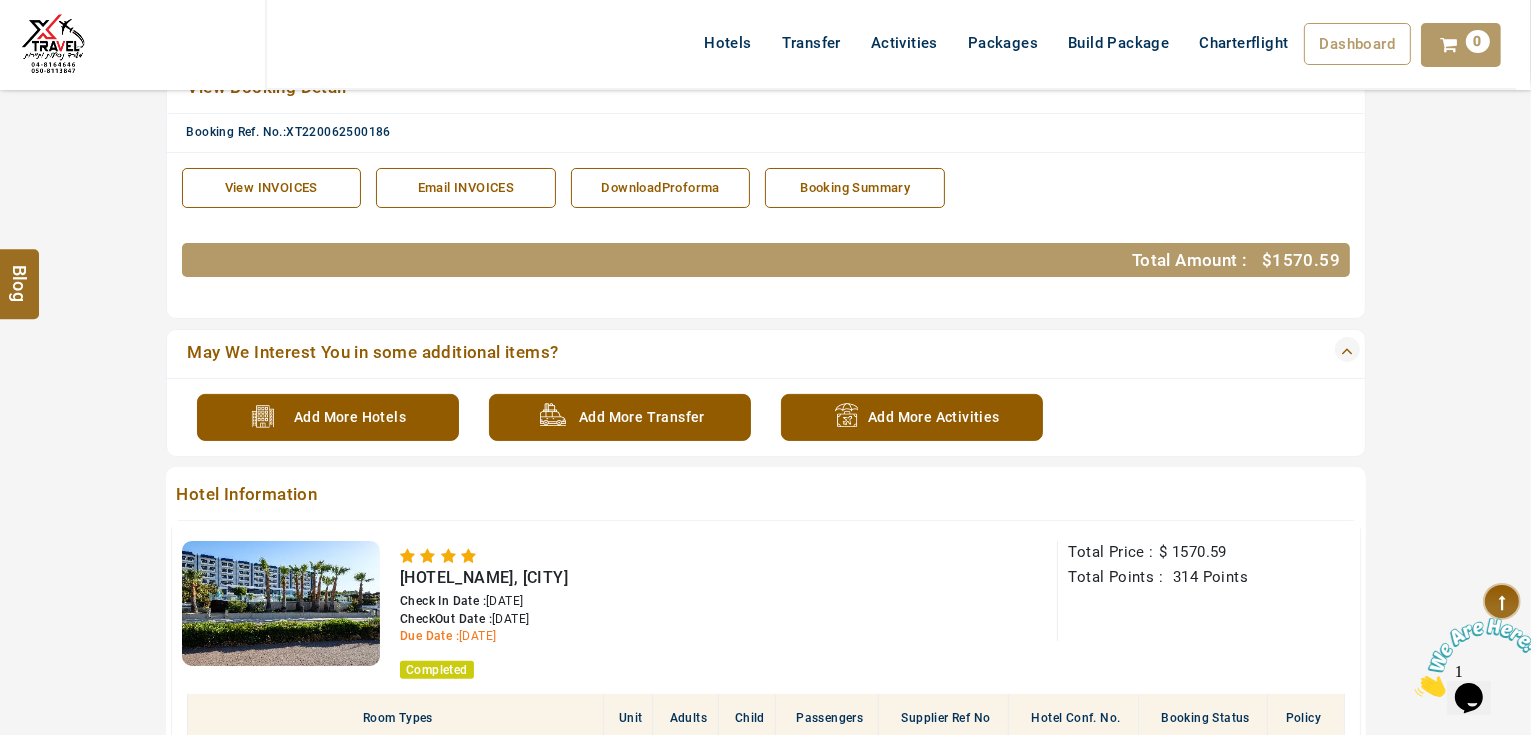 scroll, scrollTop: 400, scrollLeft: 0, axis: vertical 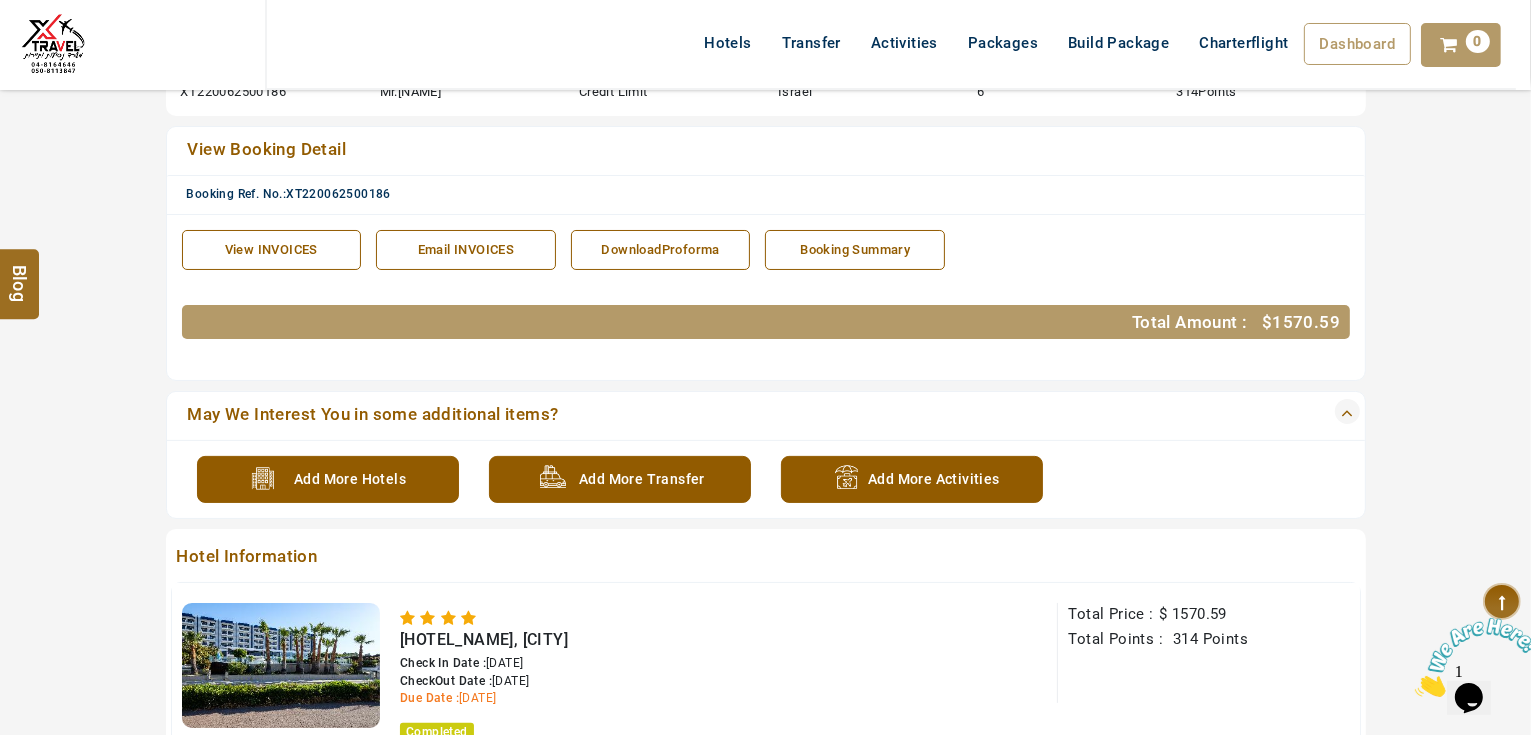 click on "View INVOICES" at bounding box center (272, 250) 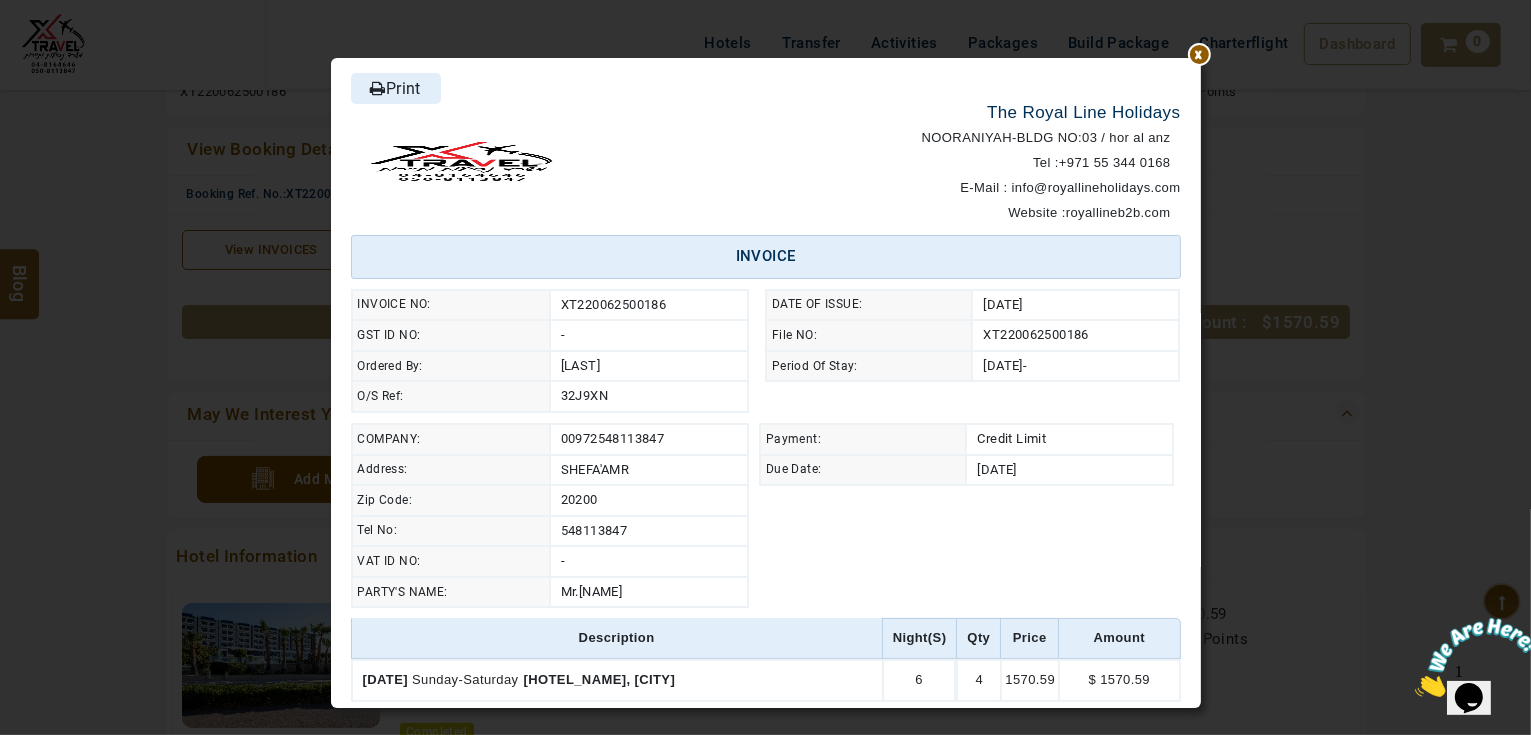 click on "Print" at bounding box center [396, 88] 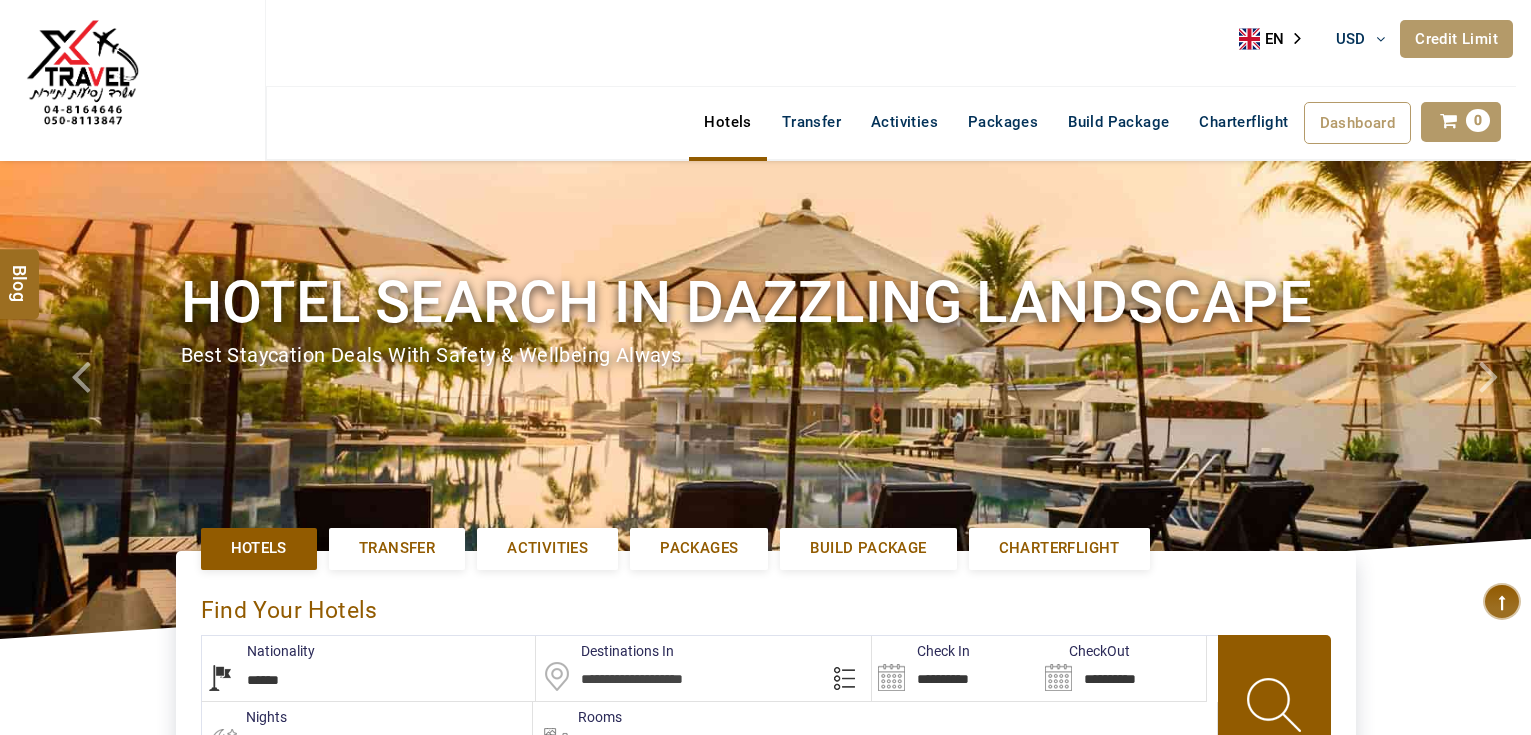 select on "******" 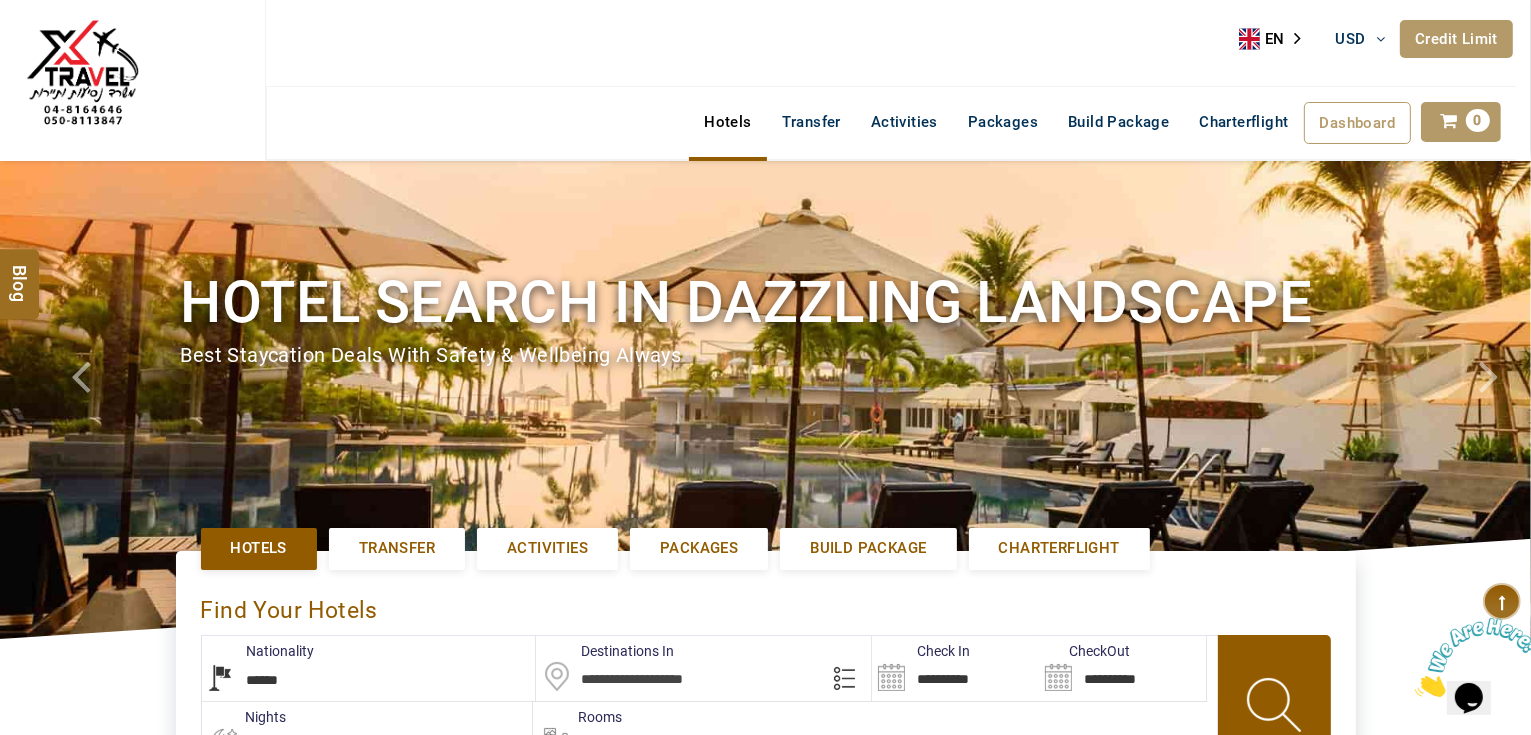 scroll, scrollTop: 0, scrollLeft: 0, axis: both 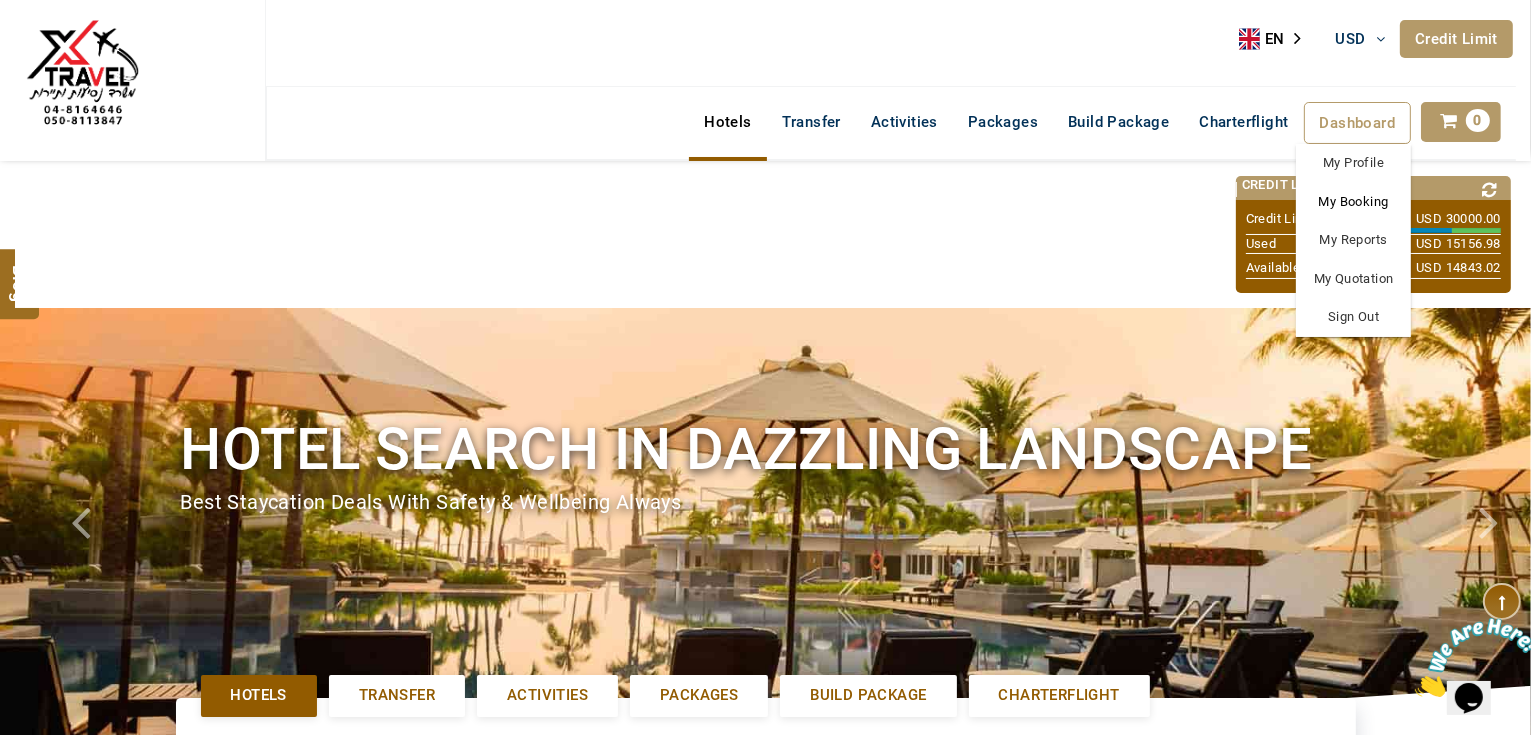 click on "My Booking" at bounding box center (1353, 202) 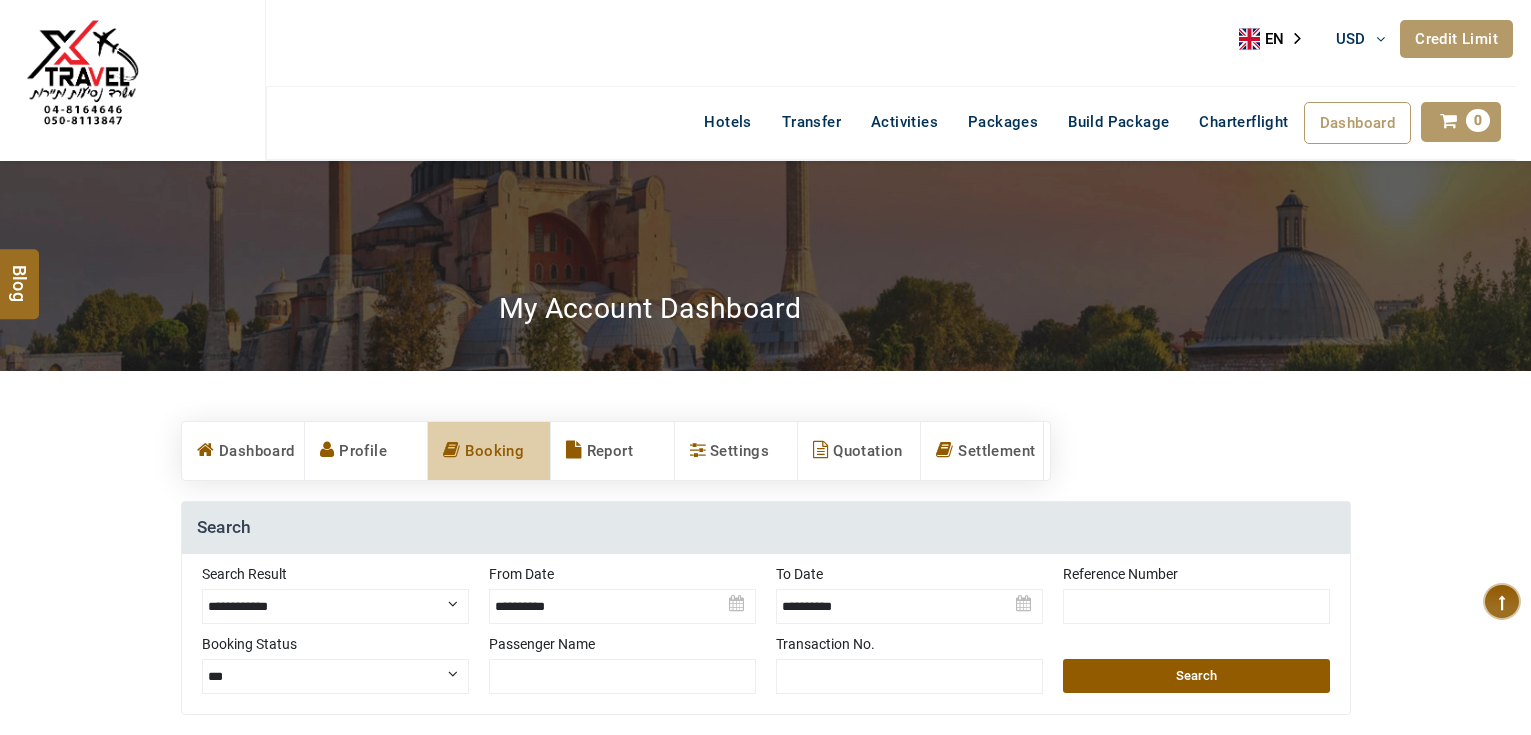 scroll, scrollTop: 320, scrollLeft: 0, axis: vertical 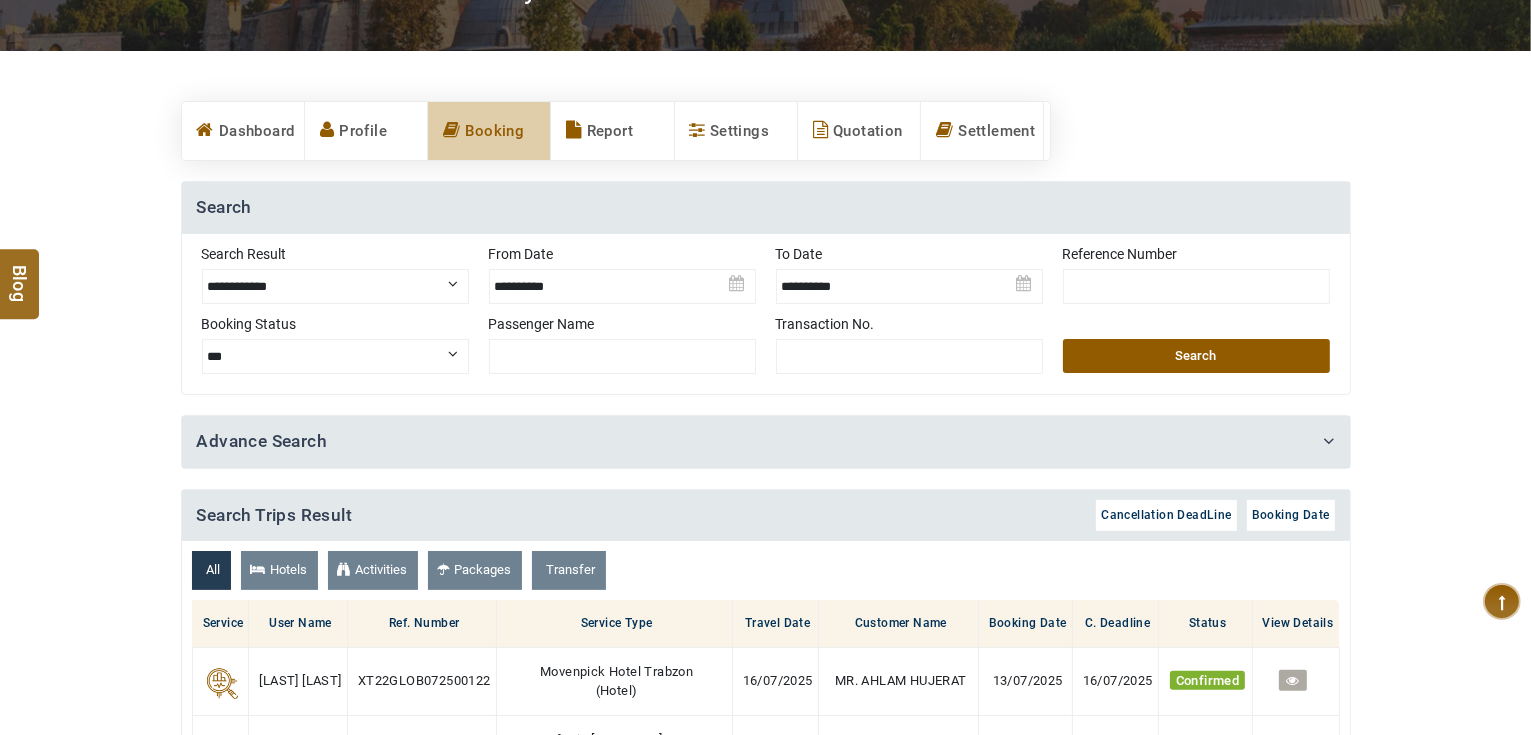 click on "**********" at bounding box center (335, 286) 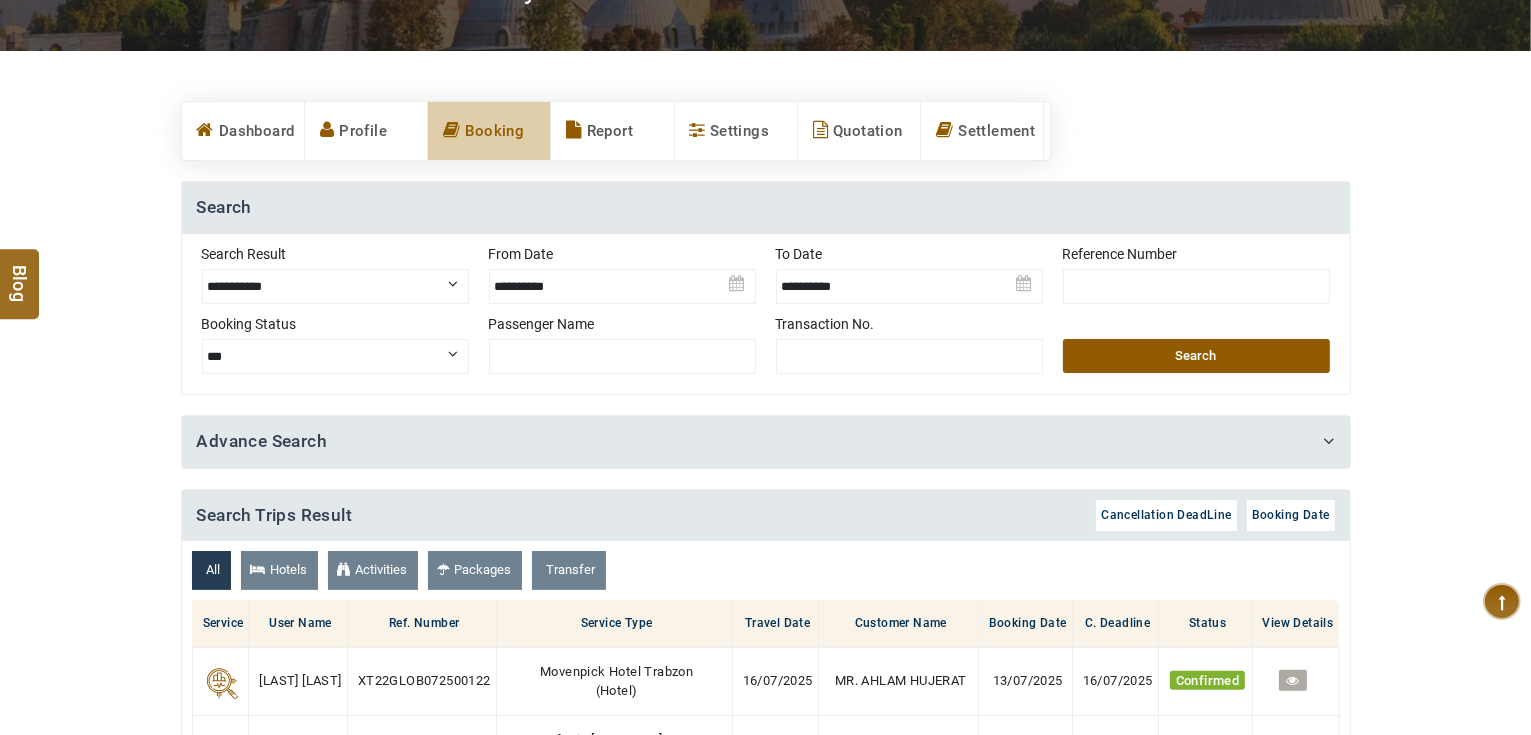 click on "**********" at bounding box center [335, 286] 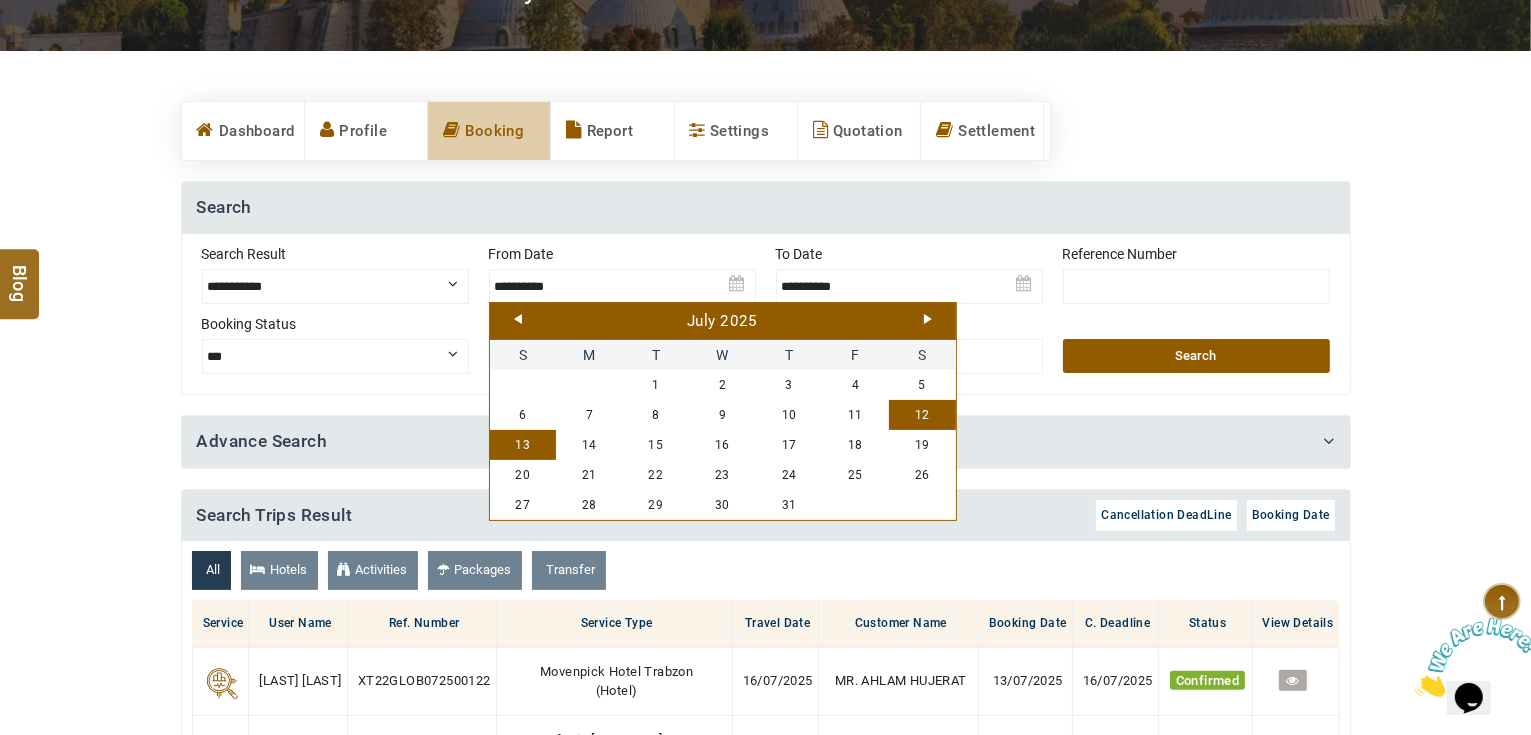 scroll, scrollTop: 0, scrollLeft: 0, axis: both 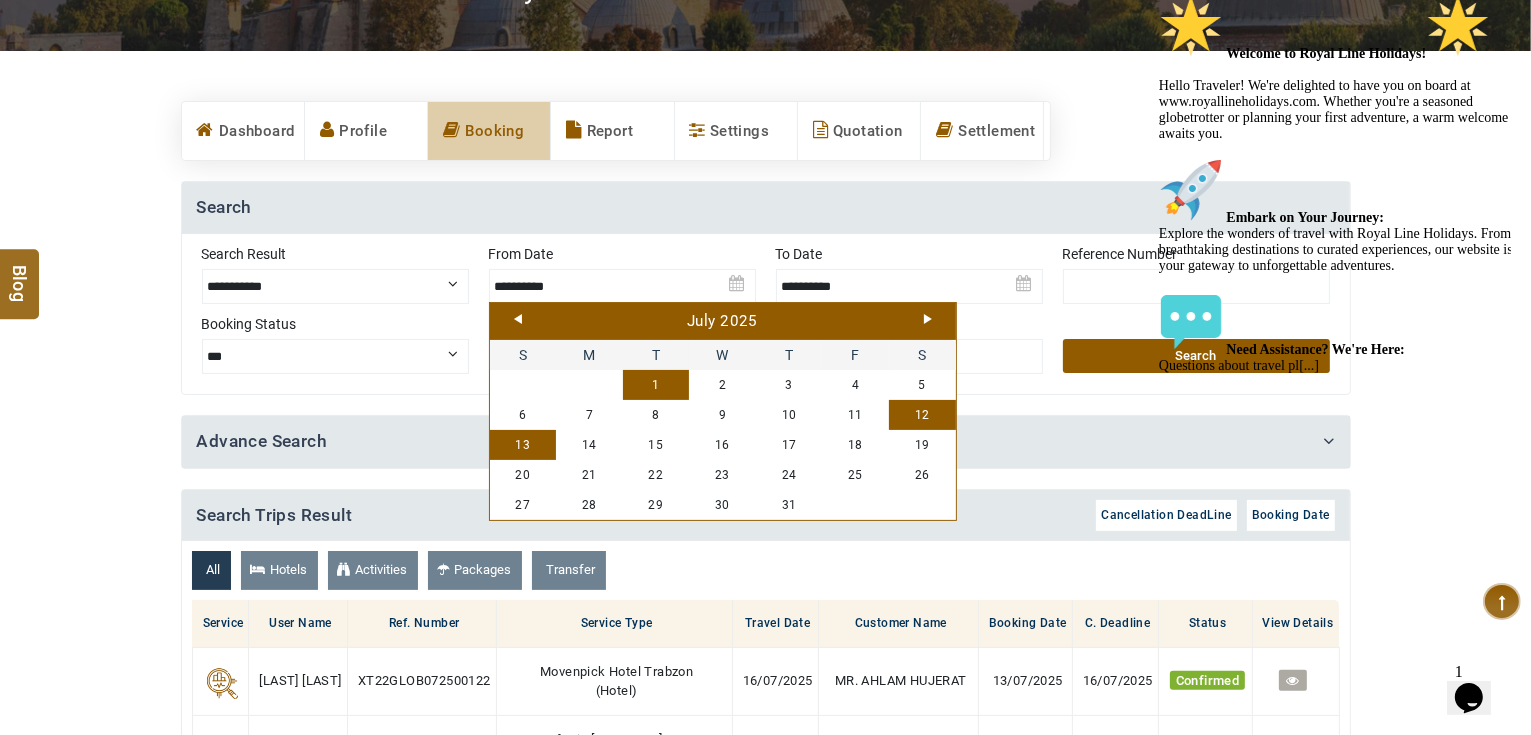 click on "1" at bounding box center [656, 385] 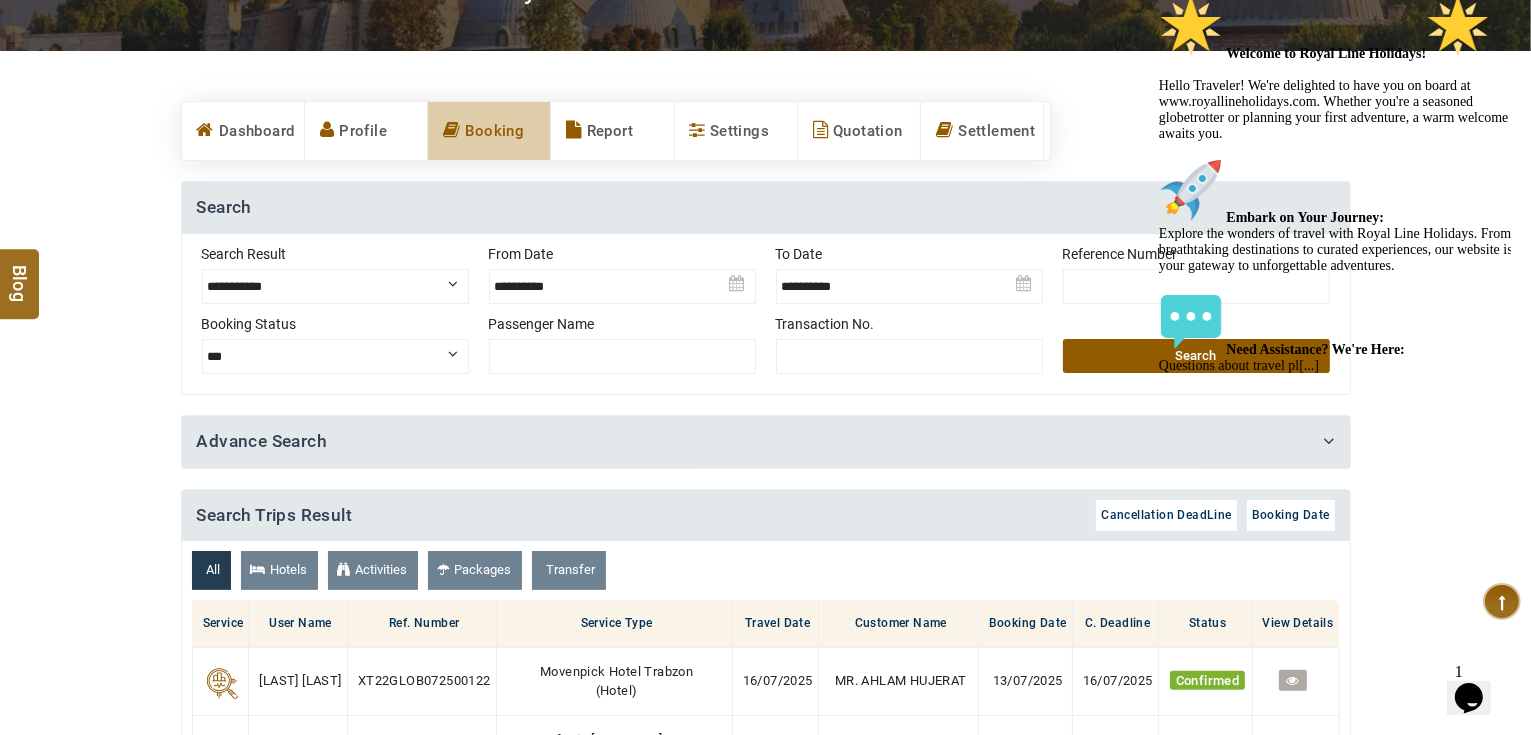 click on "**********" at bounding box center (335, 286) 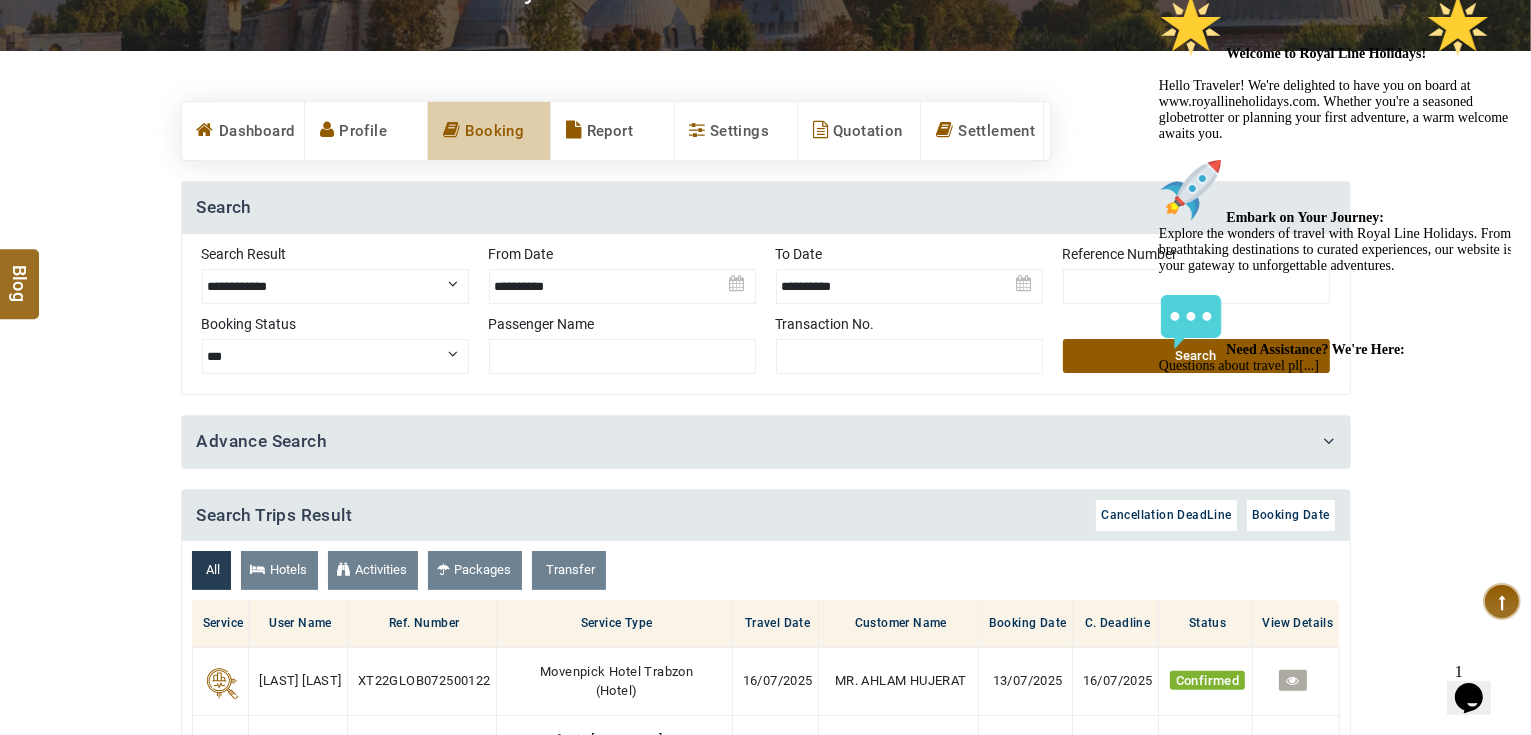 click on "**********" at bounding box center [335, 286] 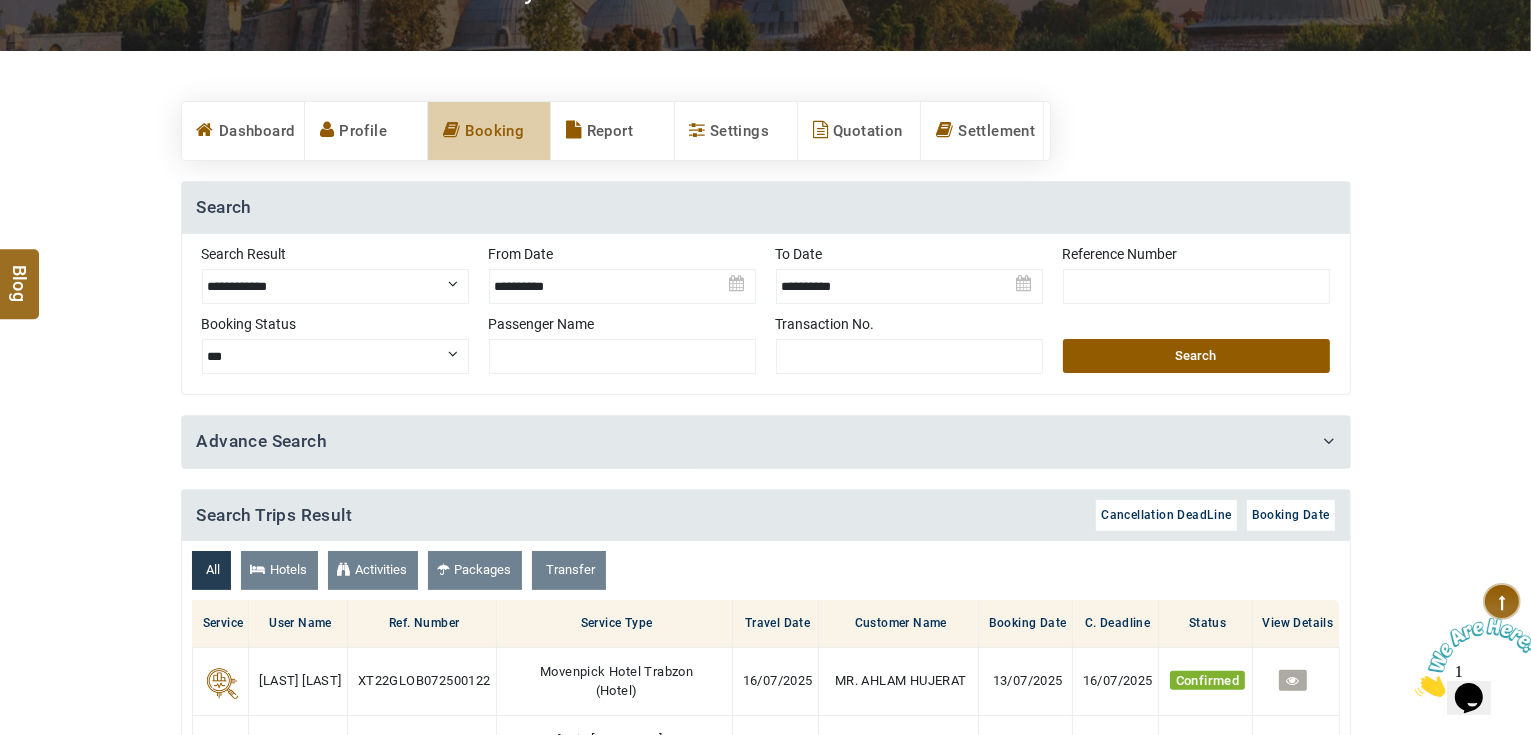 click on "Search" at bounding box center (1196, 356) 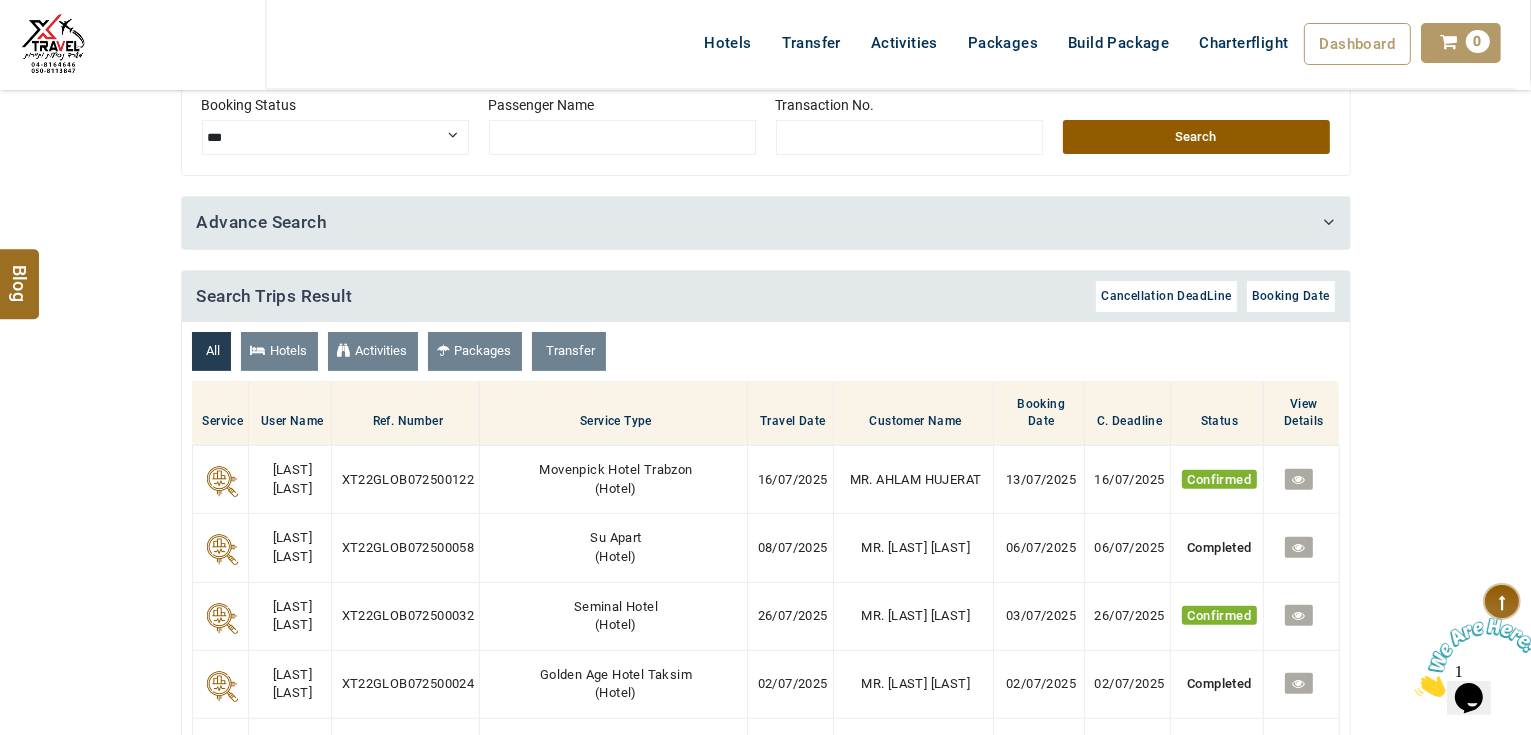 scroll, scrollTop: 80, scrollLeft: 0, axis: vertical 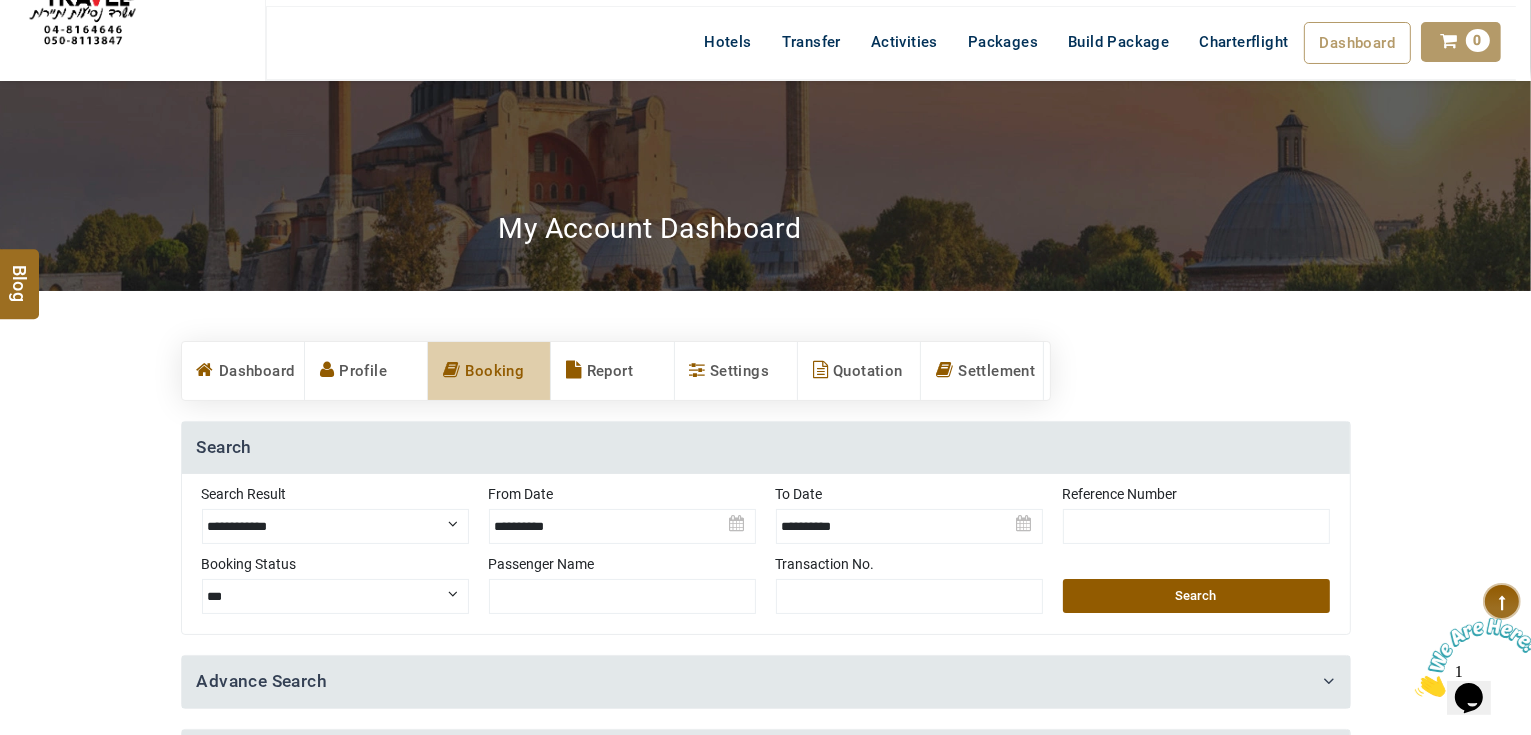 click at bounding box center (909, 519) 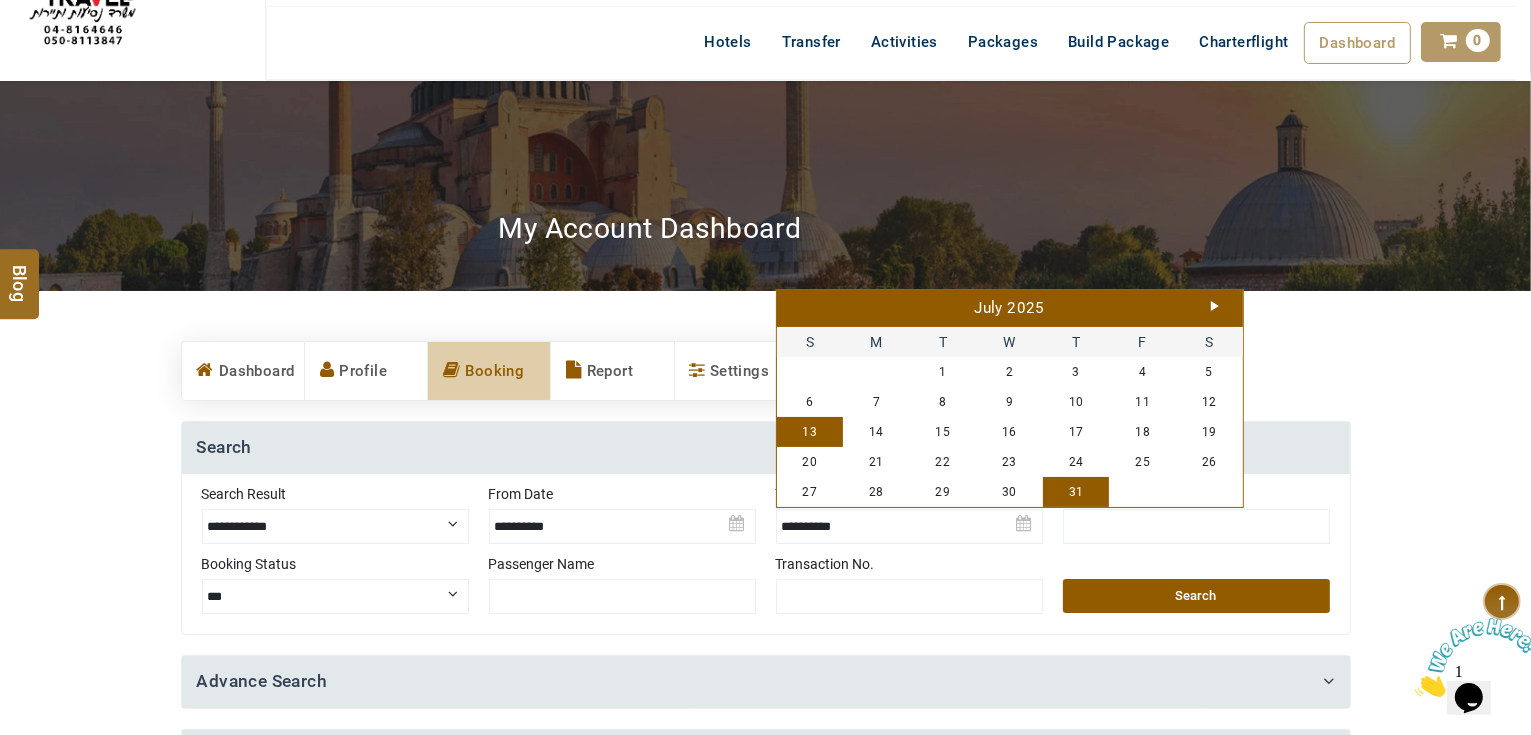 click on "Search" at bounding box center [766, 448] 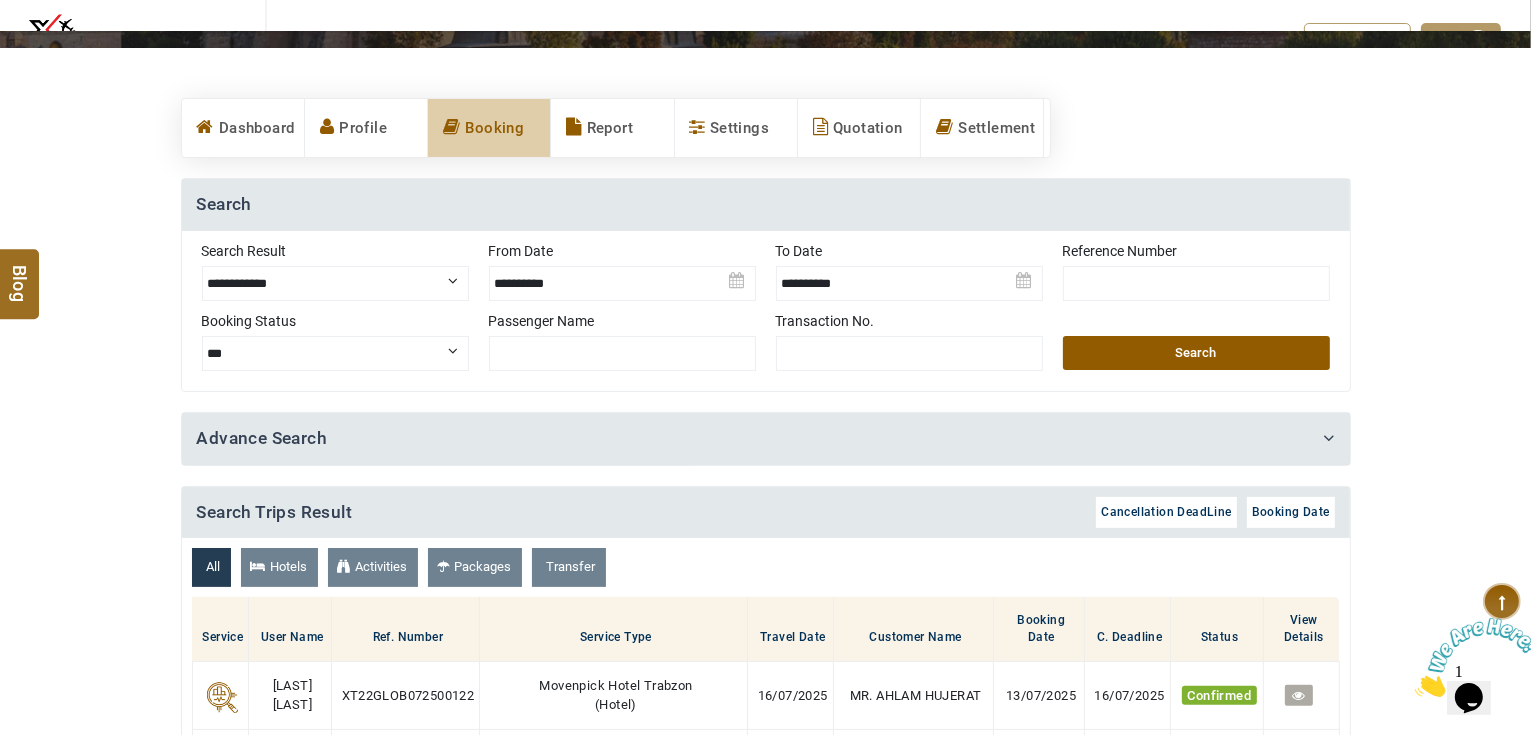 scroll, scrollTop: 80, scrollLeft: 0, axis: vertical 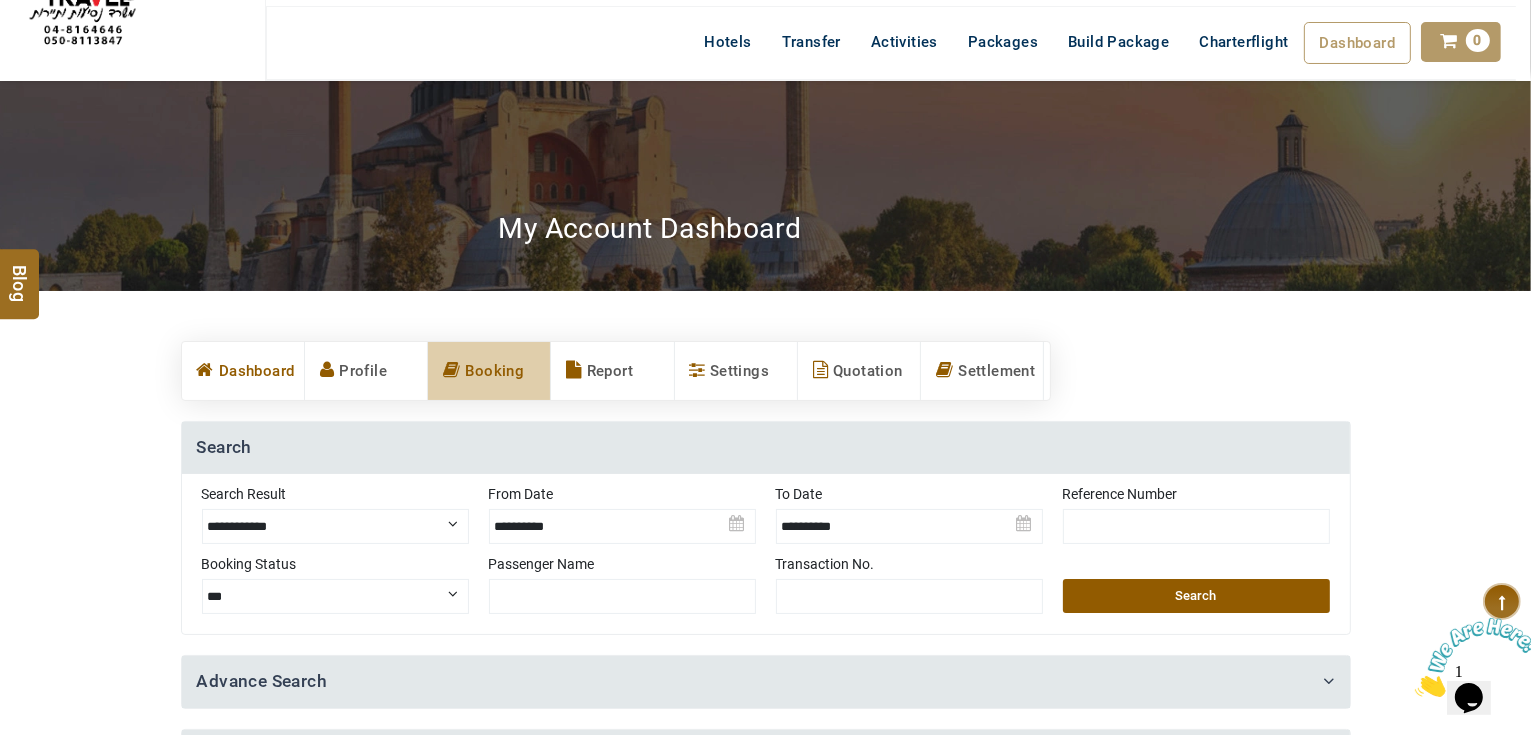 click on "Dashboard" at bounding box center [243, 371] 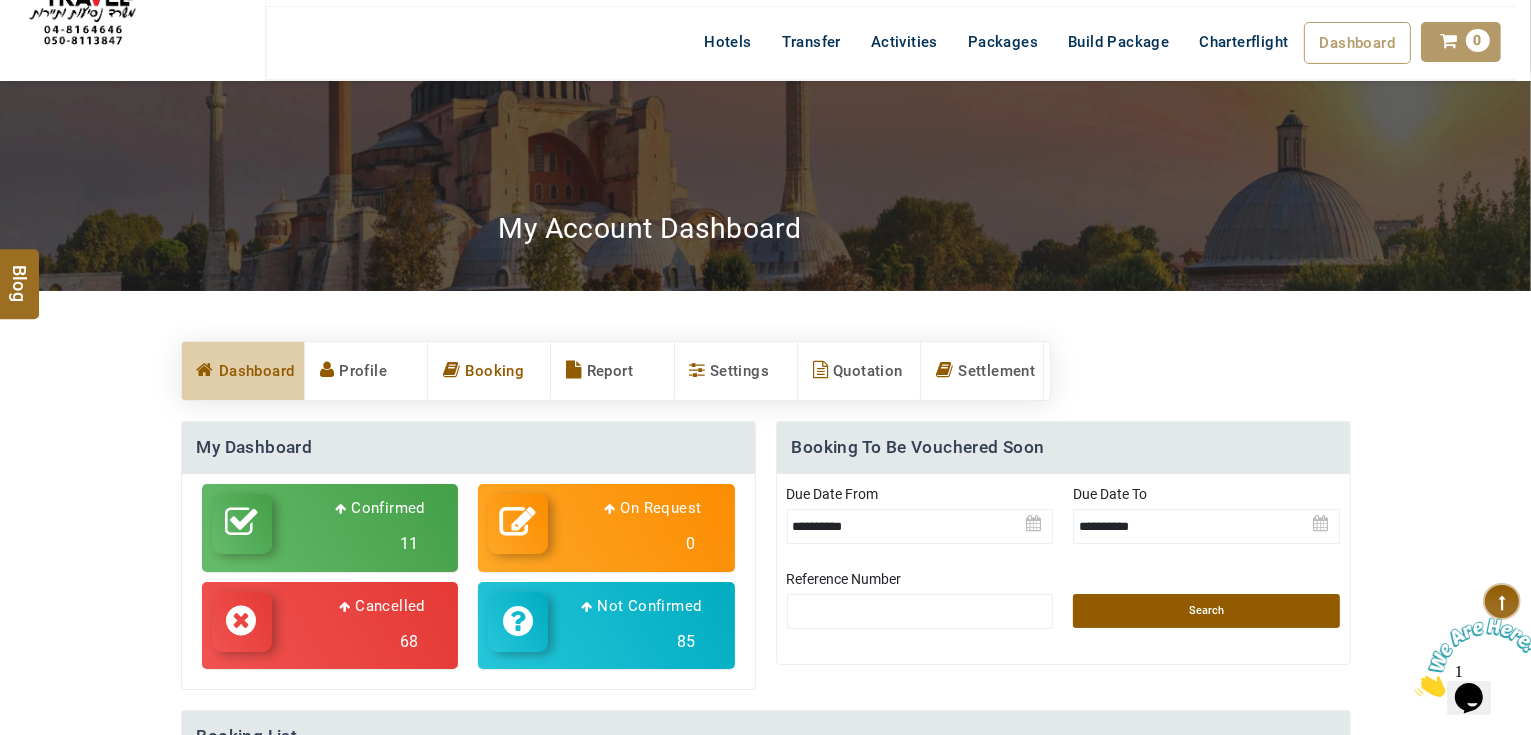 click on "Booking" at bounding box center [489, 371] 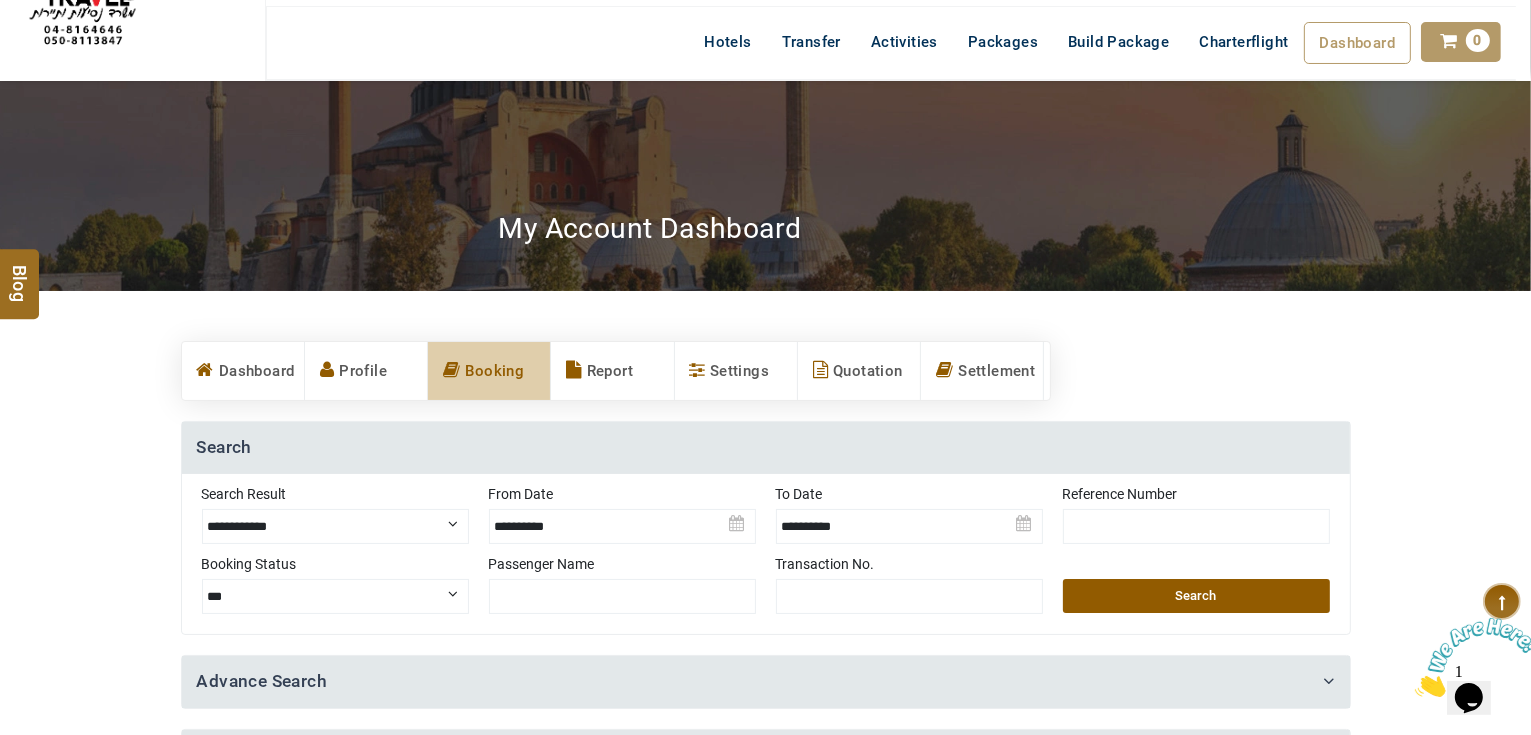 click on "**********" at bounding box center (335, 526) 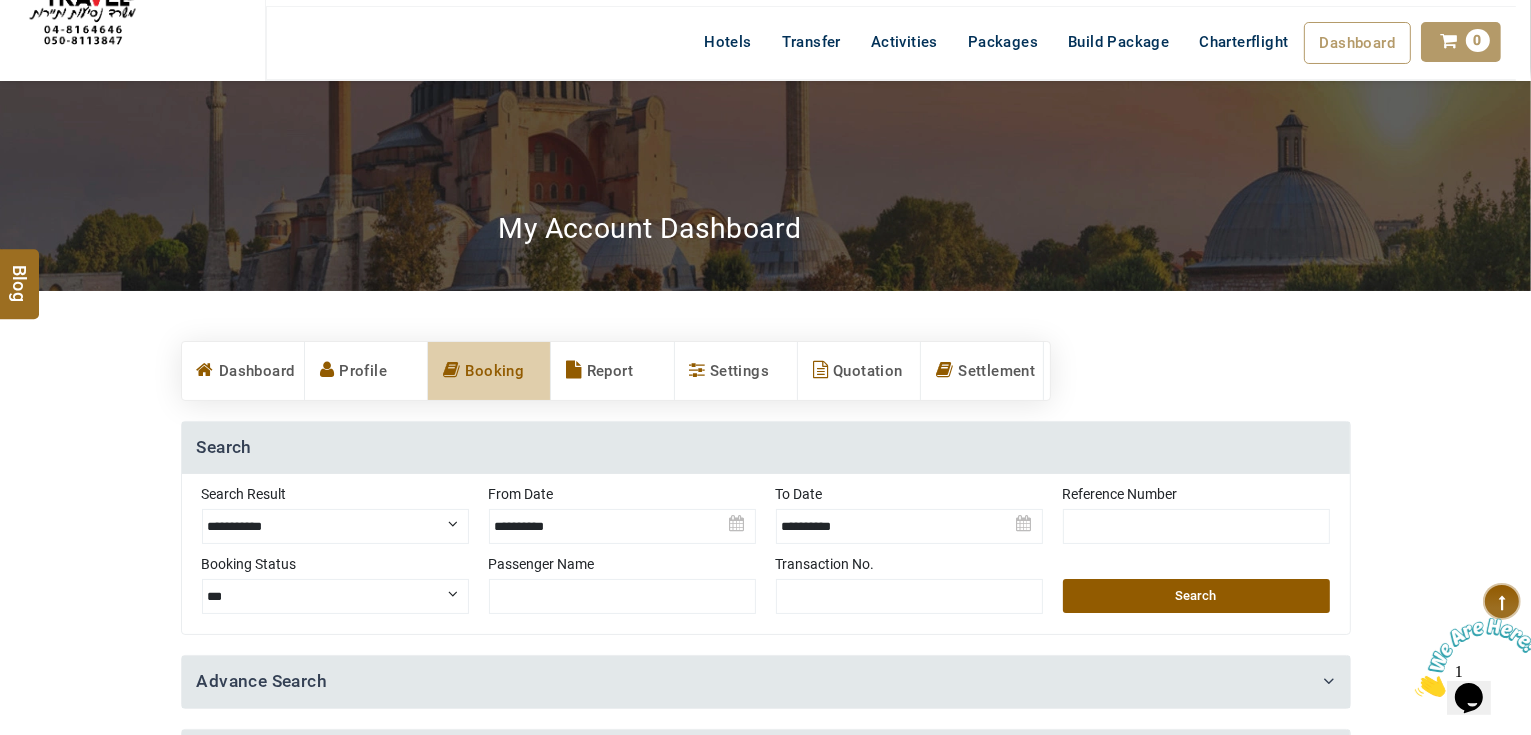click on "**********" at bounding box center (335, 526) 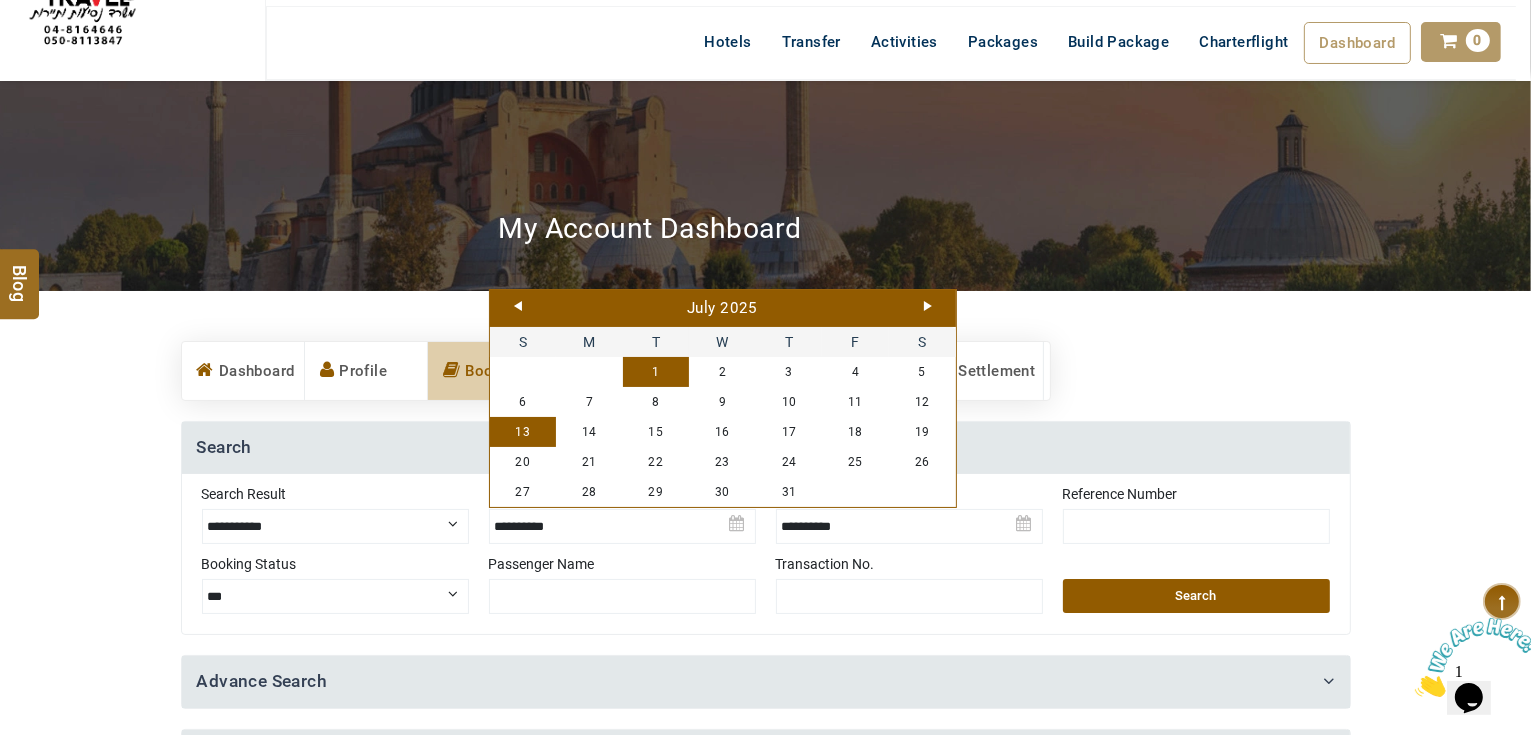 click on "Next" at bounding box center (928, 306) 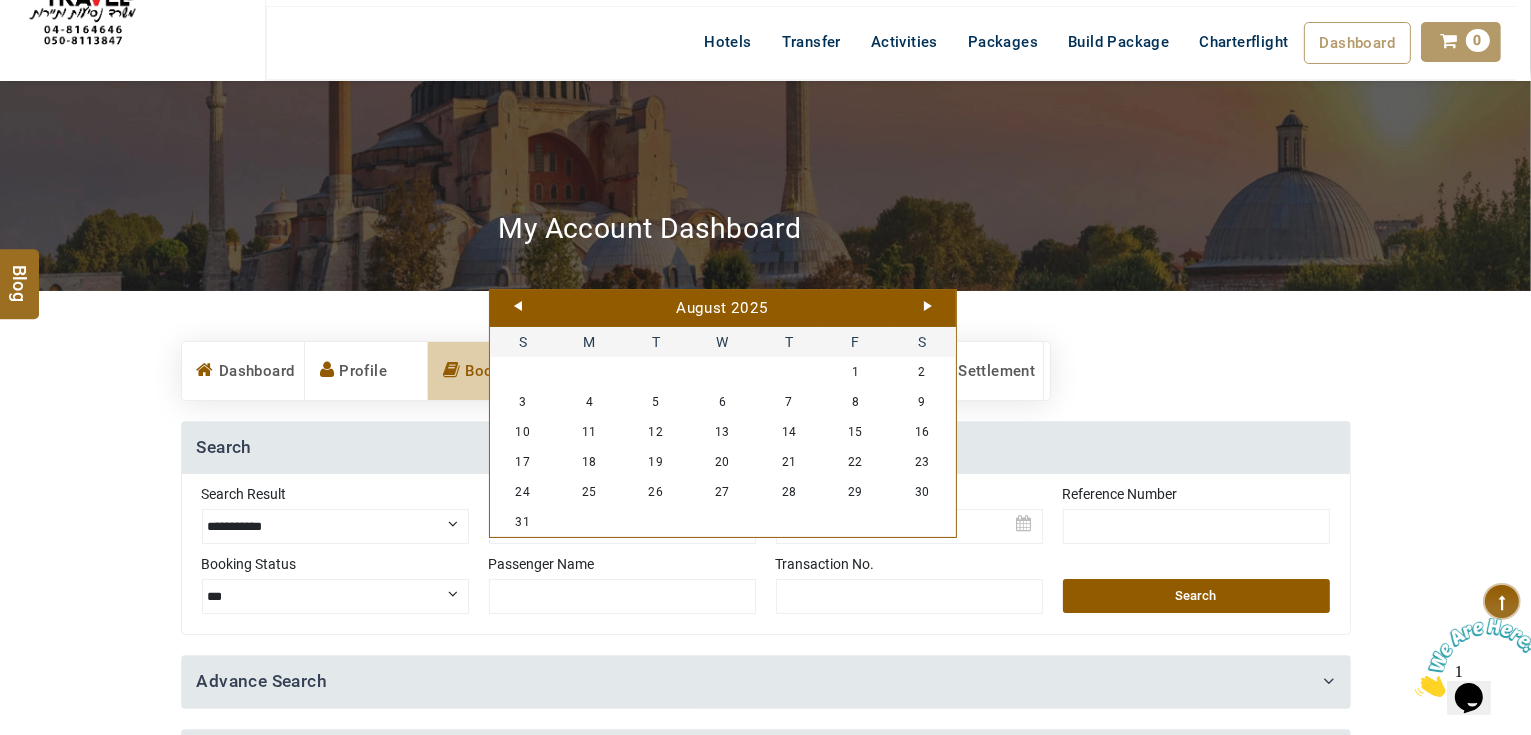 click on "Next" at bounding box center (928, 306) 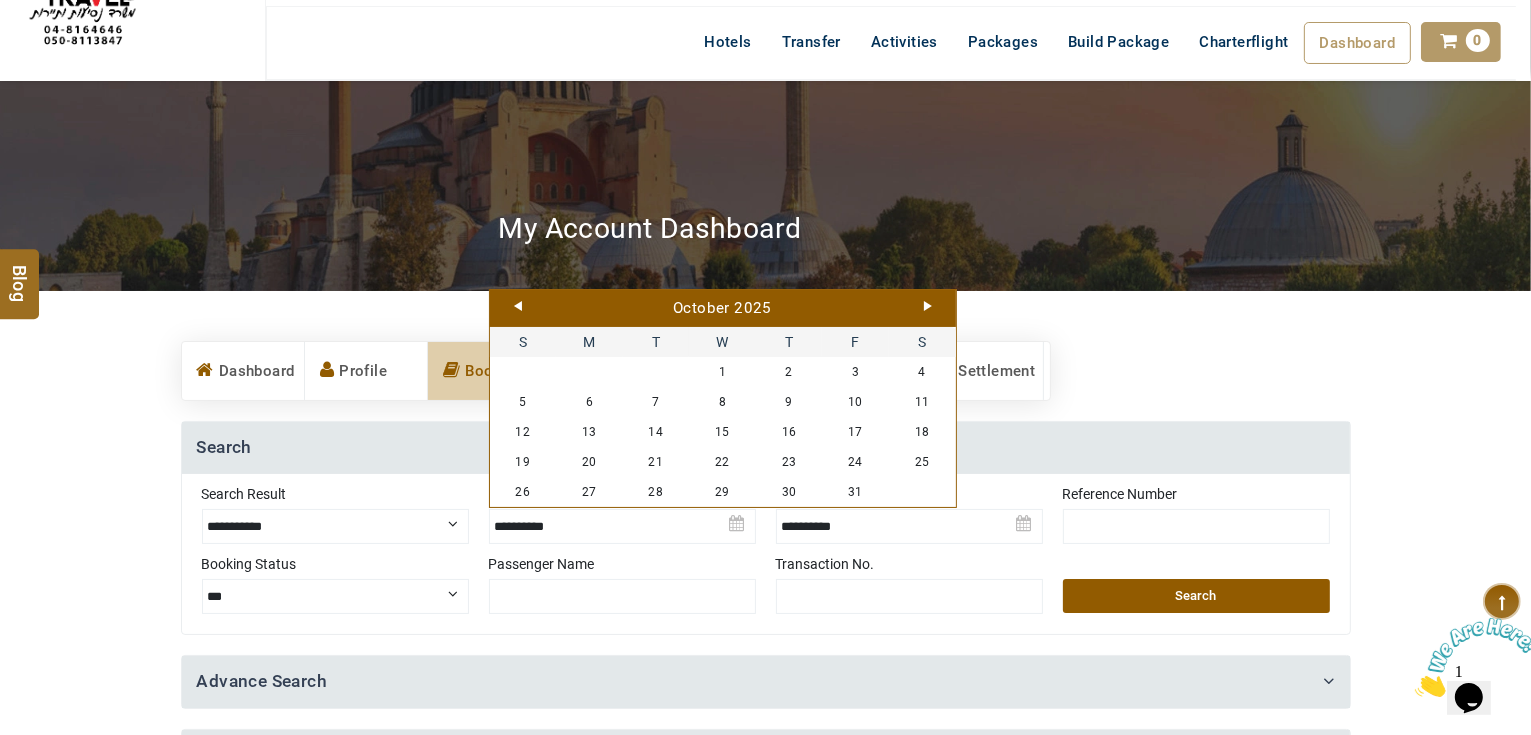click on "Next" at bounding box center (928, 306) 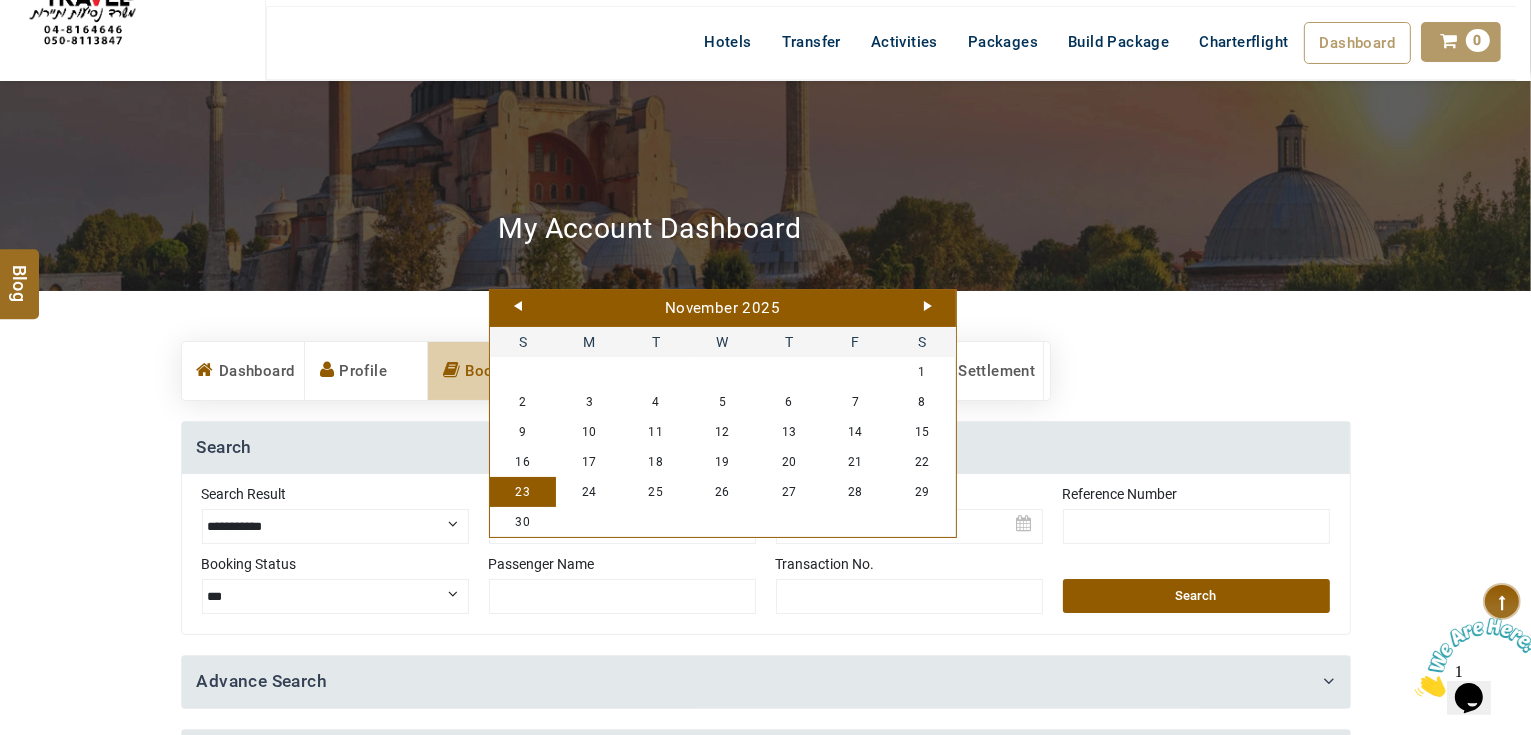 click on "23" at bounding box center (523, 492) 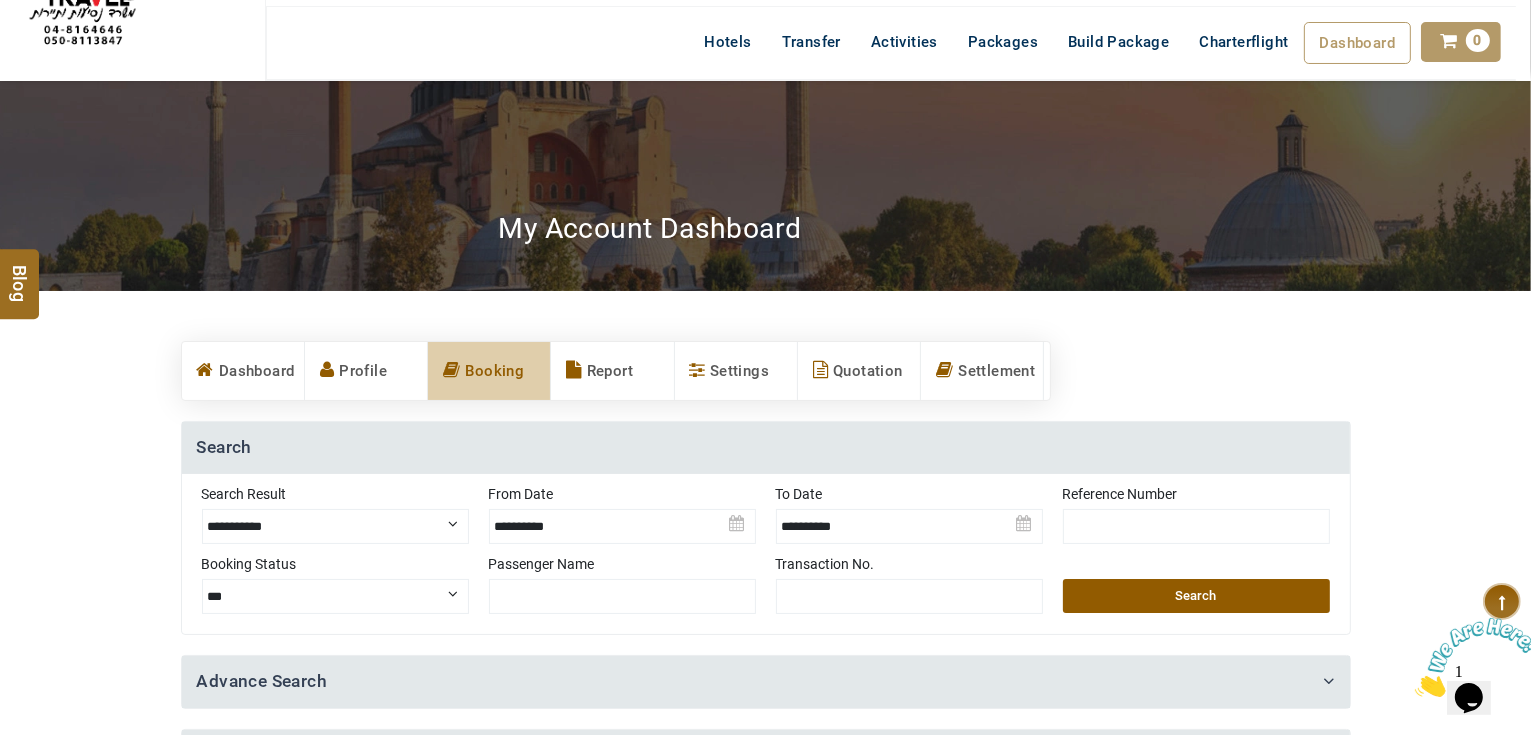 click on "**********" at bounding box center (766, 554) 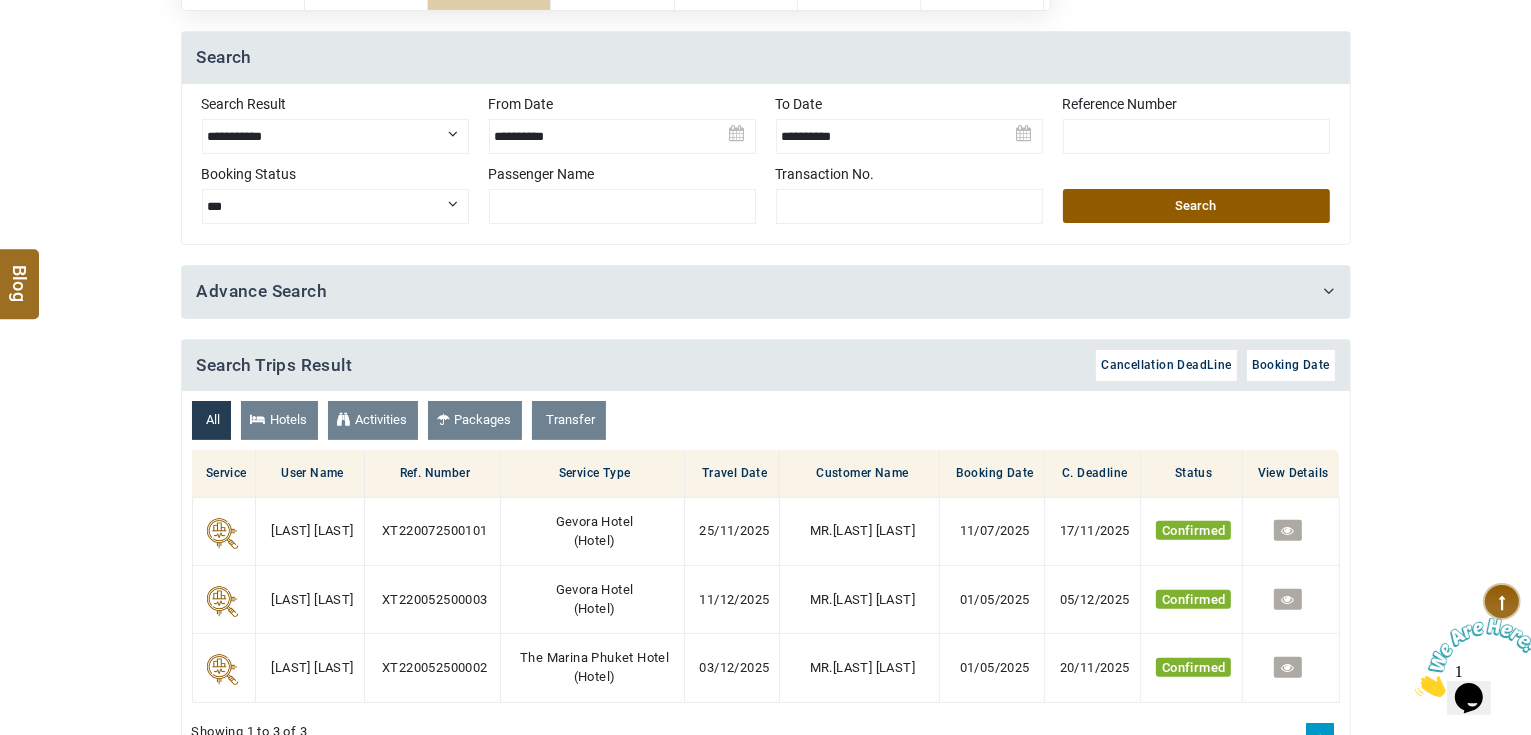 scroll, scrollTop: 560, scrollLeft: 0, axis: vertical 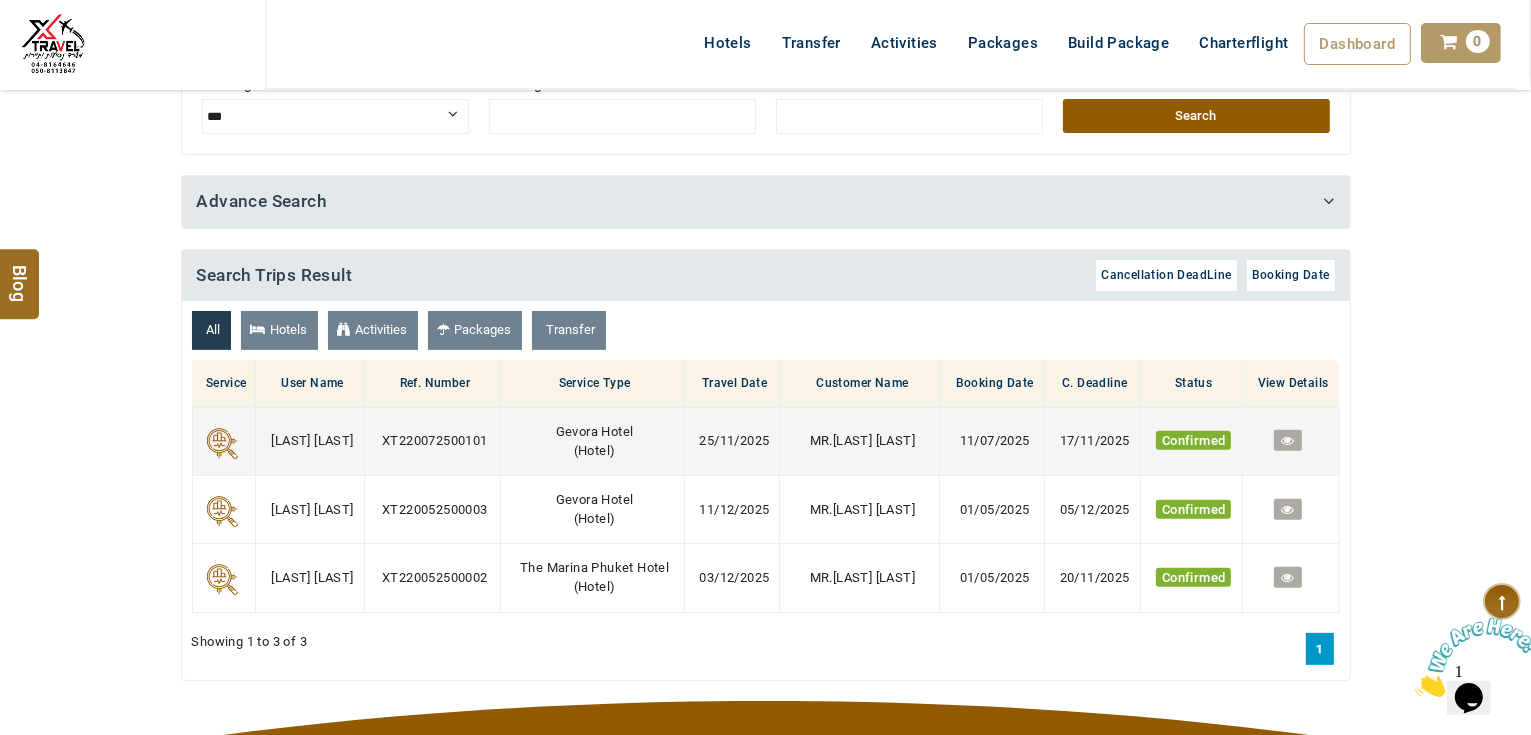 click at bounding box center (1287, 440) 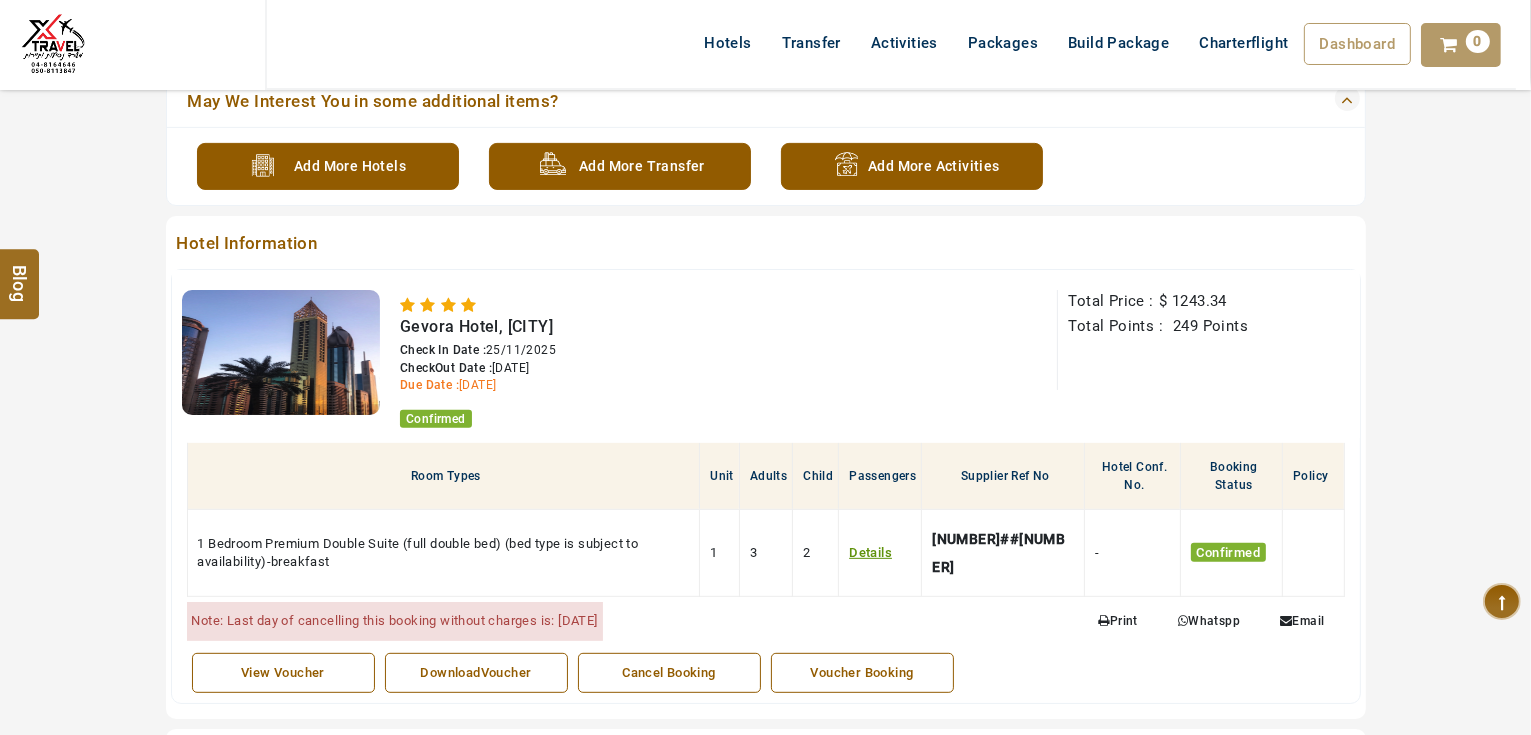 scroll, scrollTop: 720, scrollLeft: 0, axis: vertical 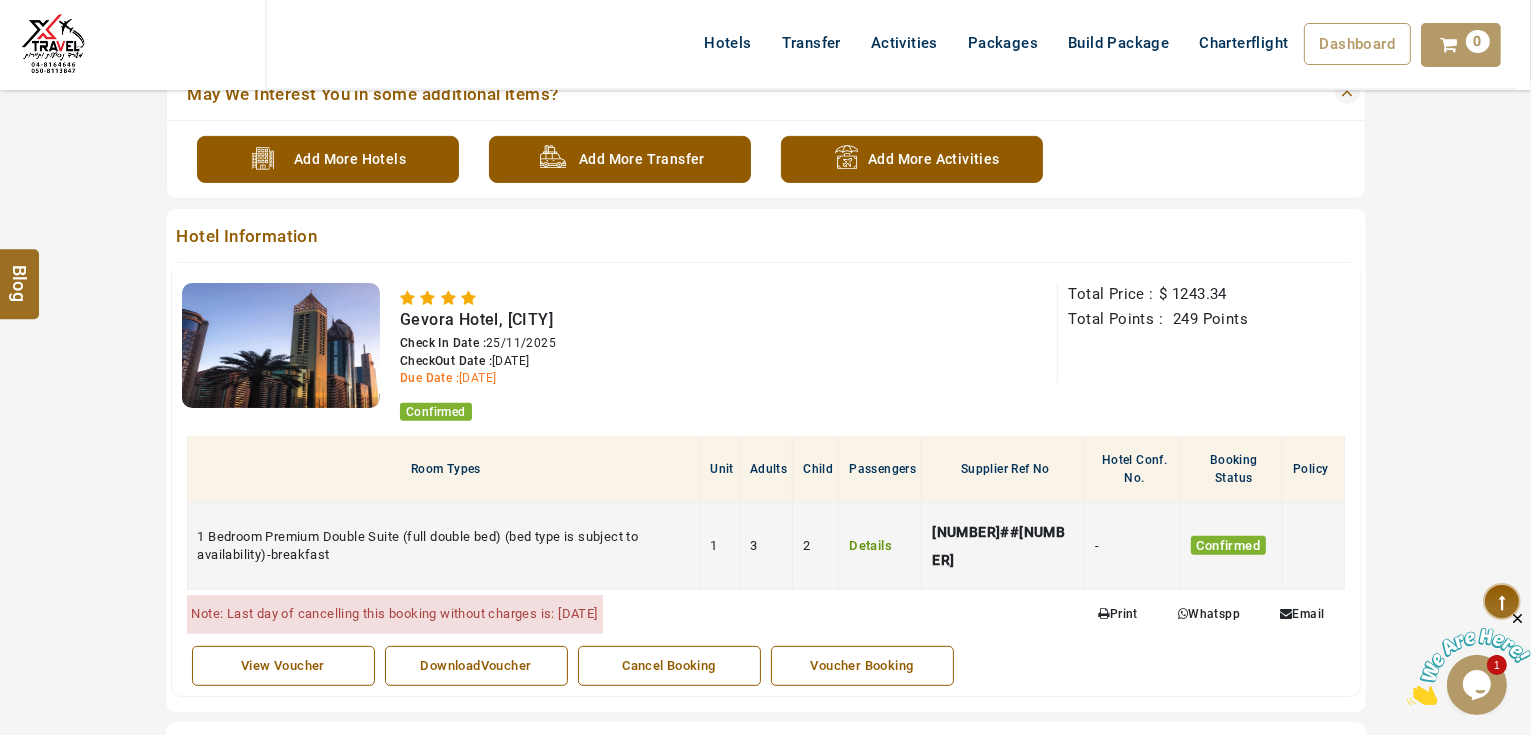 click on "Details" at bounding box center (870, 545) 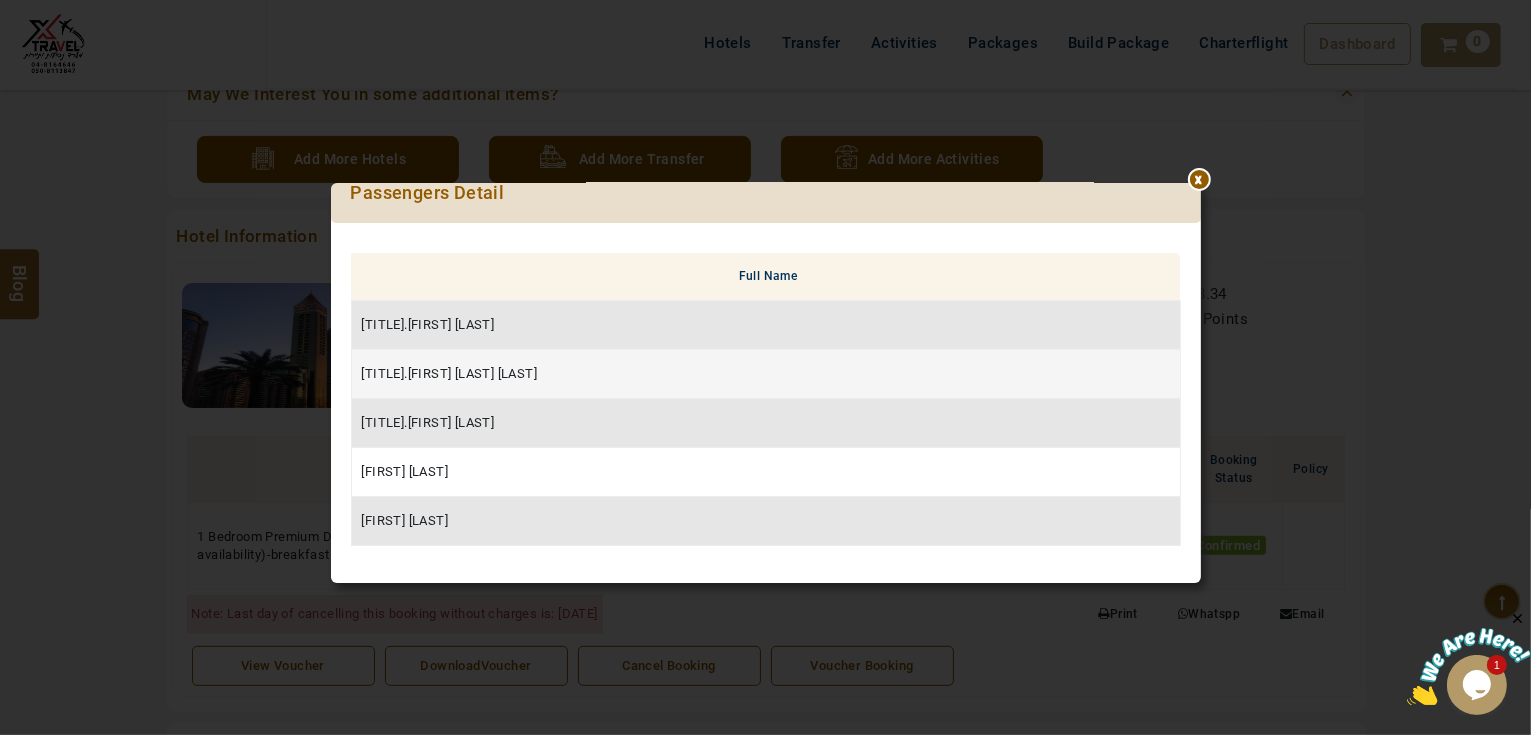 scroll, scrollTop: 29, scrollLeft: 0, axis: vertical 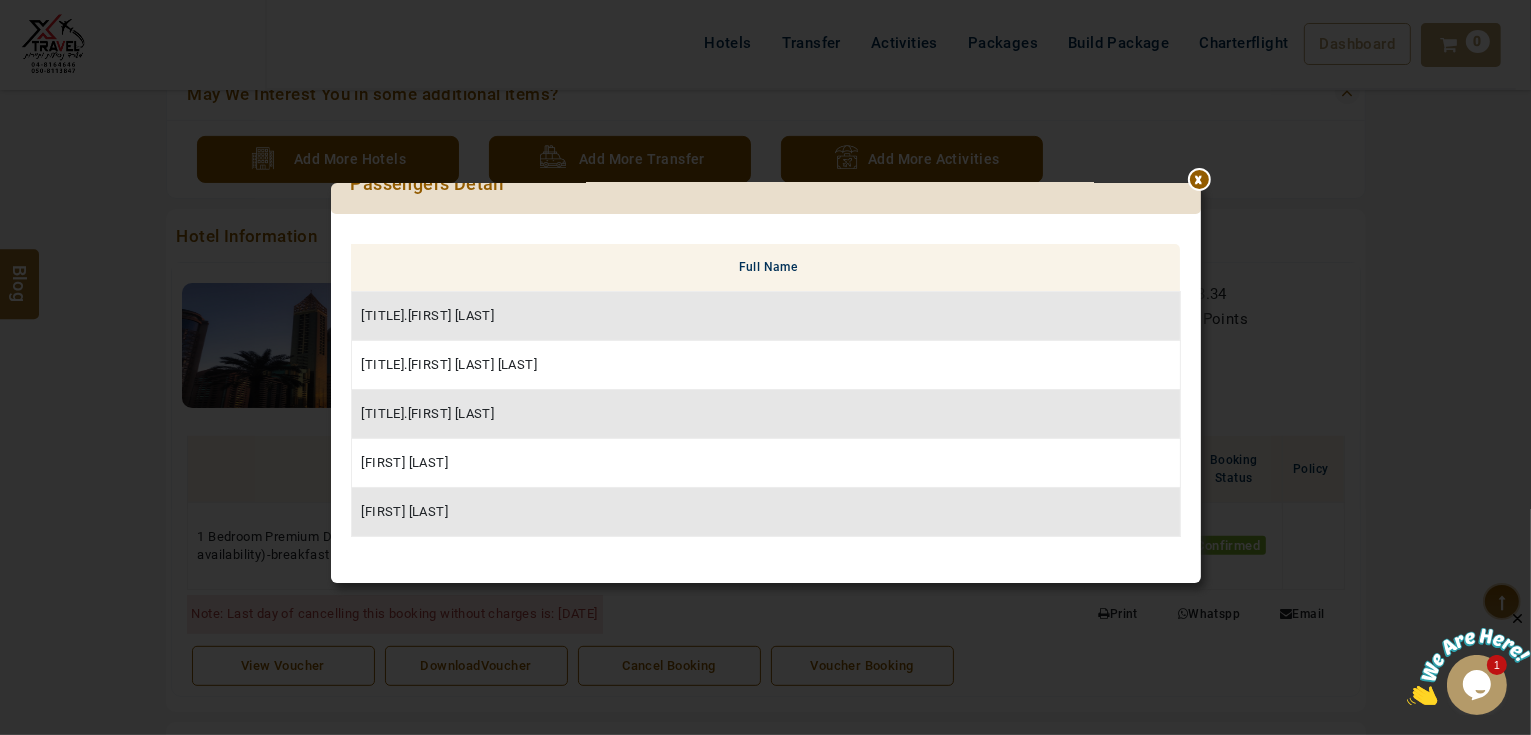click at bounding box center [1201, 154] 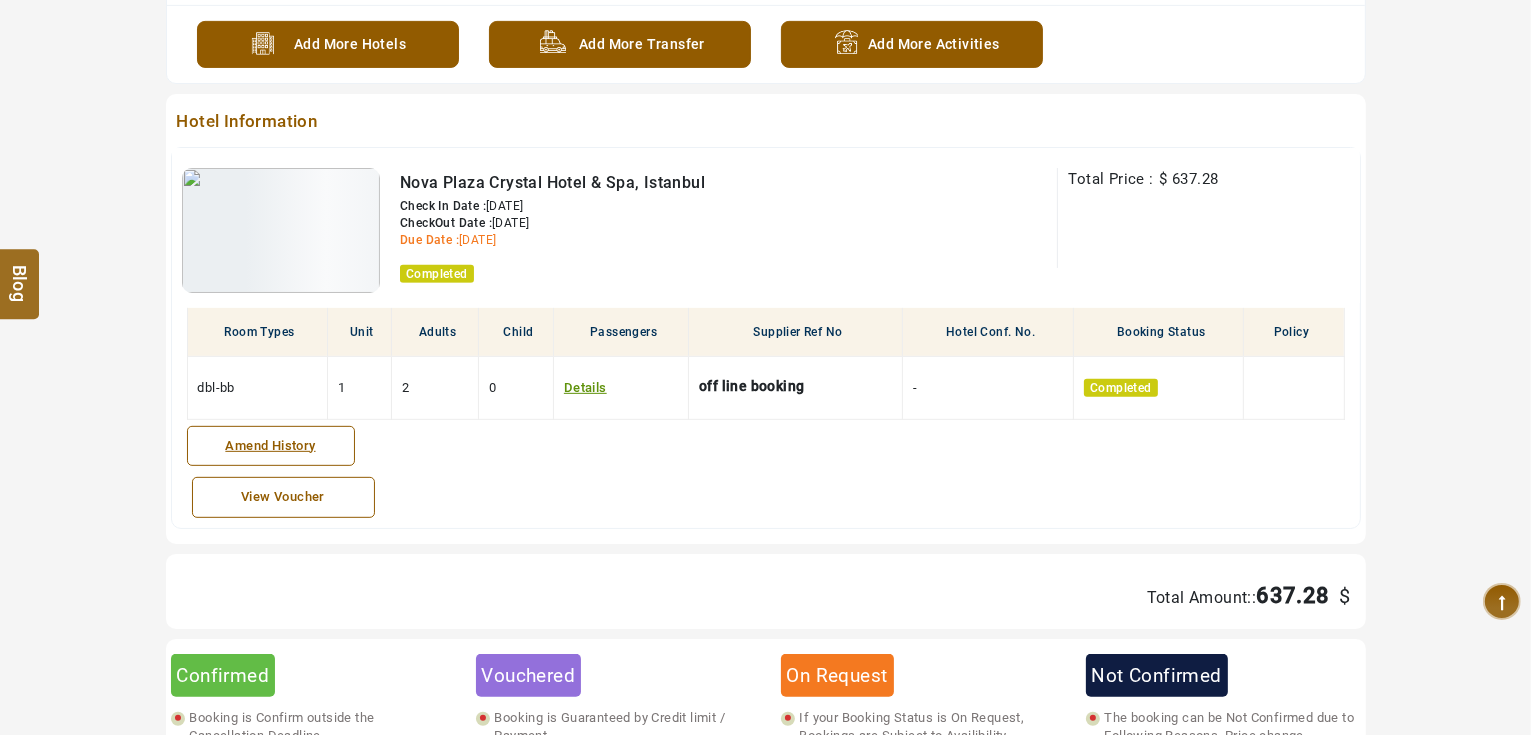 scroll, scrollTop: 815, scrollLeft: 0, axis: vertical 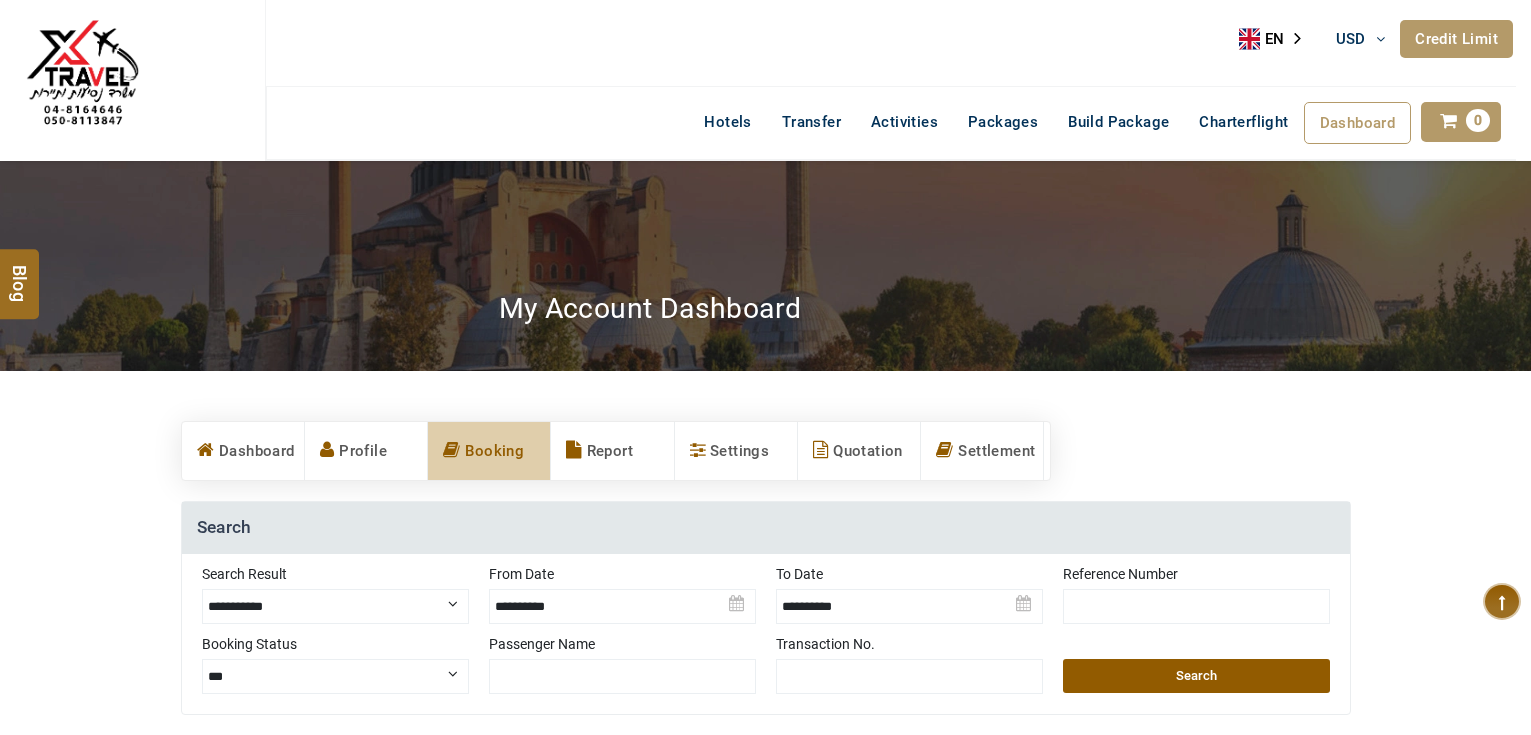 select on "**********" 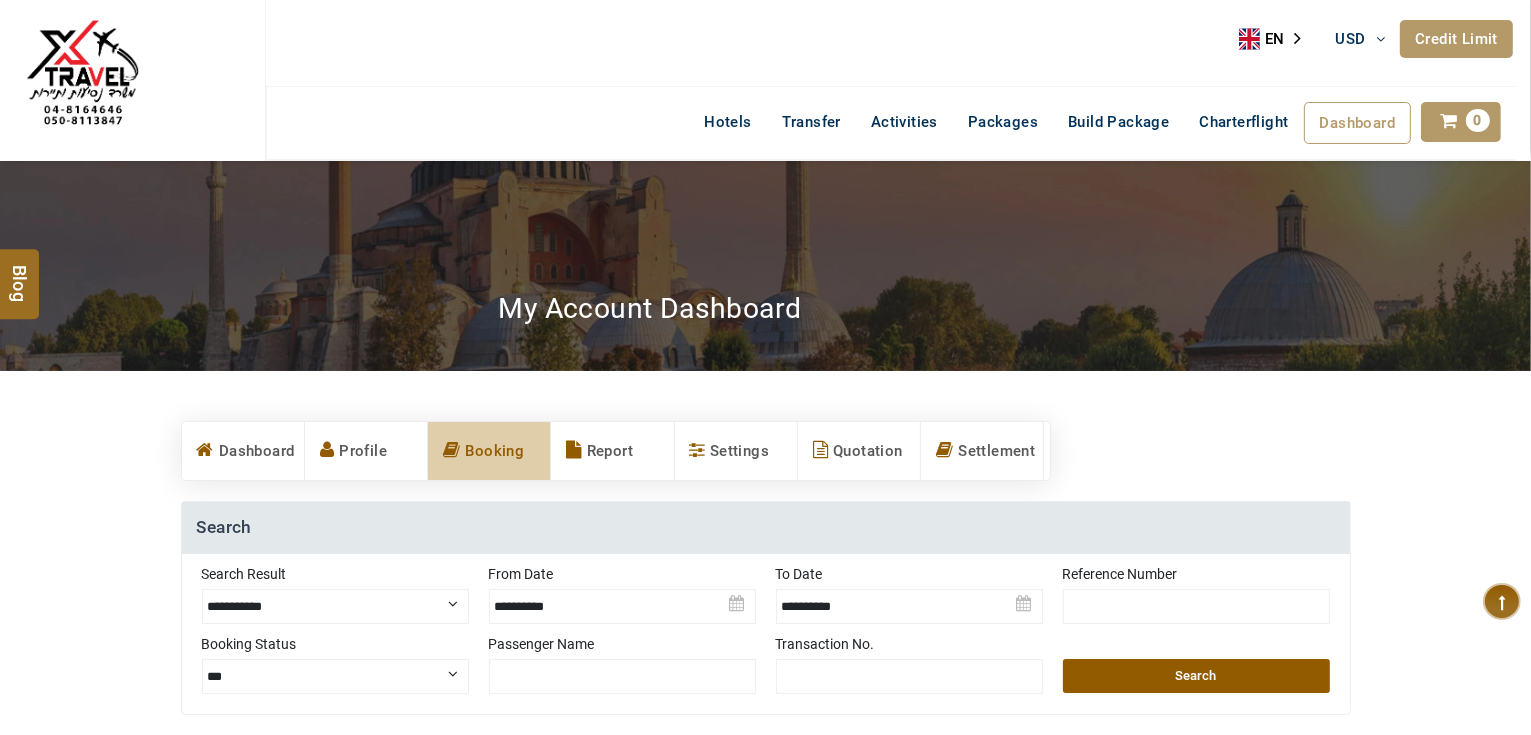 click on "Credit Limit" at bounding box center [1456, 39] 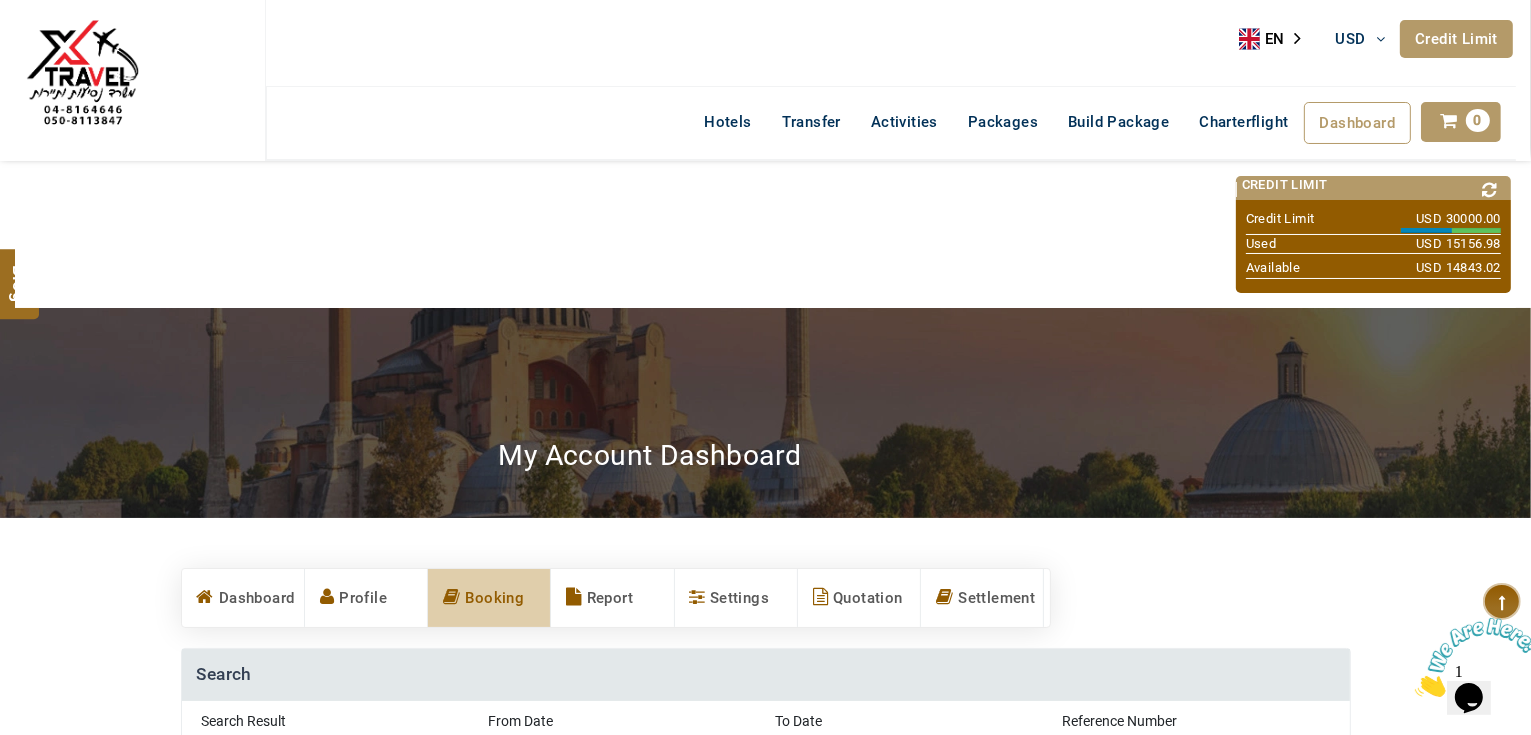 scroll, scrollTop: 0, scrollLeft: 0, axis: both 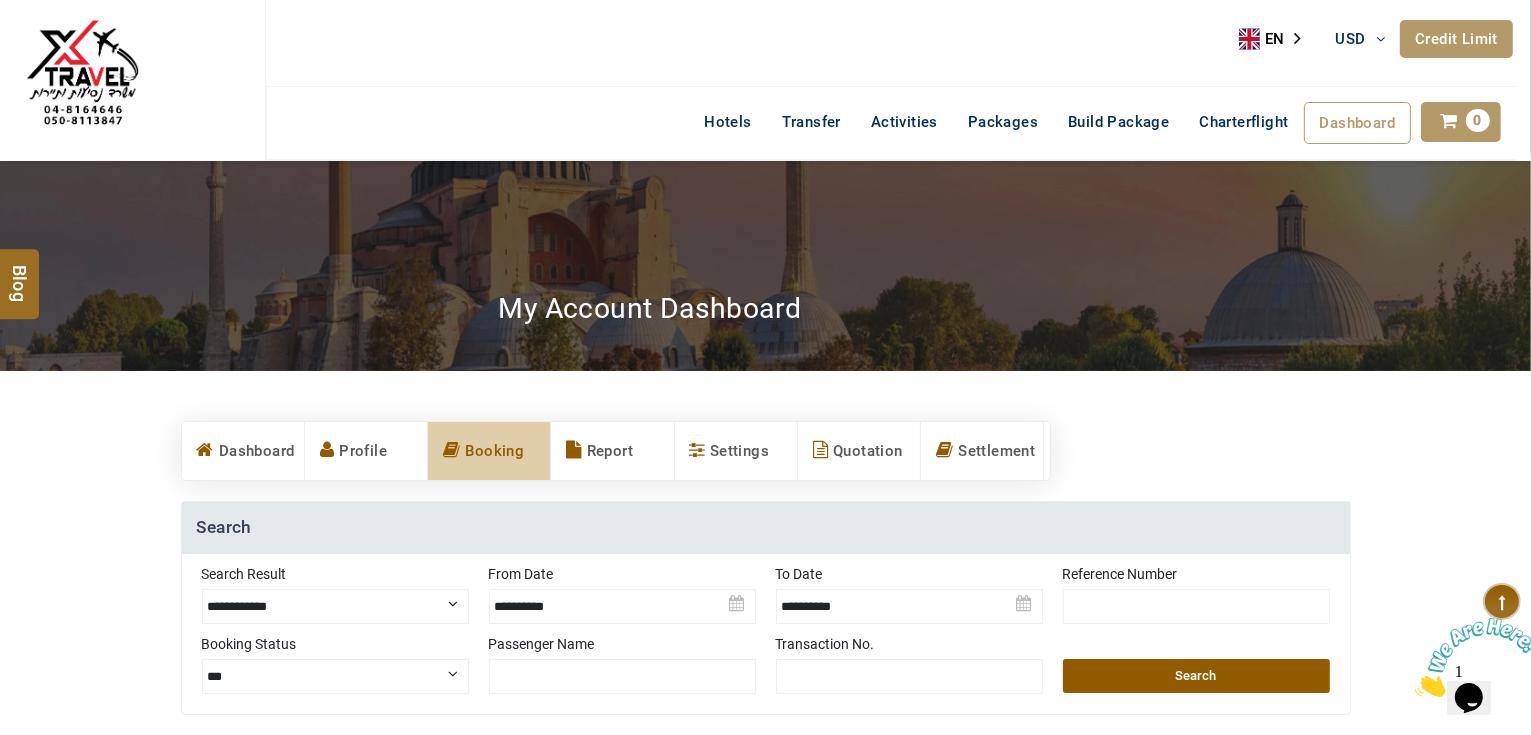 click on "Credit Limit" at bounding box center [1456, 39] 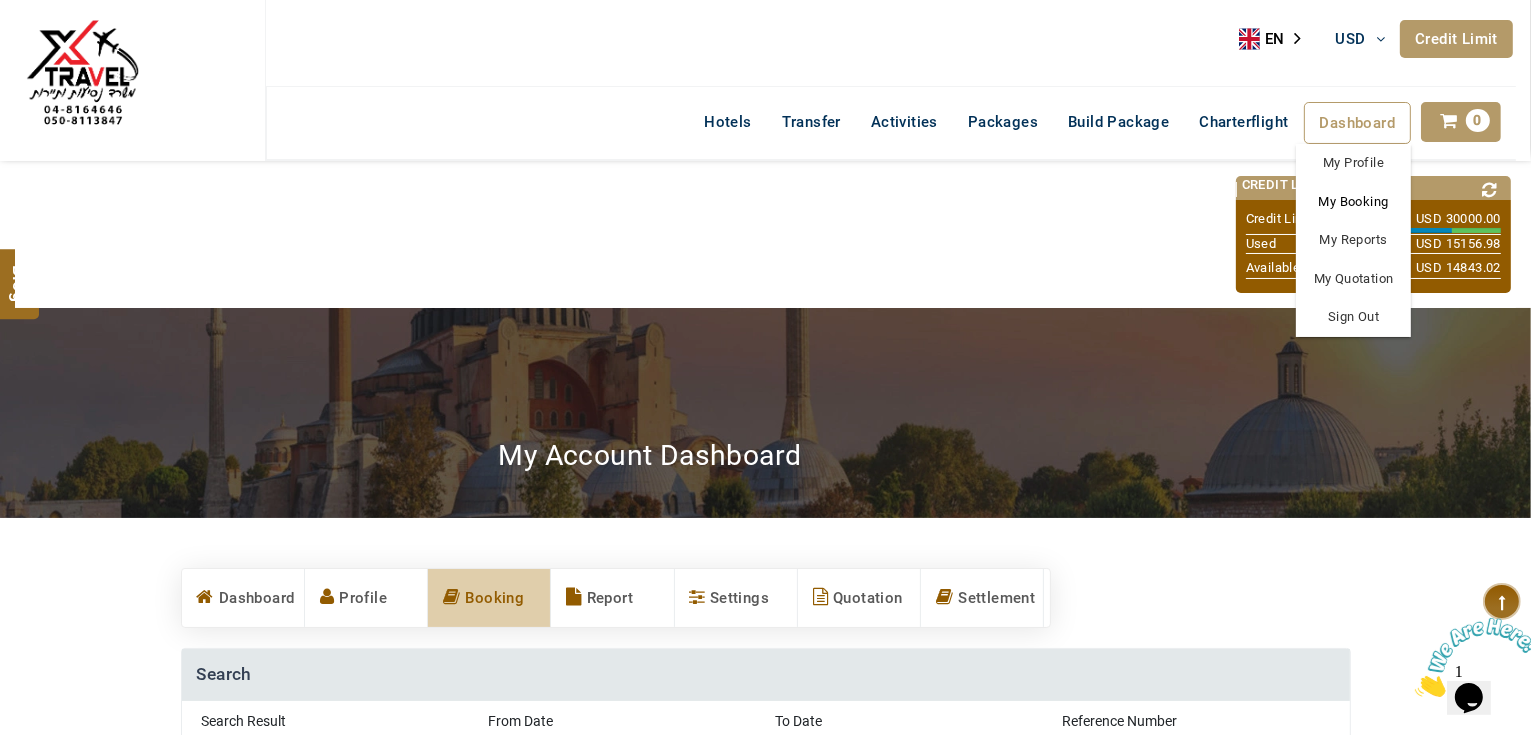 click on "My Booking" at bounding box center (1353, 202) 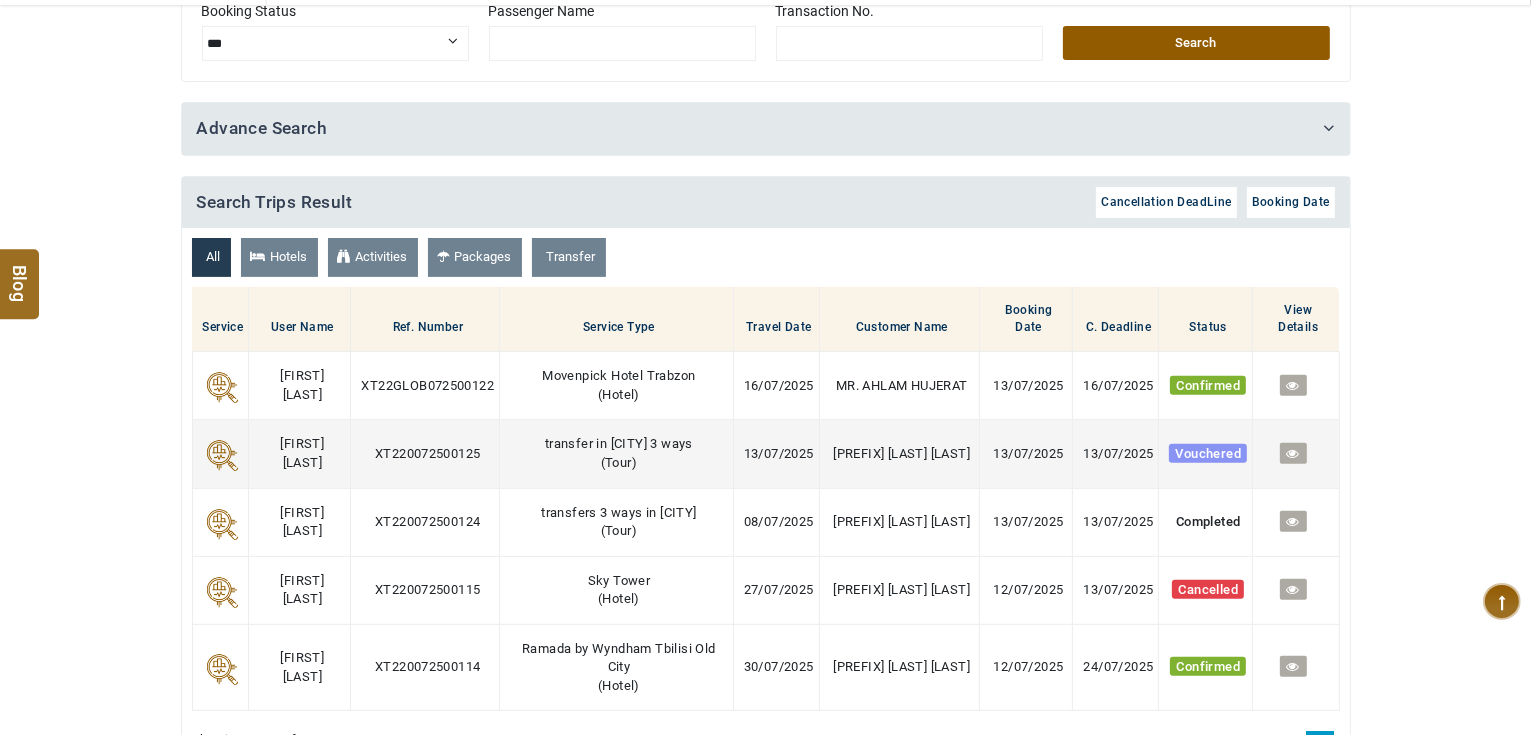 scroll, scrollTop: 880, scrollLeft: 0, axis: vertical 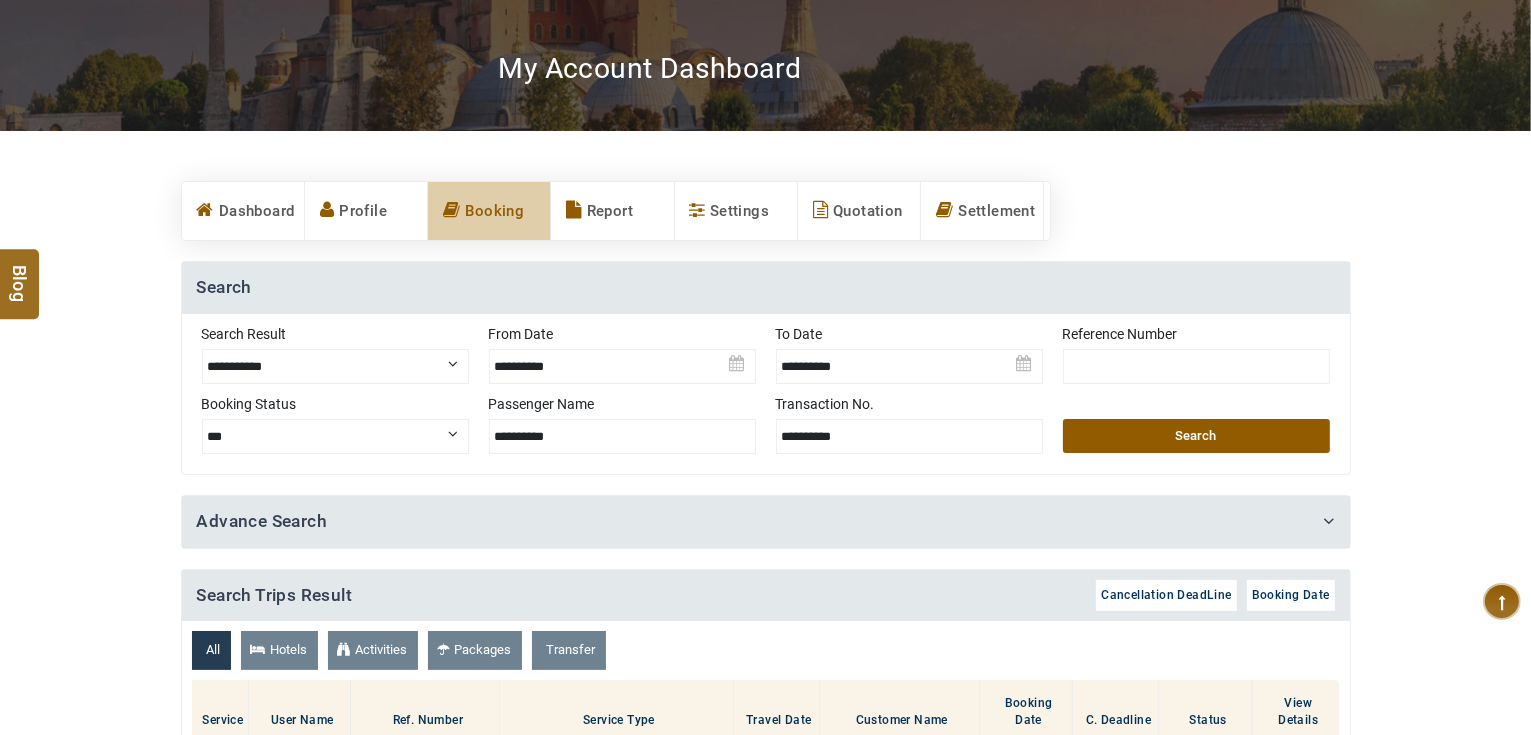 click on "**********" at bounding box center (335, 366) 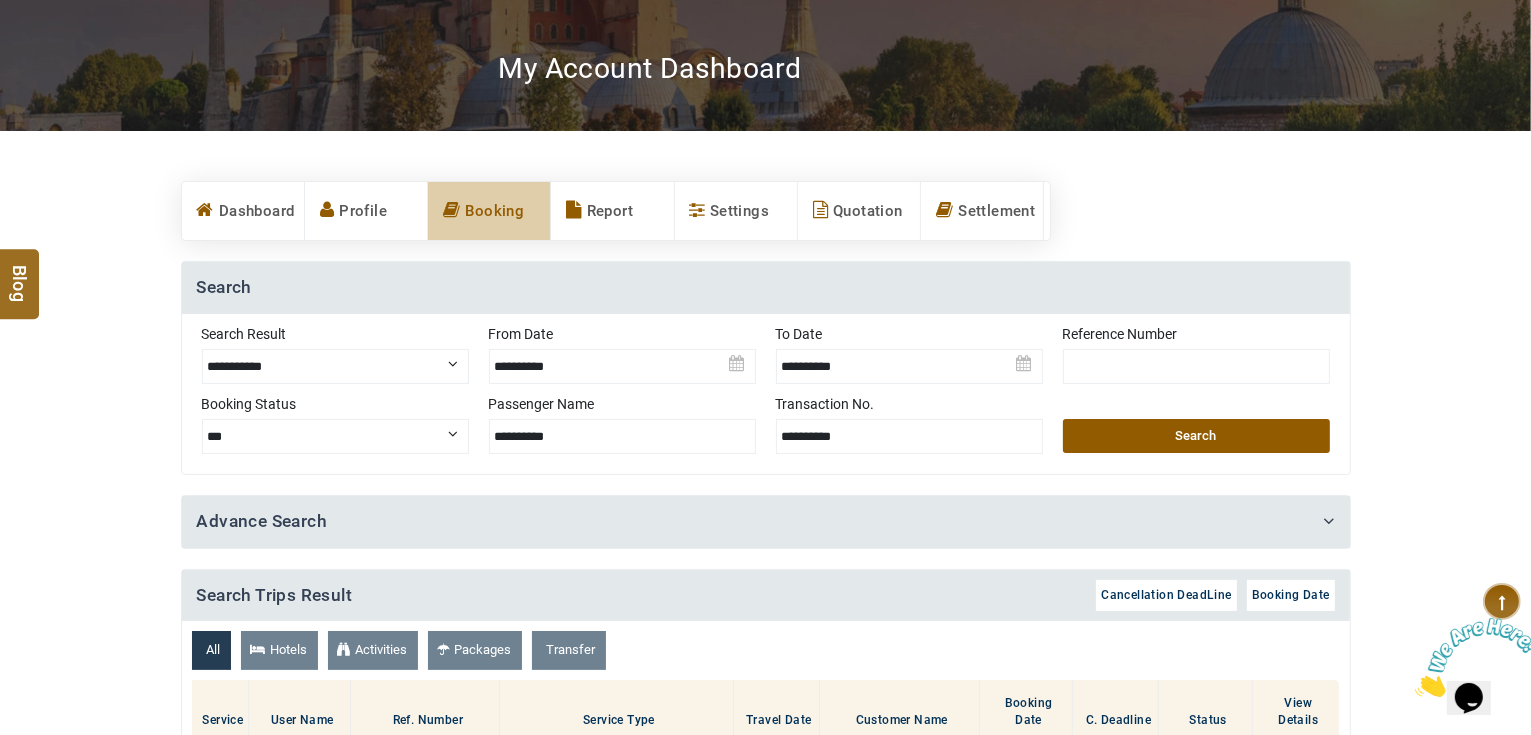 scroll, scrollTop: 0, scrollLeft: 0, axis: both 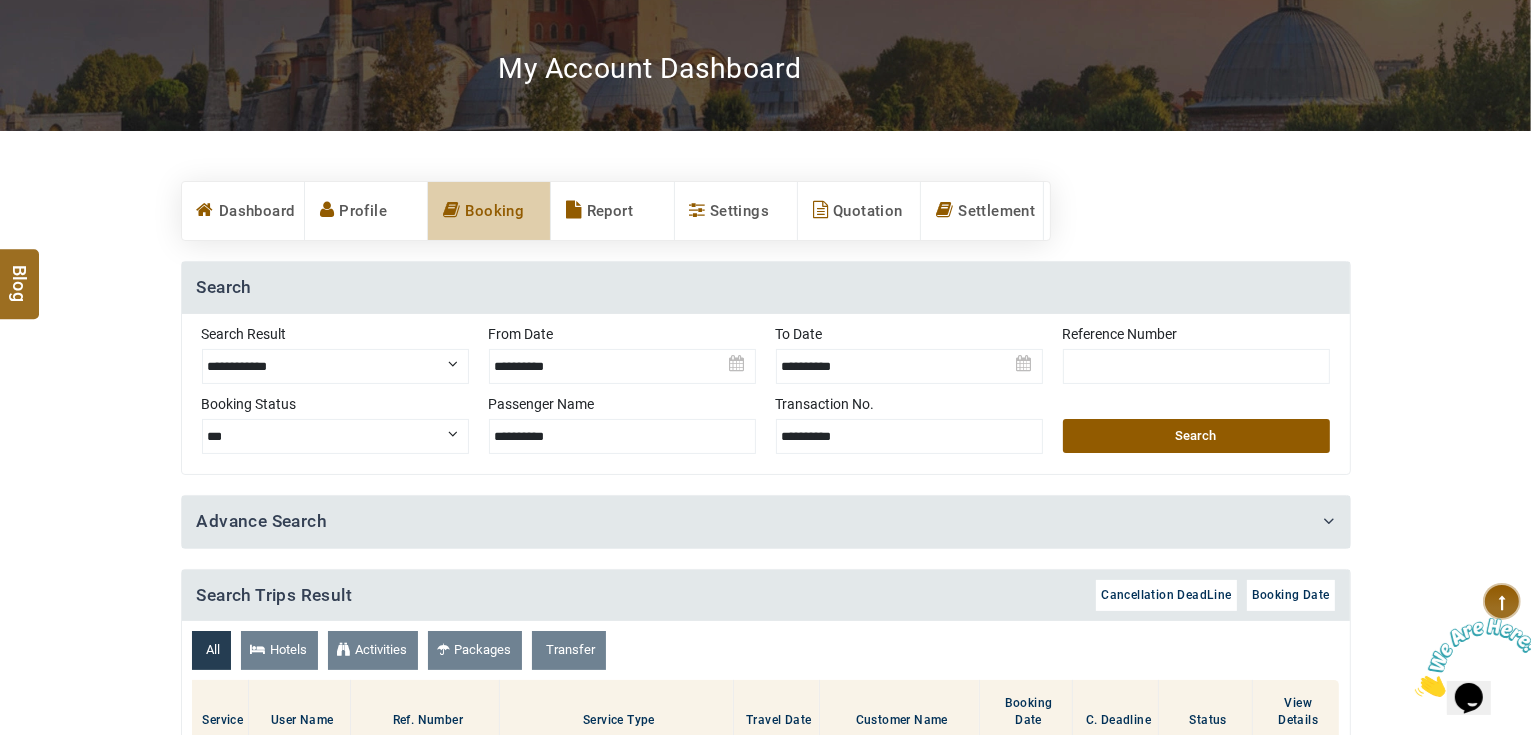 click on "**********" at bounding box center (335, 366) 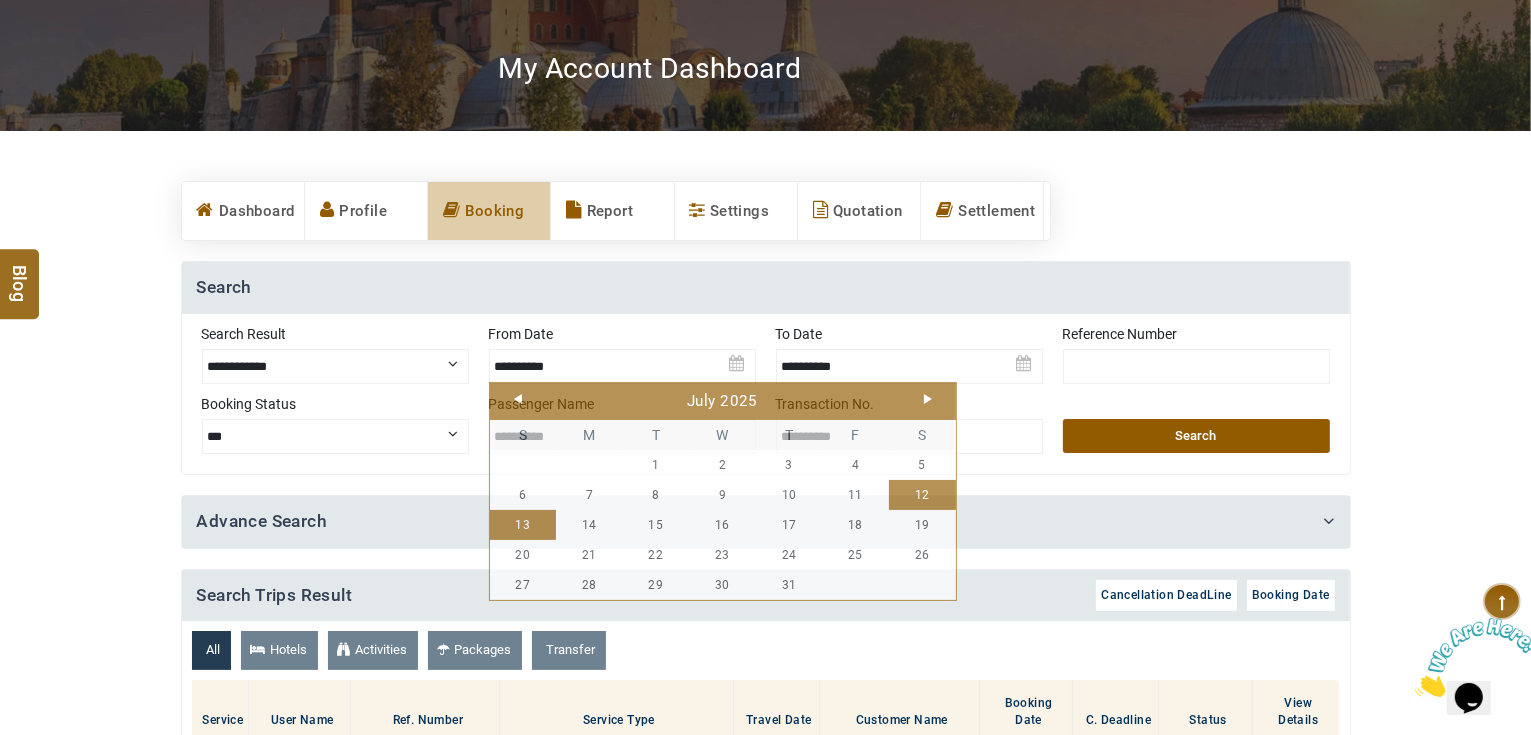 click on "**********" at bounding box center (335, 366) 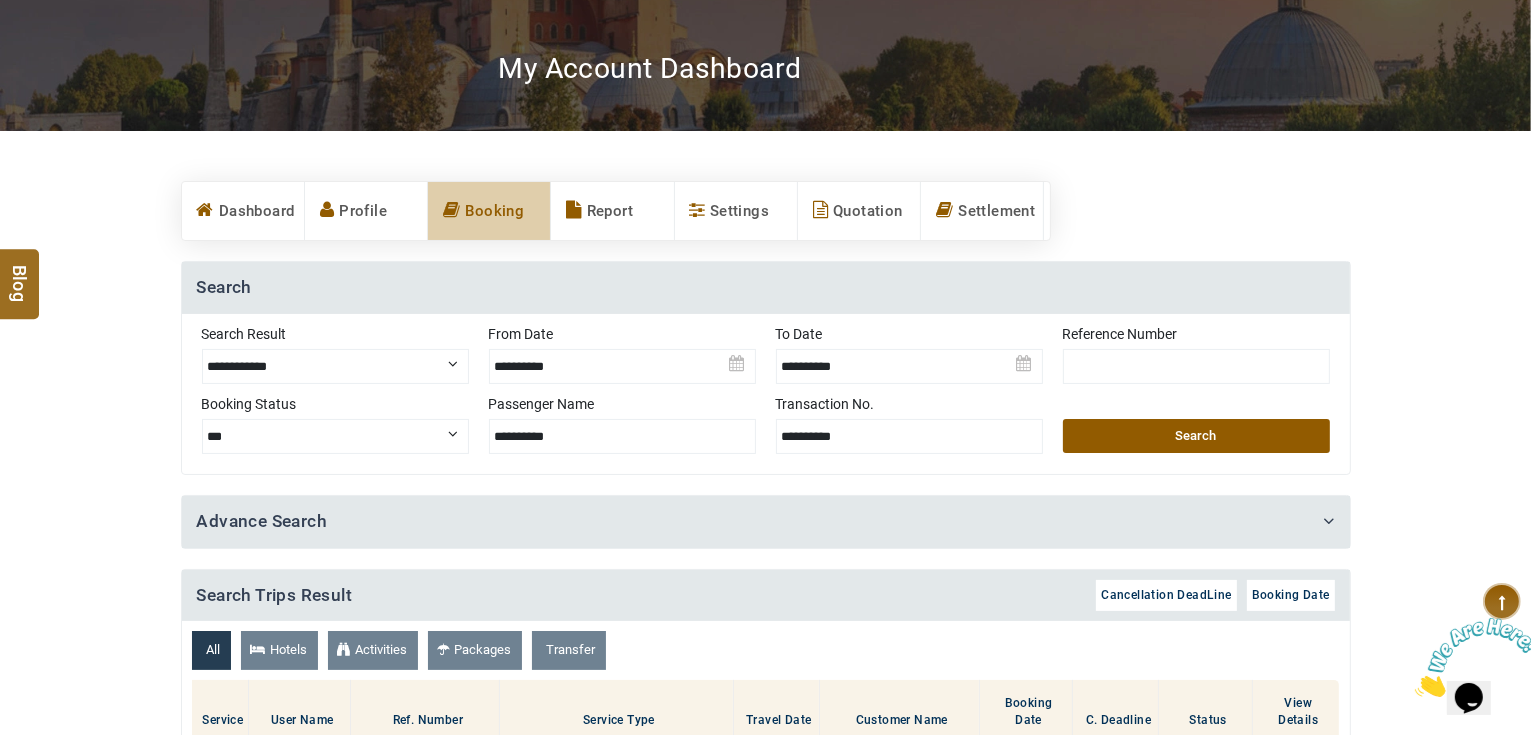 select on "**********" 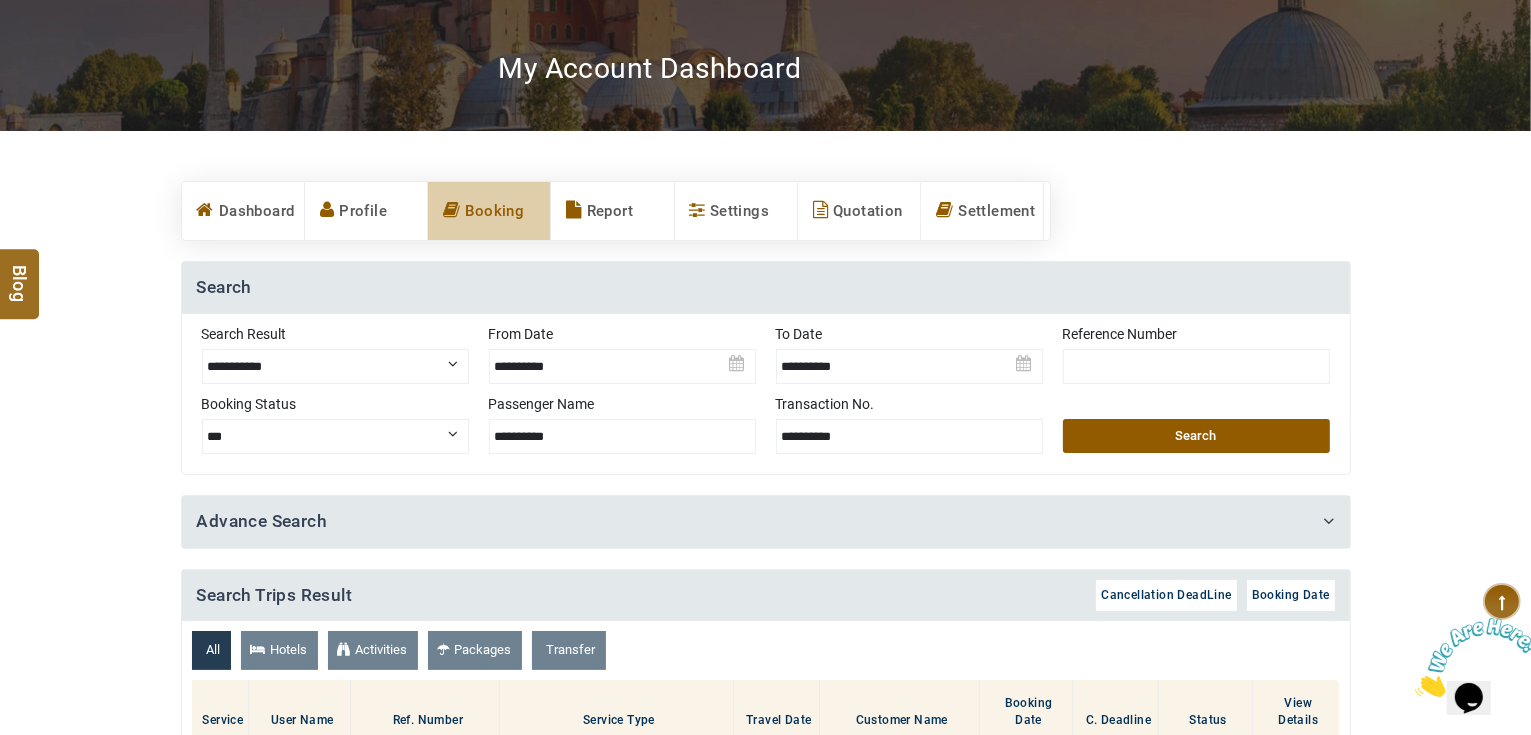 click on "**********" at bounding box center (335, 366) 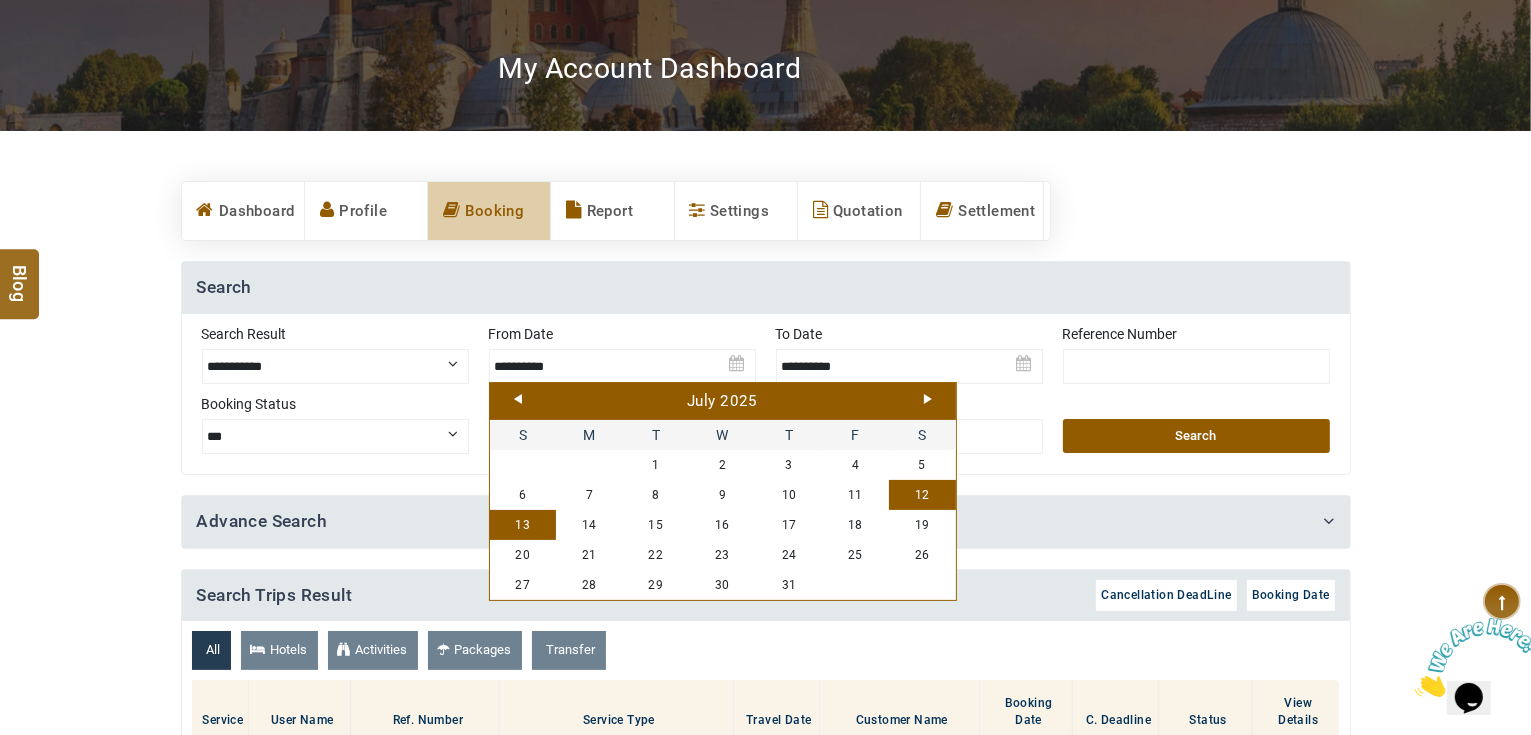 click on "Prev" at bounding box center [518, 399] 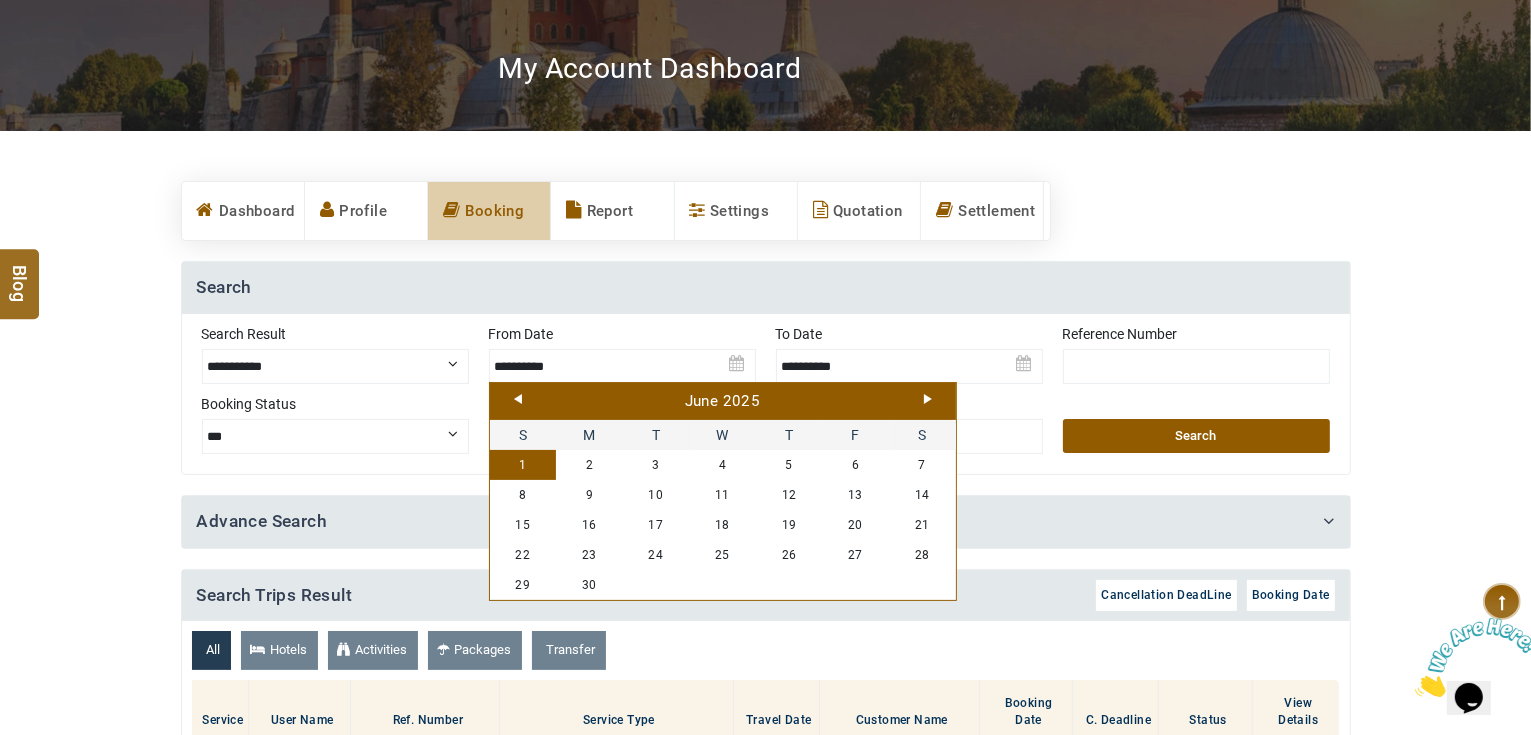 click on "1" at bounding box center (523, 465) 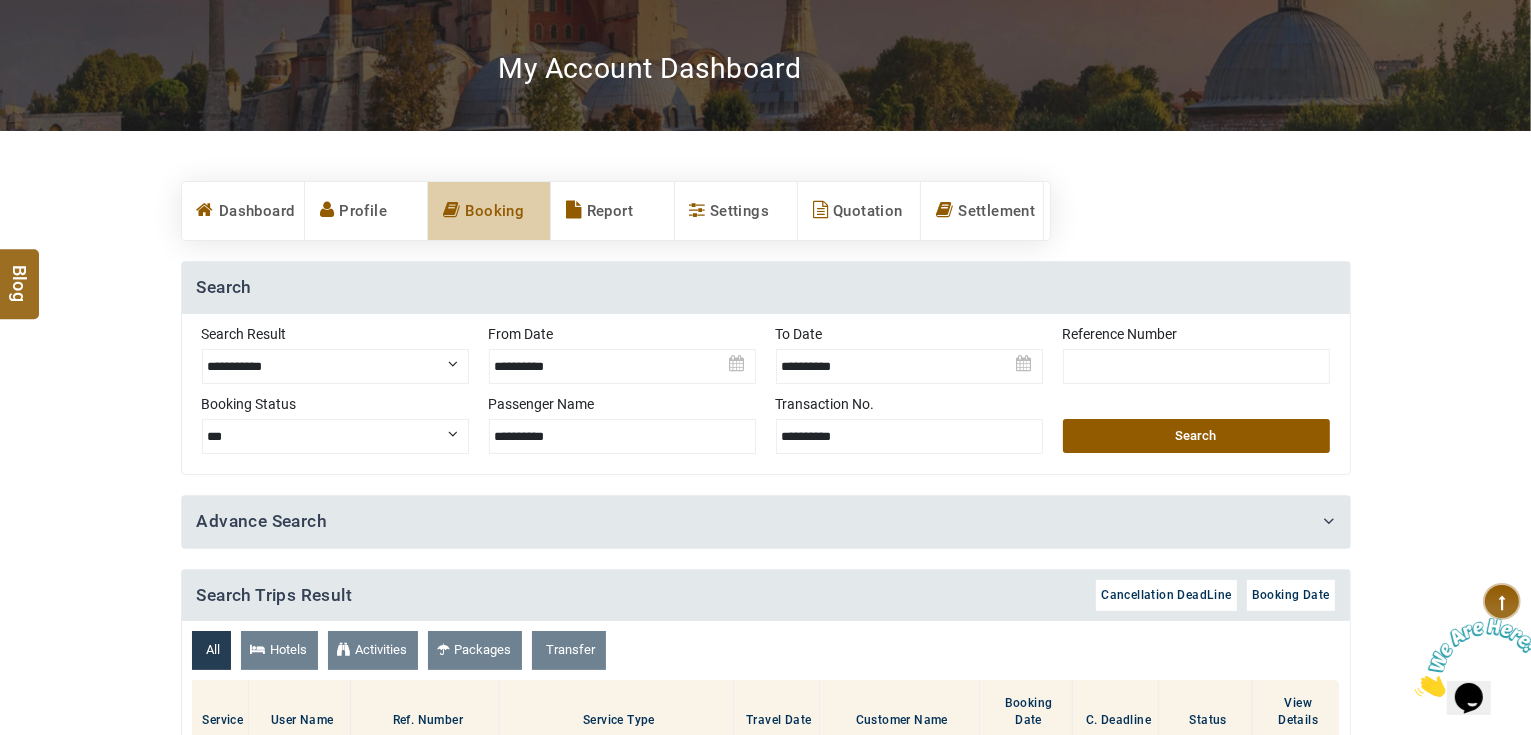 click on "Search" at bounding box center (1196, 436) 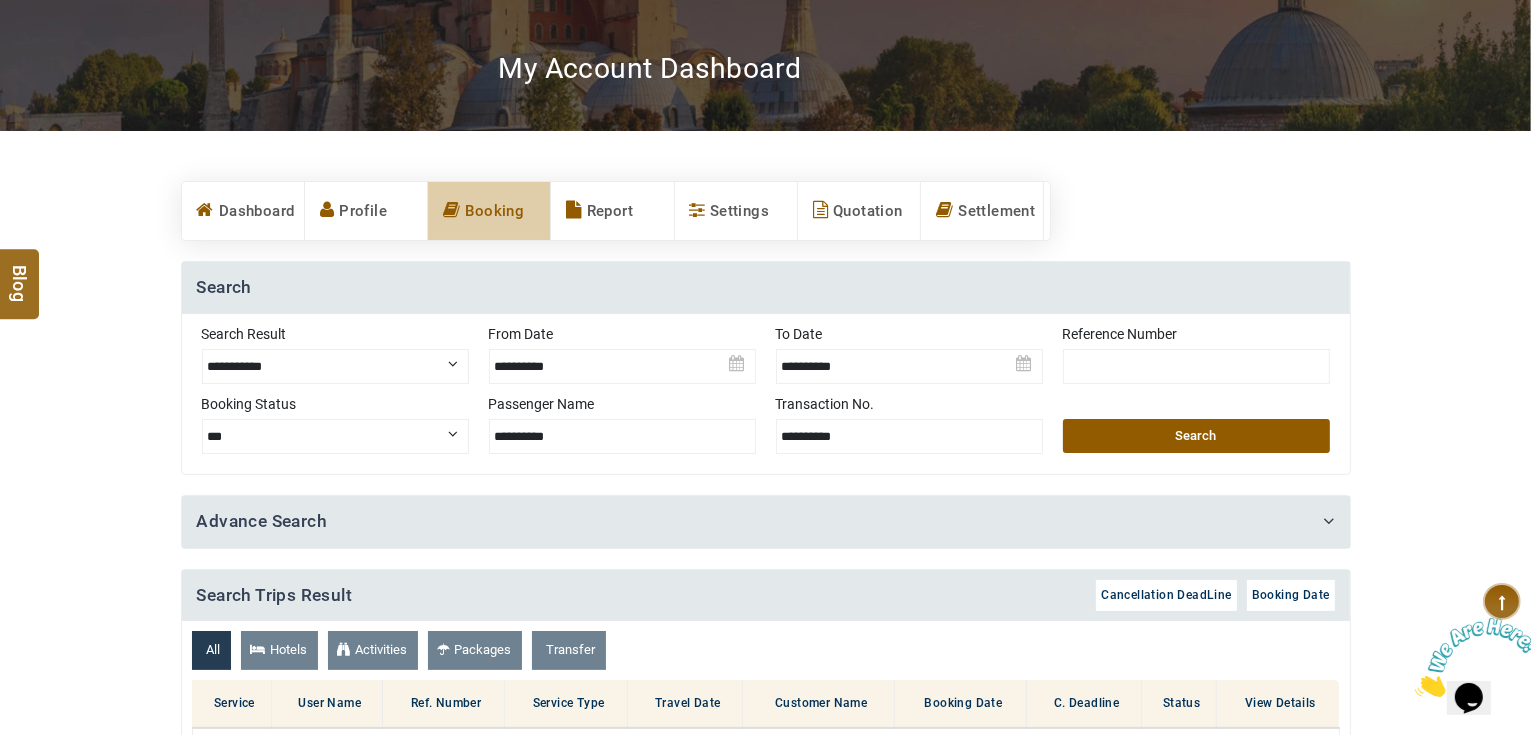 type 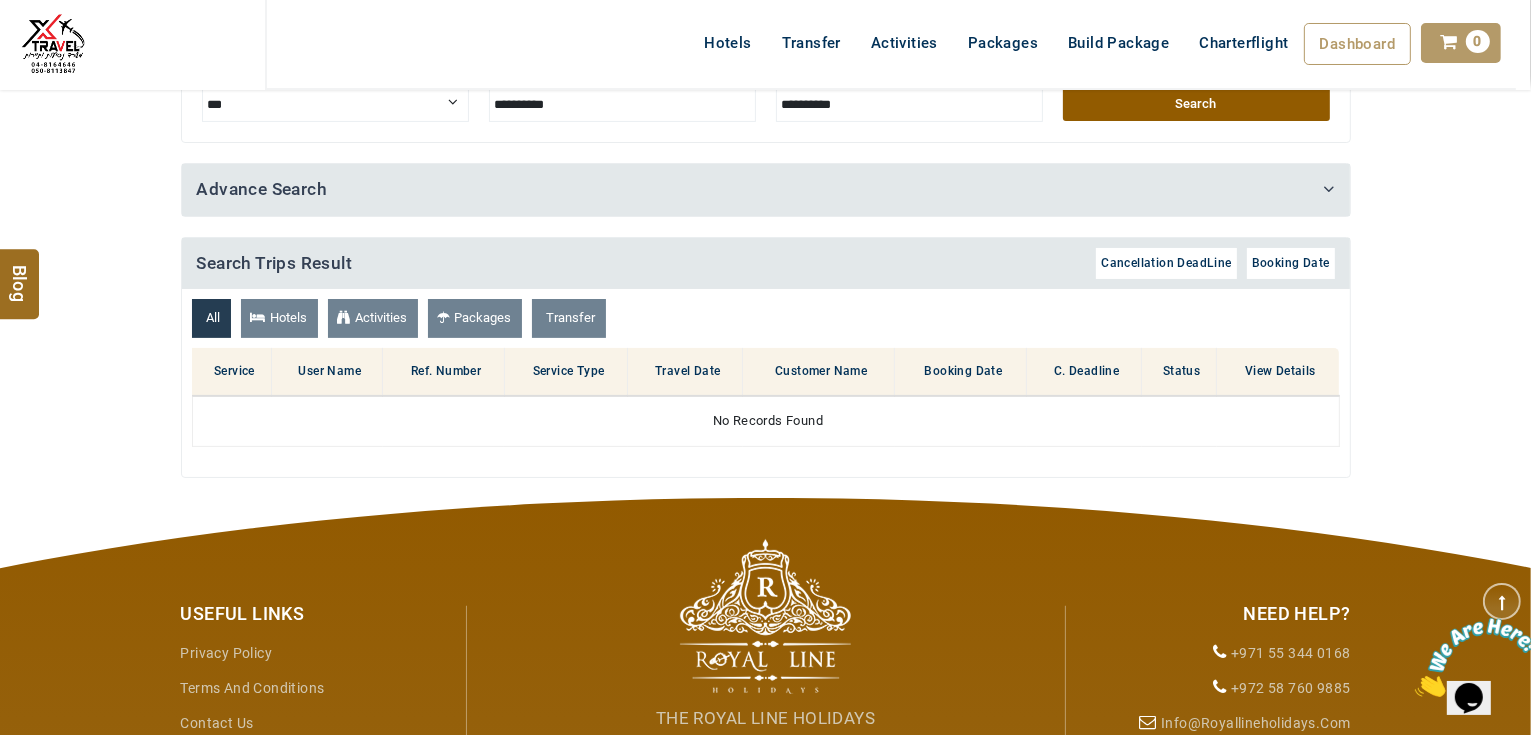 scroll, scrollTop: 400, scrollLeft: 0, axis: vertical 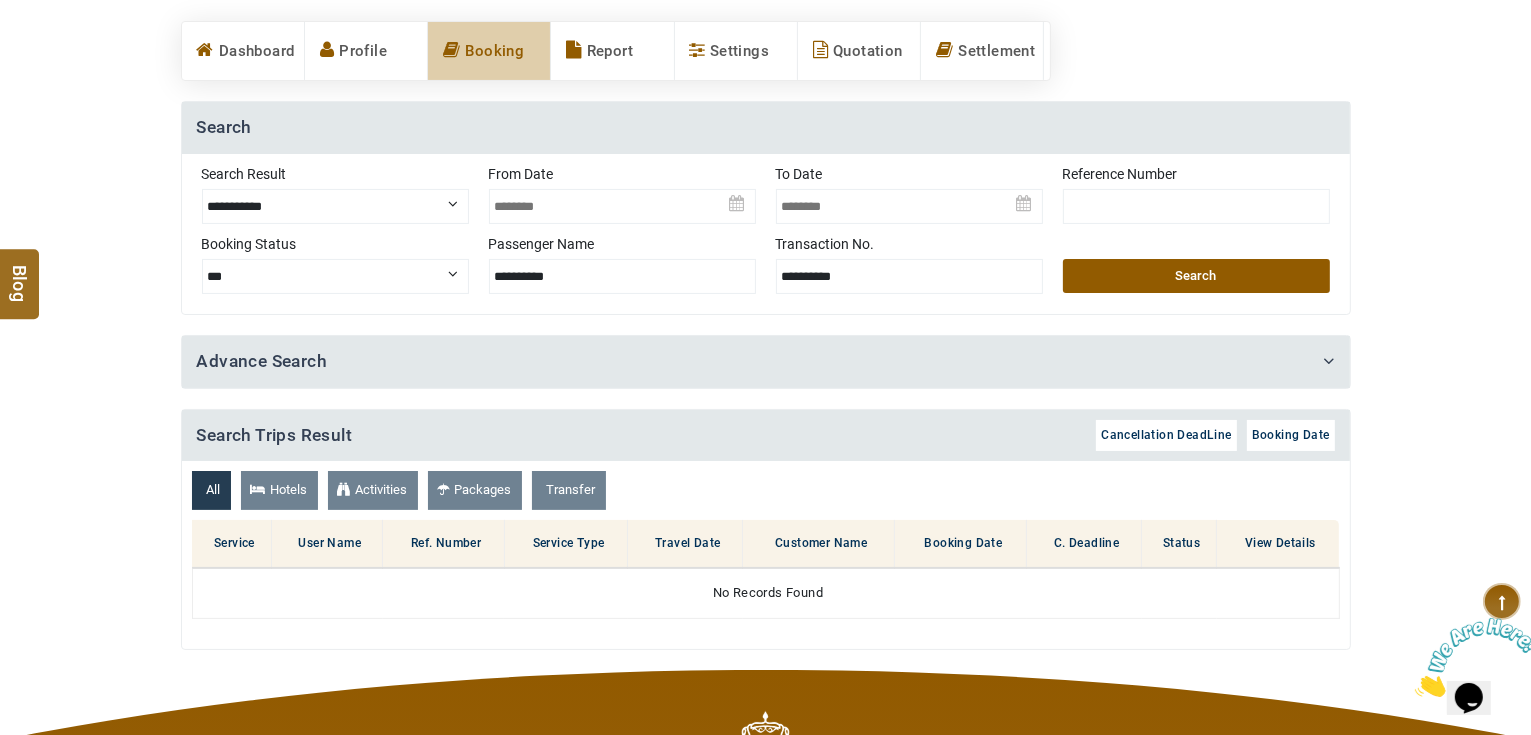 click at bounding box center [622, 199] 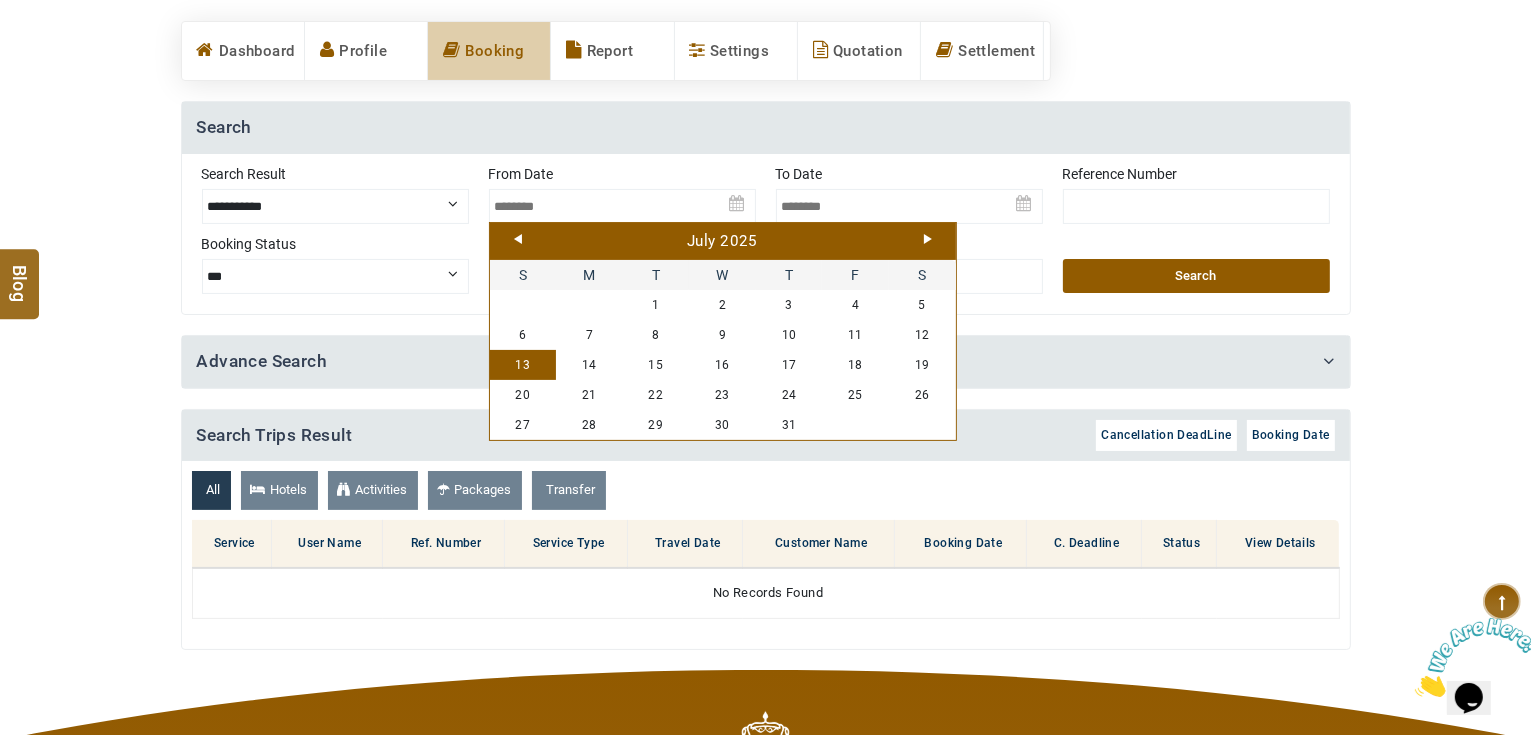 click on "Prev" at bounding box center (518, 239) 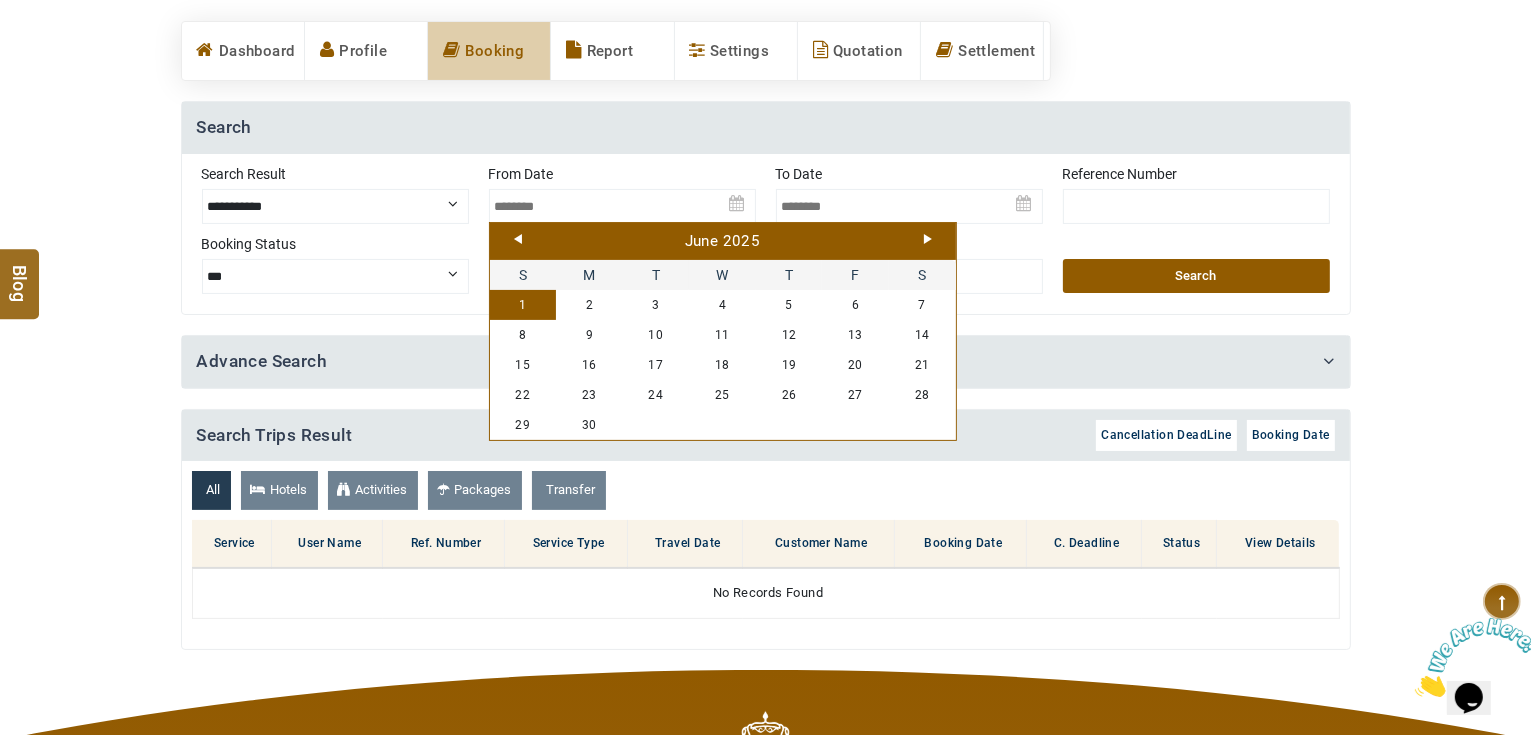 click on "1" at bounding box center (523, 305) 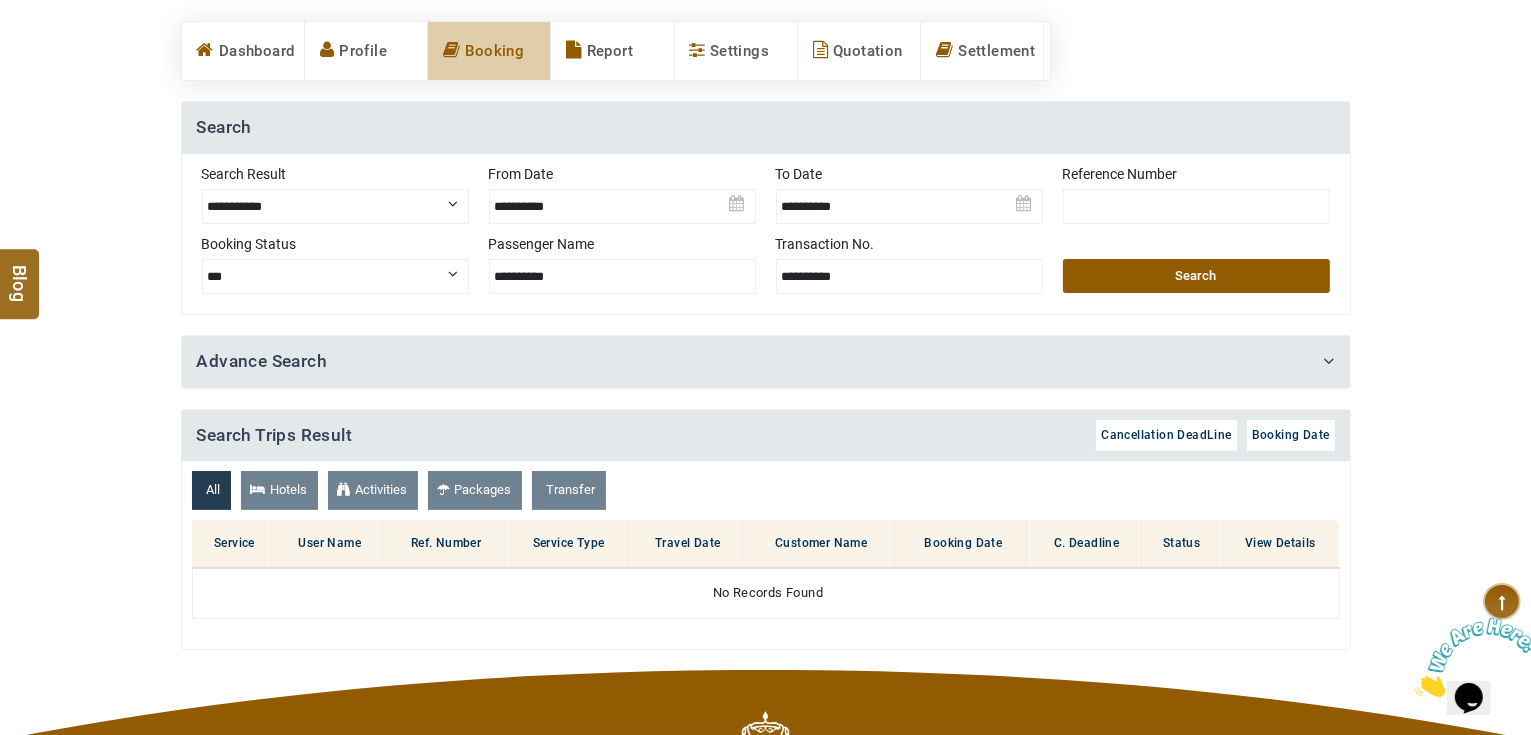 click on "Search" at bounding box center (1196, 276) 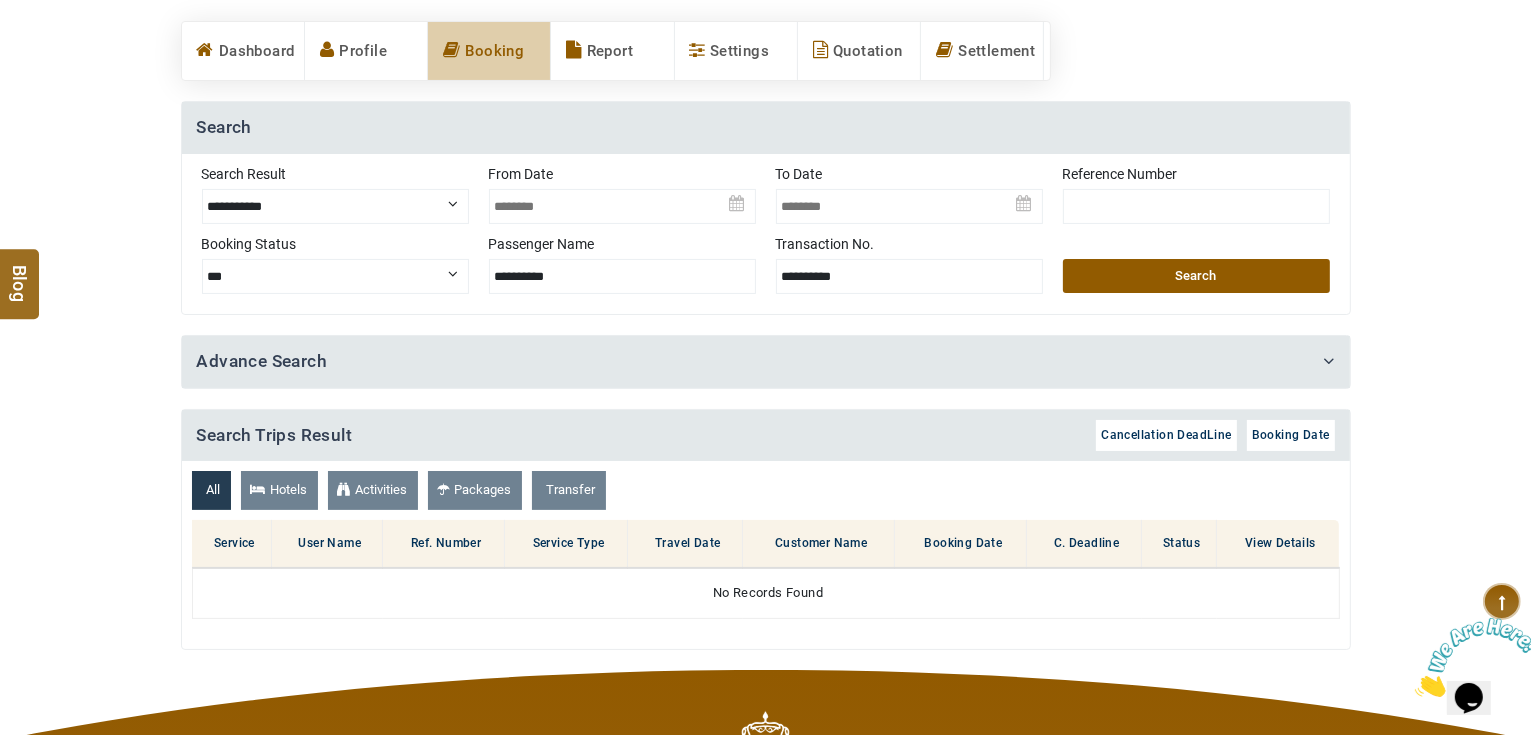 click on "Search" at bounding box center (1196, 276) 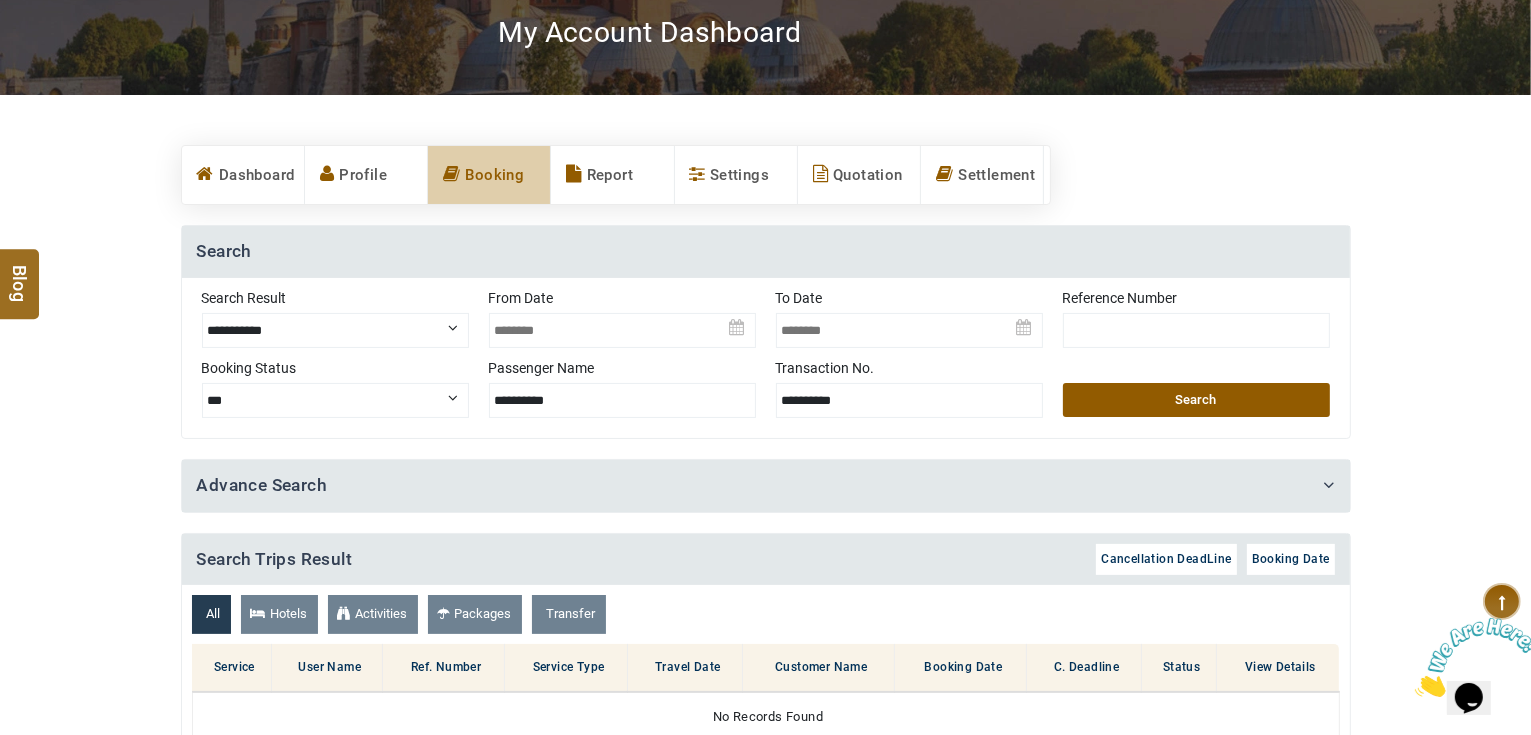 scroll, scrollTop: 160, scrollLeft: 0, axis: vertical 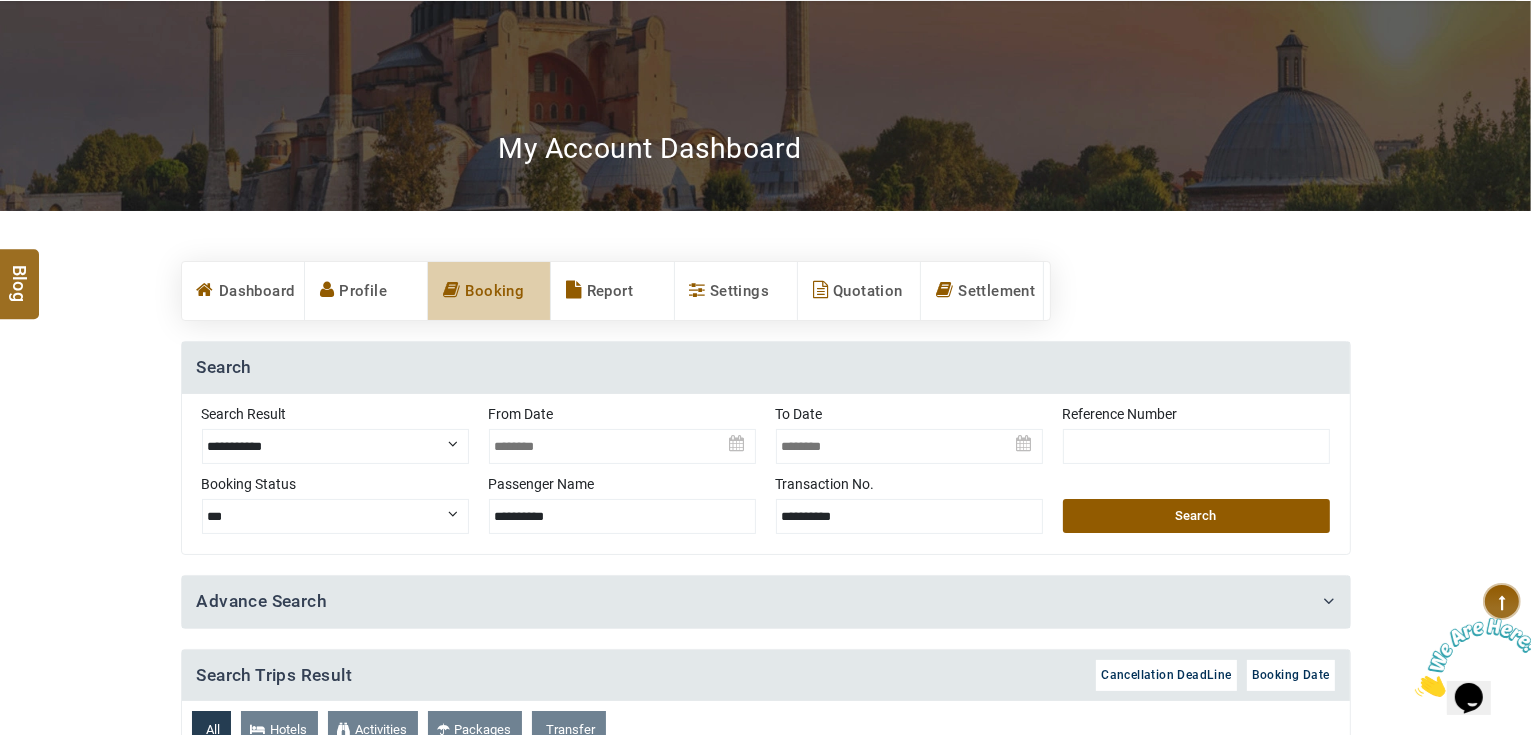 click on "Settlement" at bounding box center [982, 291] 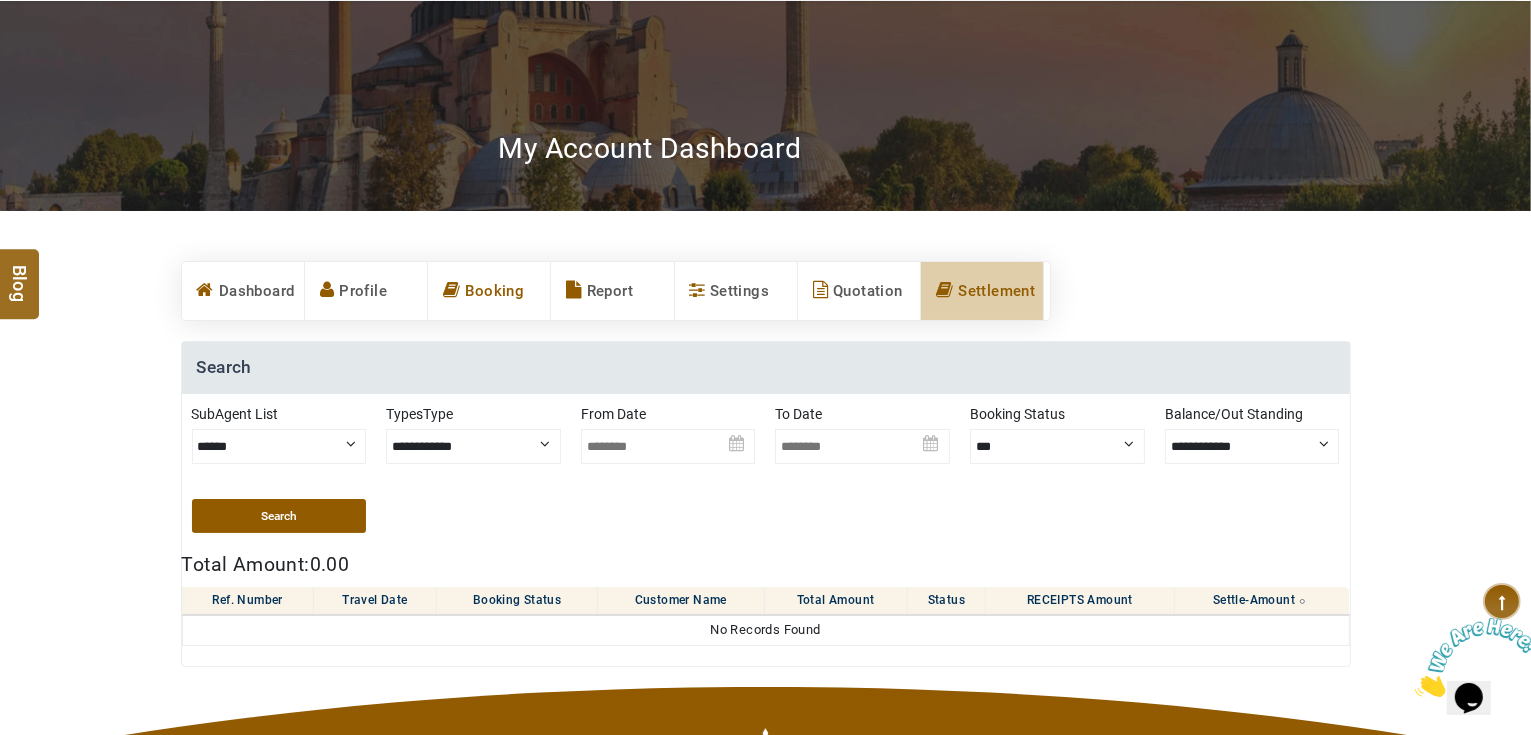 click on "Booking" at bounding box center [489, 291] 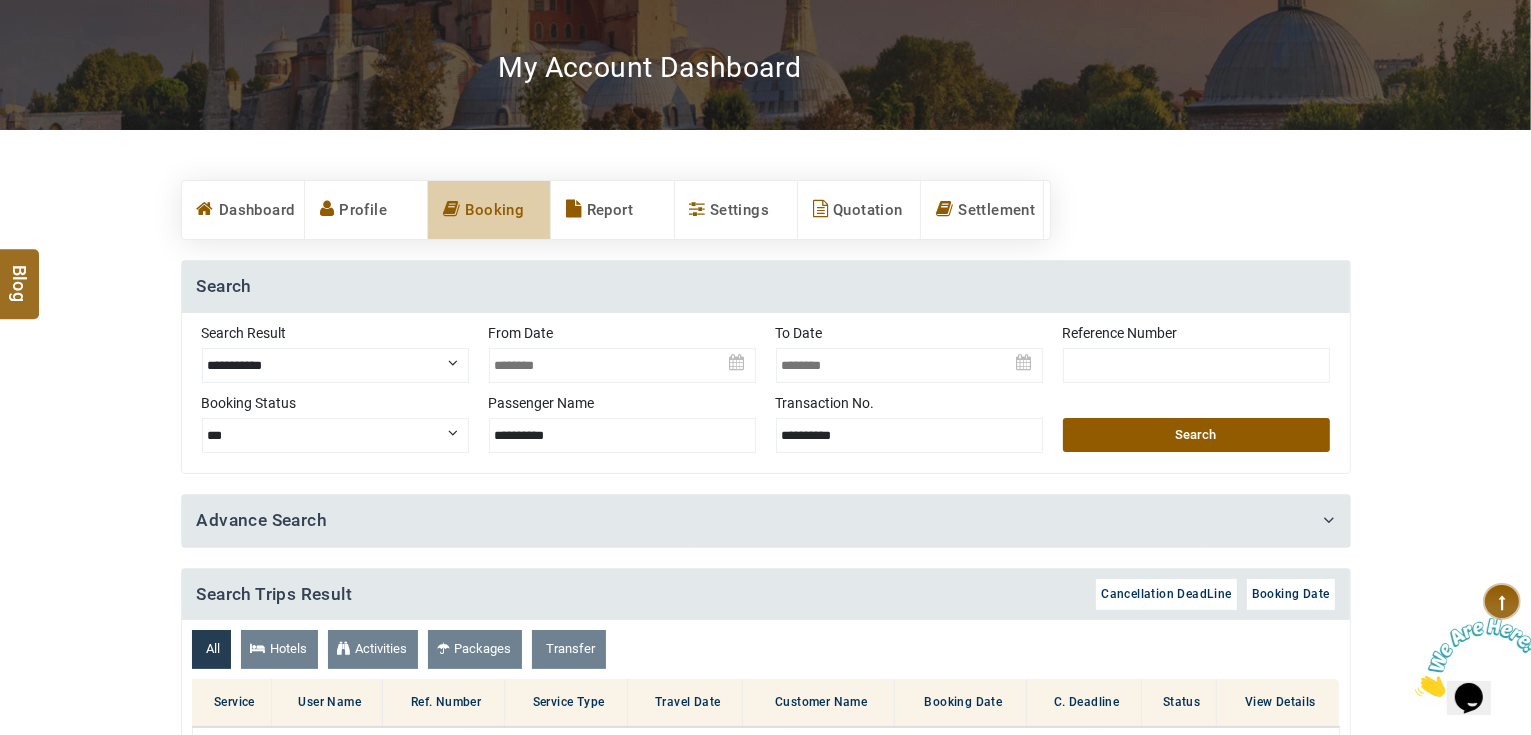 scroll, scrollTop: 320, scrollLeft: 0, axis: vertical 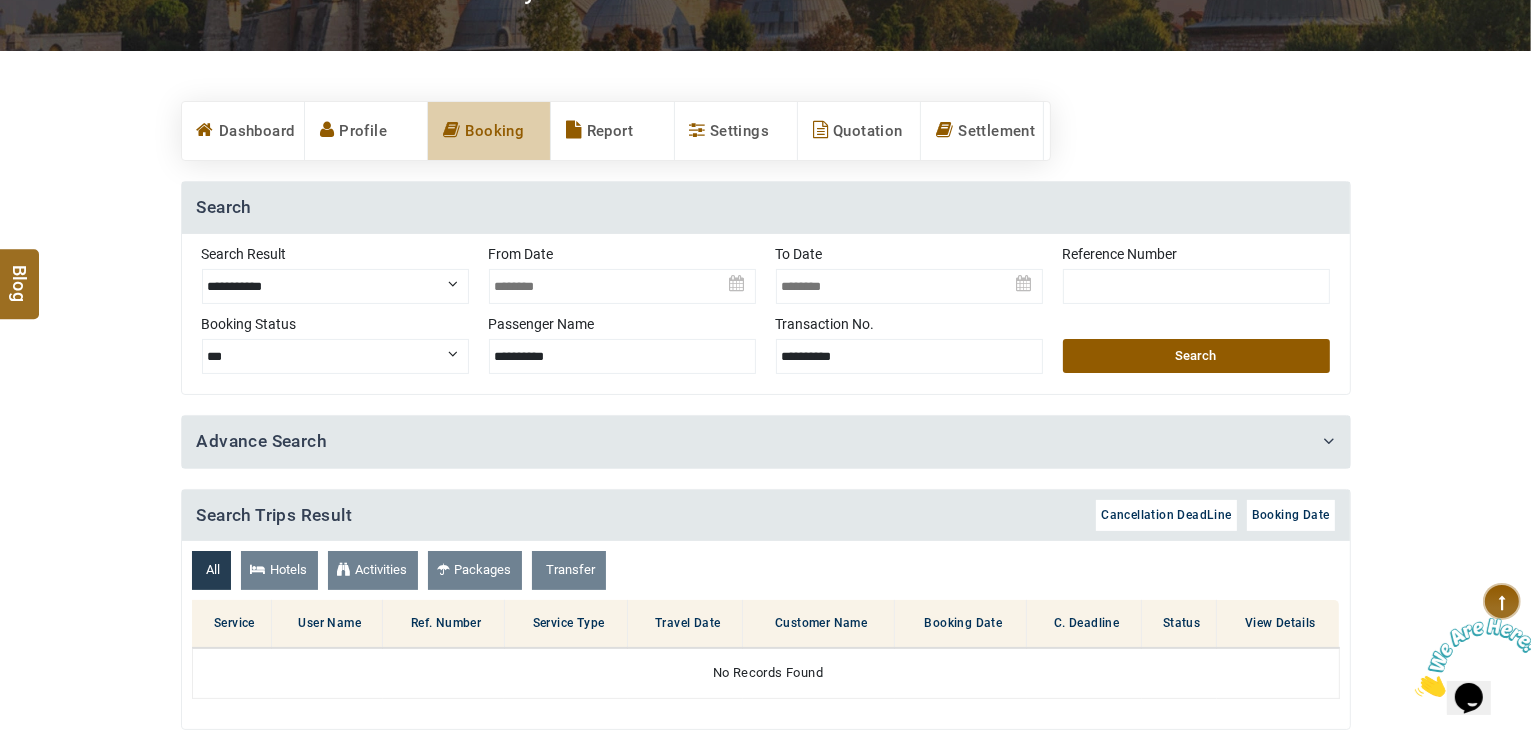 click on "**********" at bounding box center [335, 286] 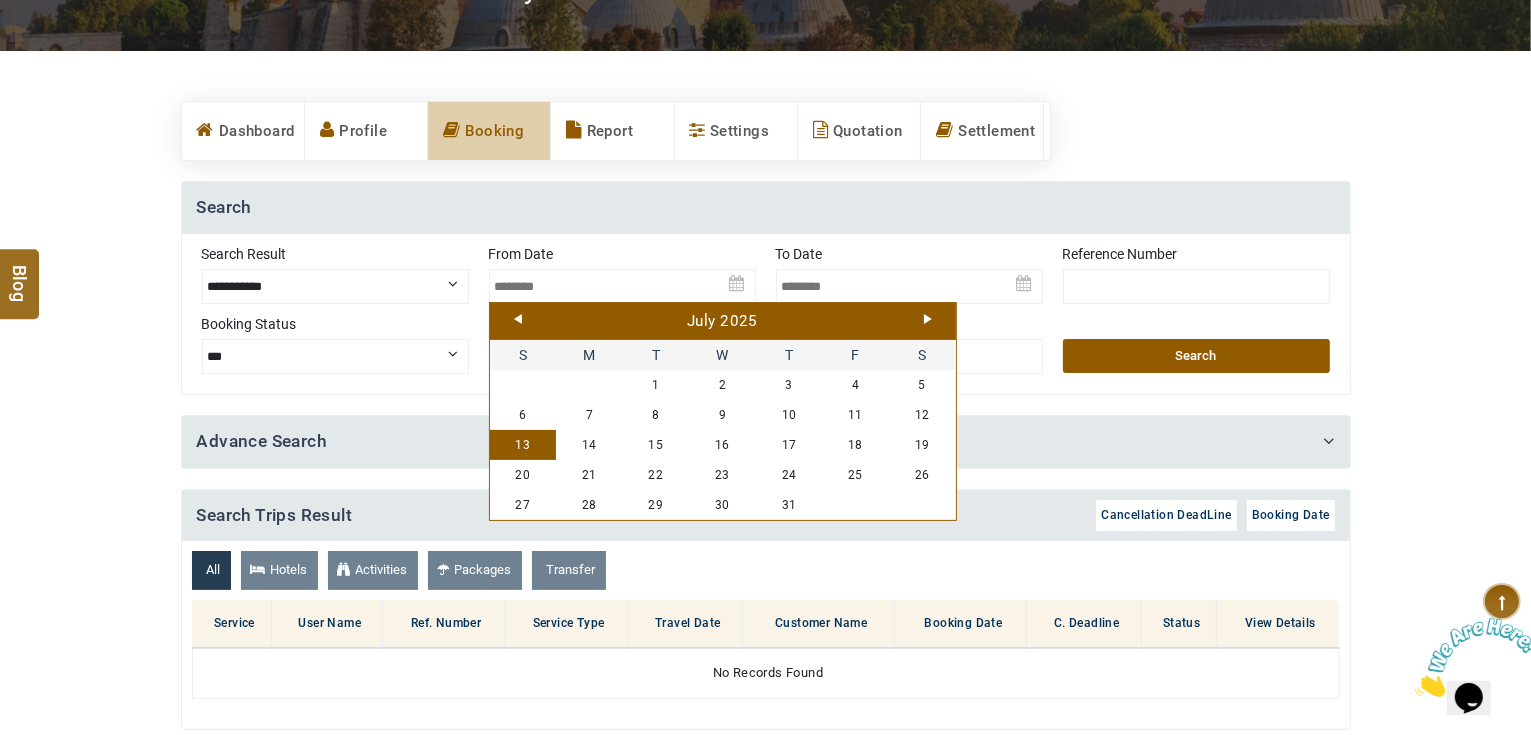 click on "Prev" at bounding box center [518, 319] 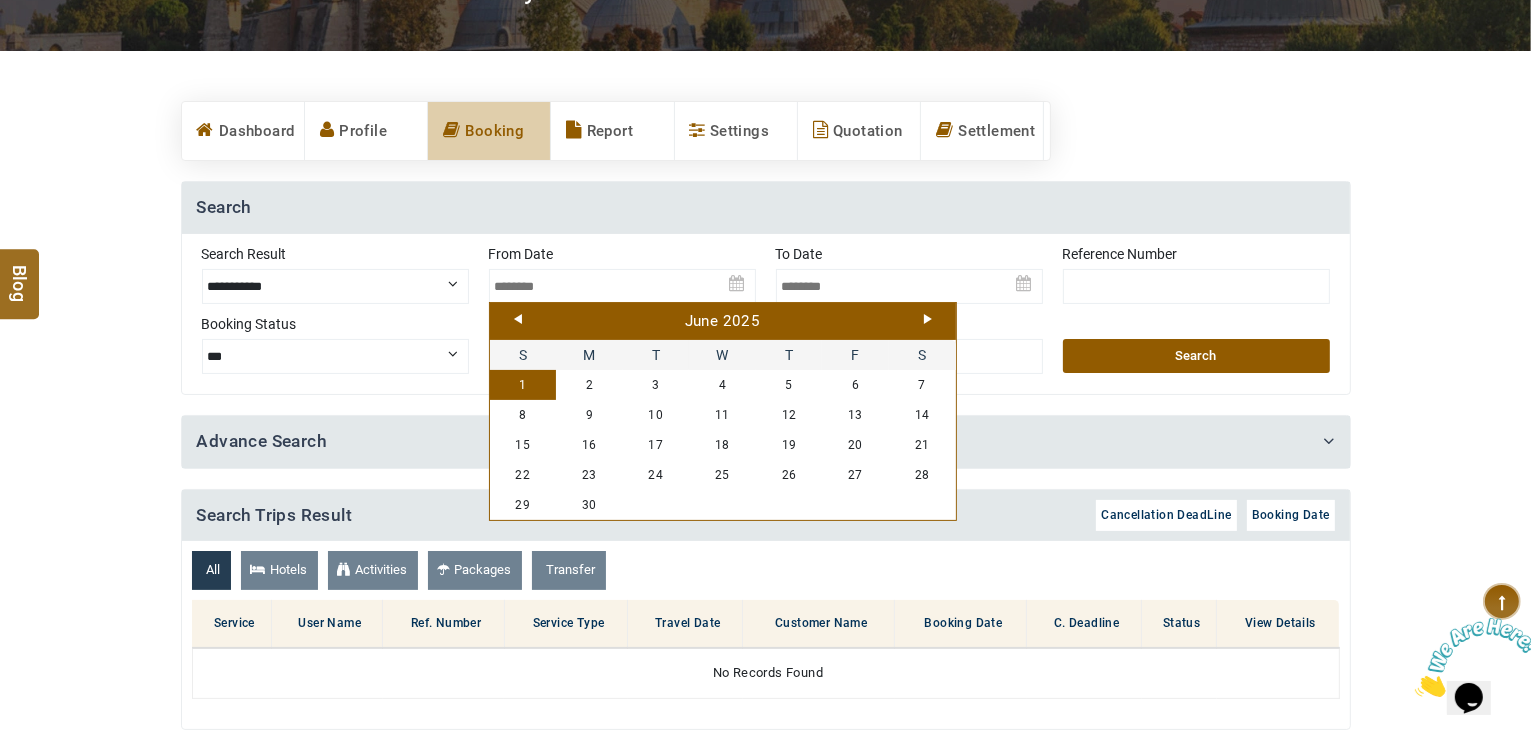 click on "1" at bounding box center [523, 385] 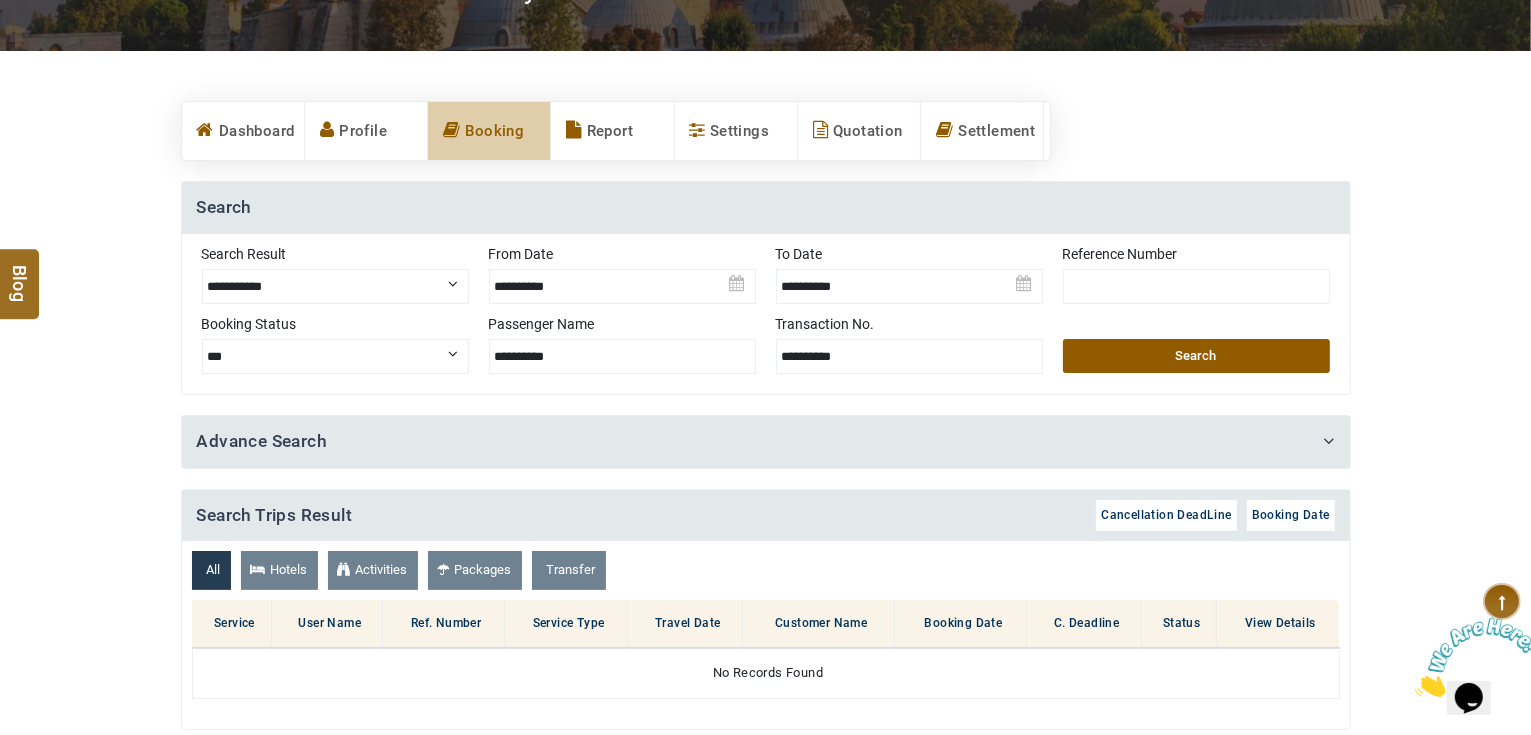 click on "Search" at bounding box center [1196, 356] 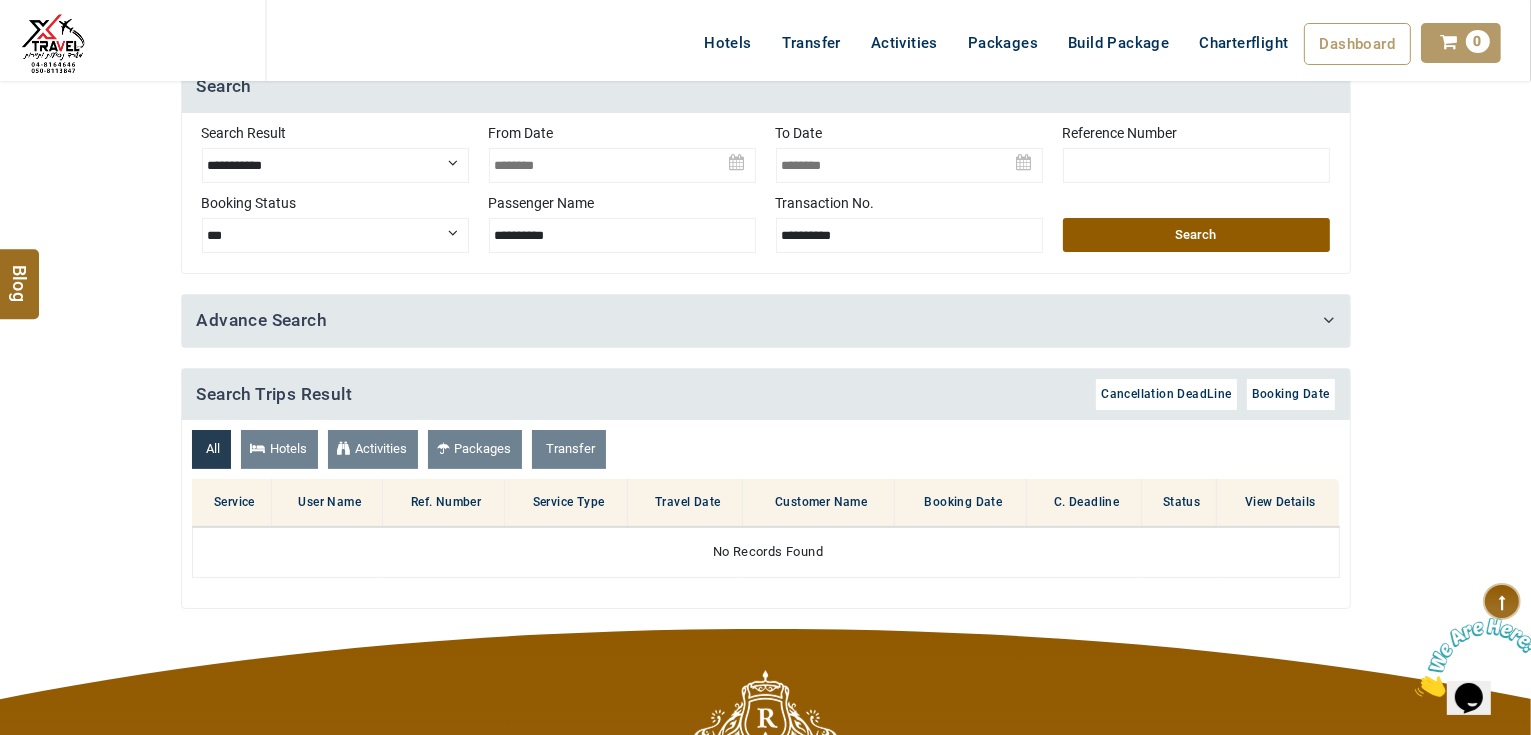 scroll, scrollTop: 320, scrollLeft: 0, axis: vertical 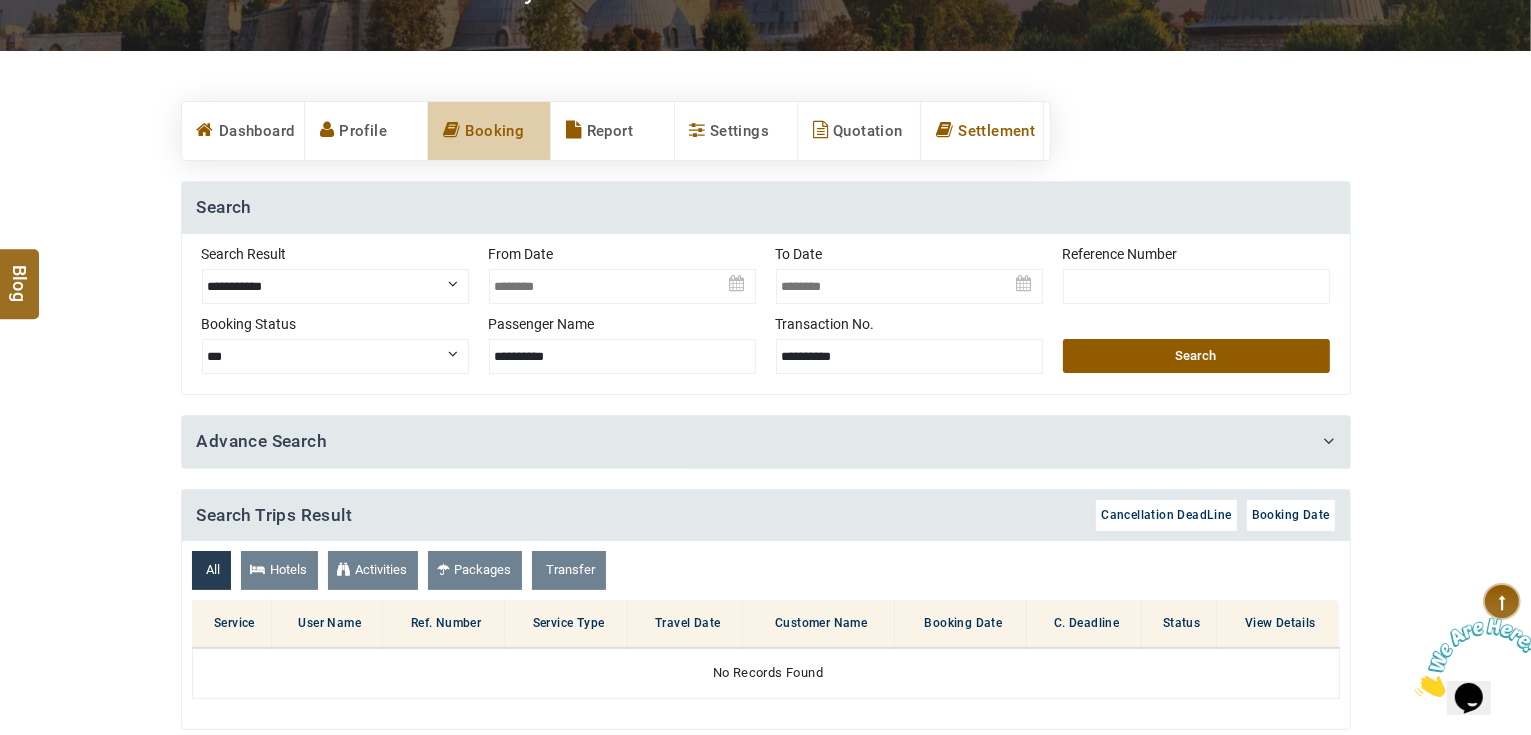 click on "Settlement" at bounding box center (982, 131) 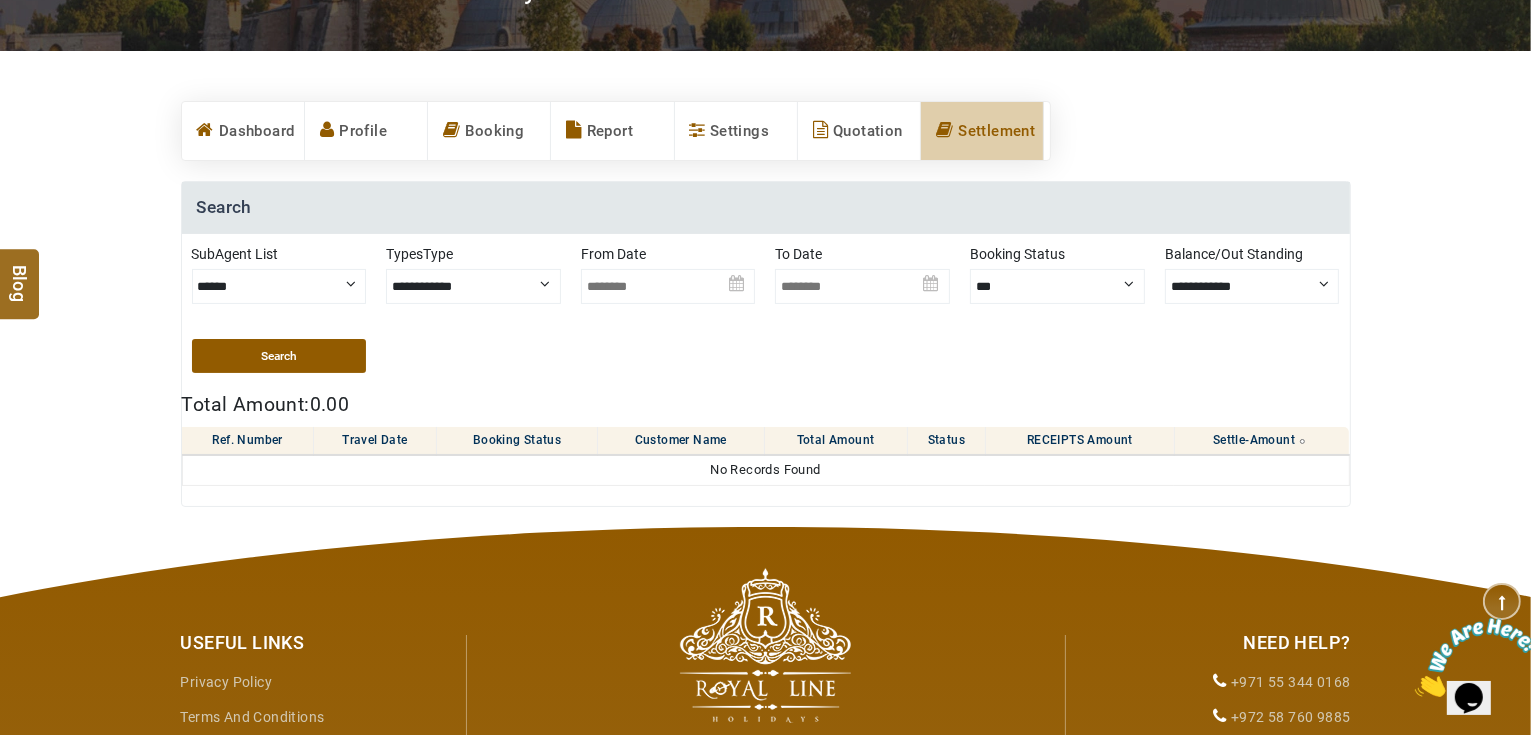 drag, startPoint x: 324, startPoint y: 276, endPoint x: 316, endPoint y: 296, distance: 21.540659 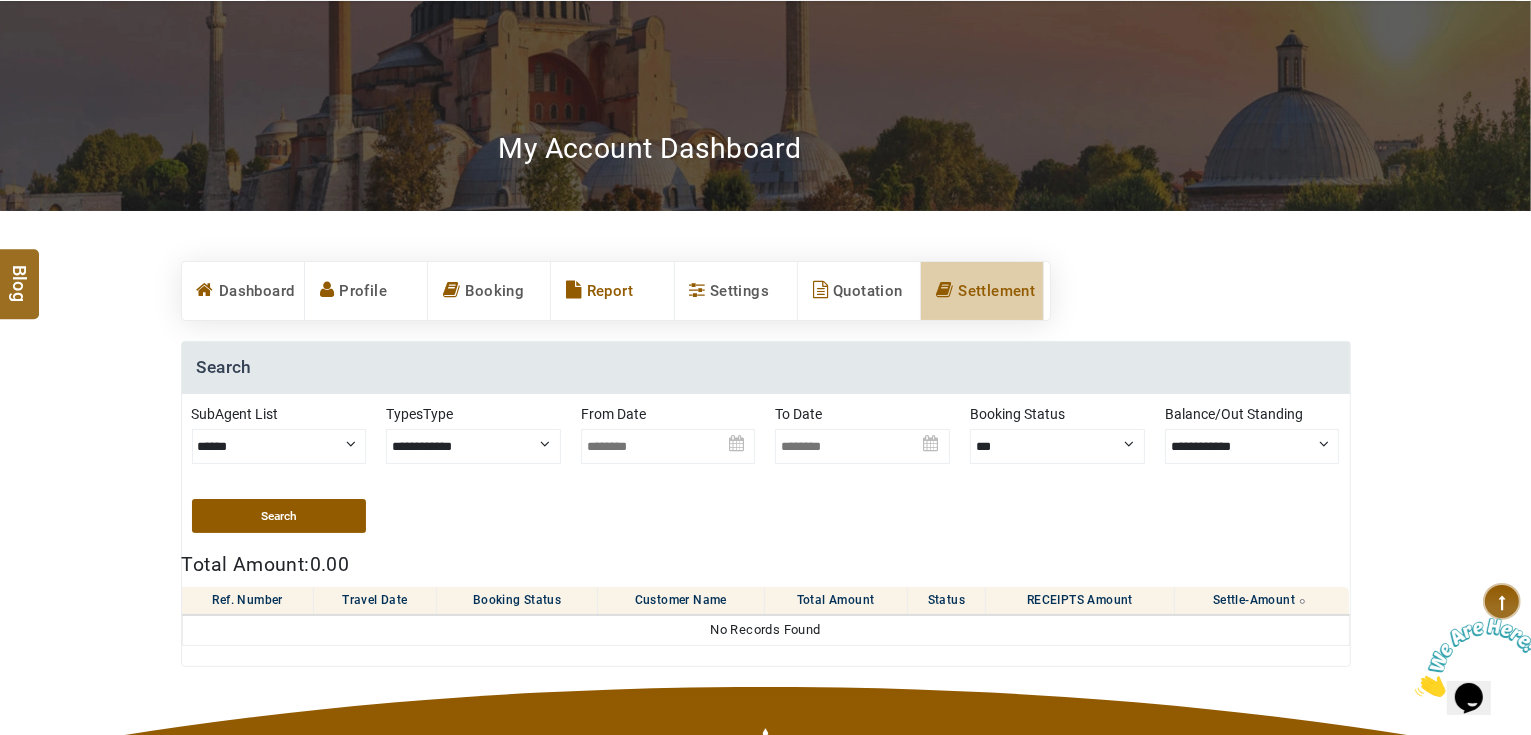 click on "Report" at bounding box center [612, 291] 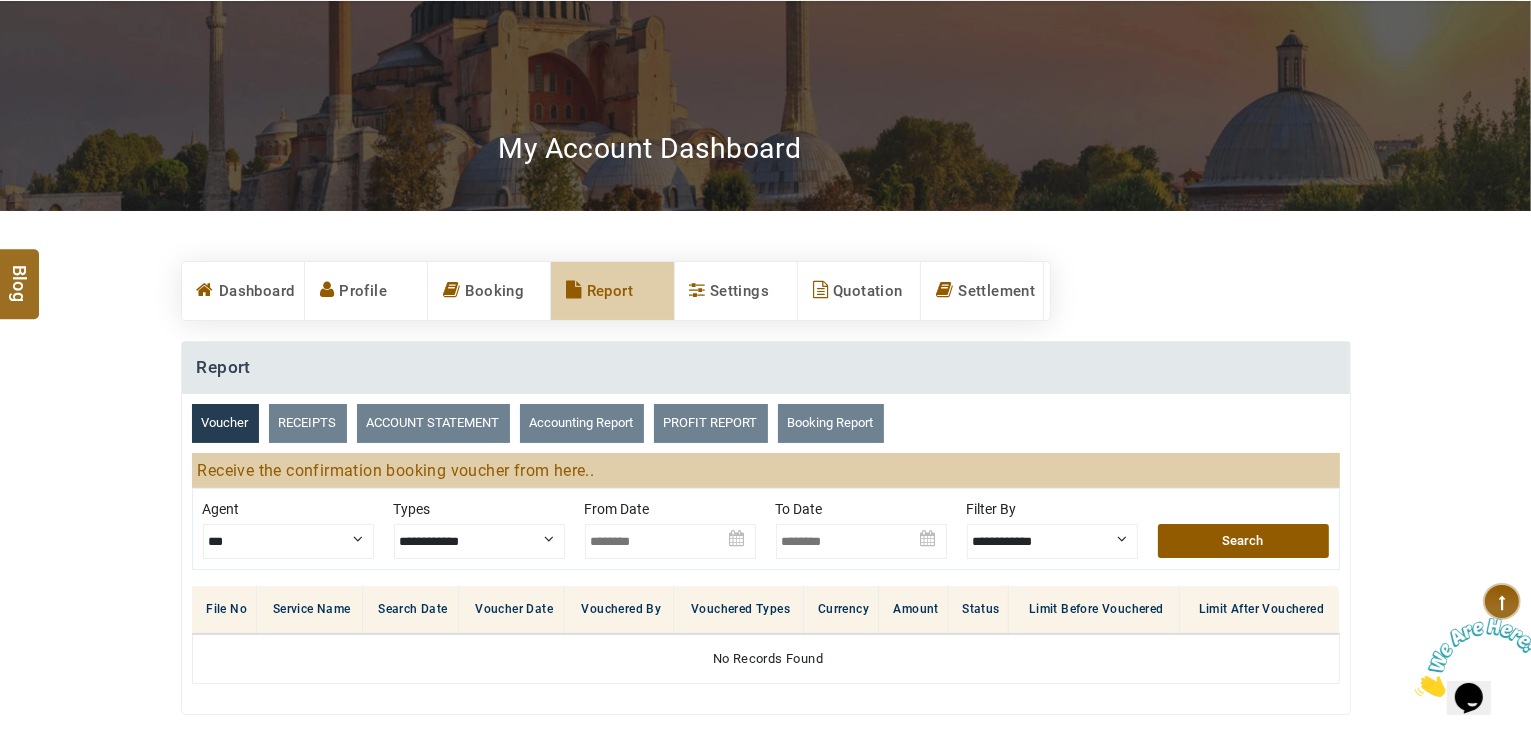 click on "Accounting Report" at bounding box center (582, 423) 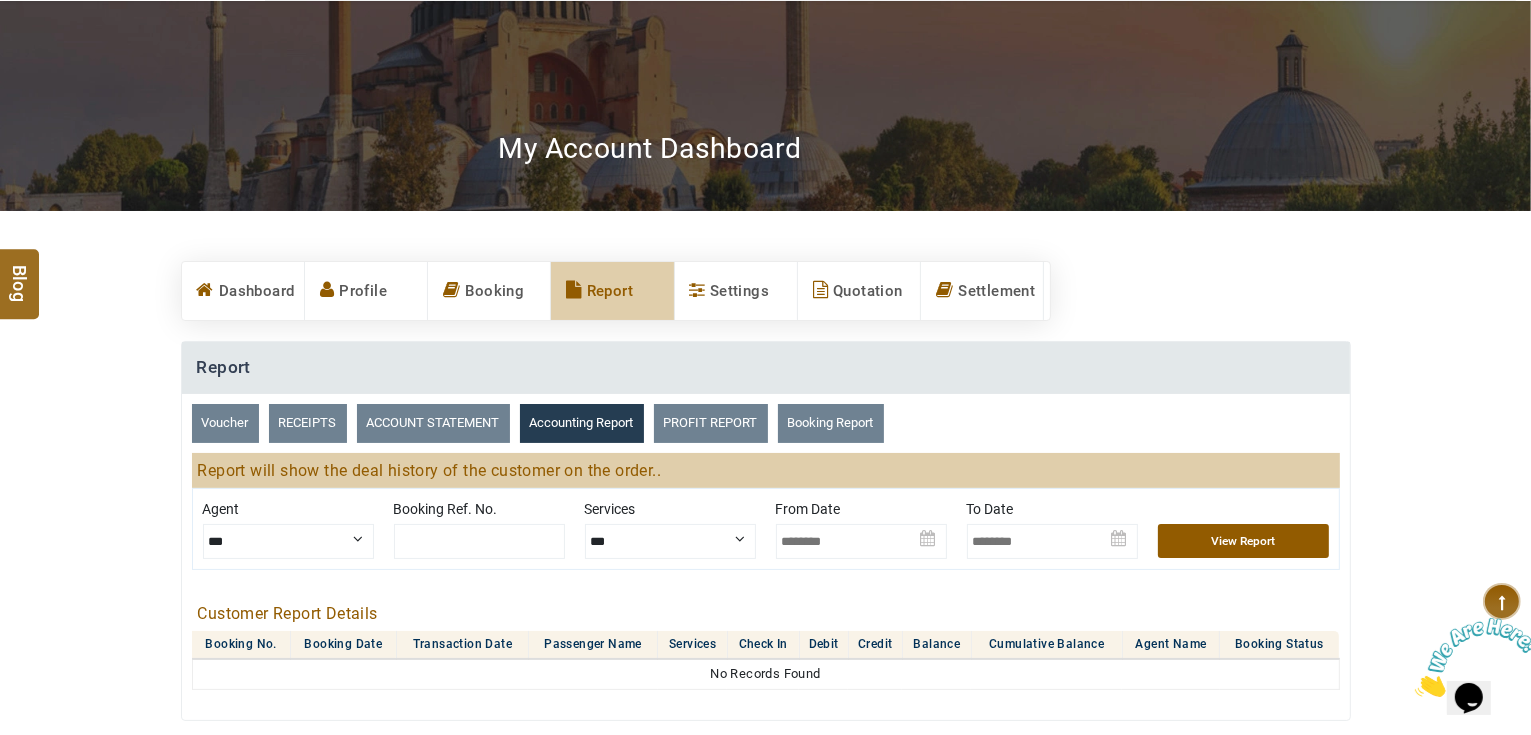 click on "ACCOUNT STATEMENT" at bounding box center [433, 423] 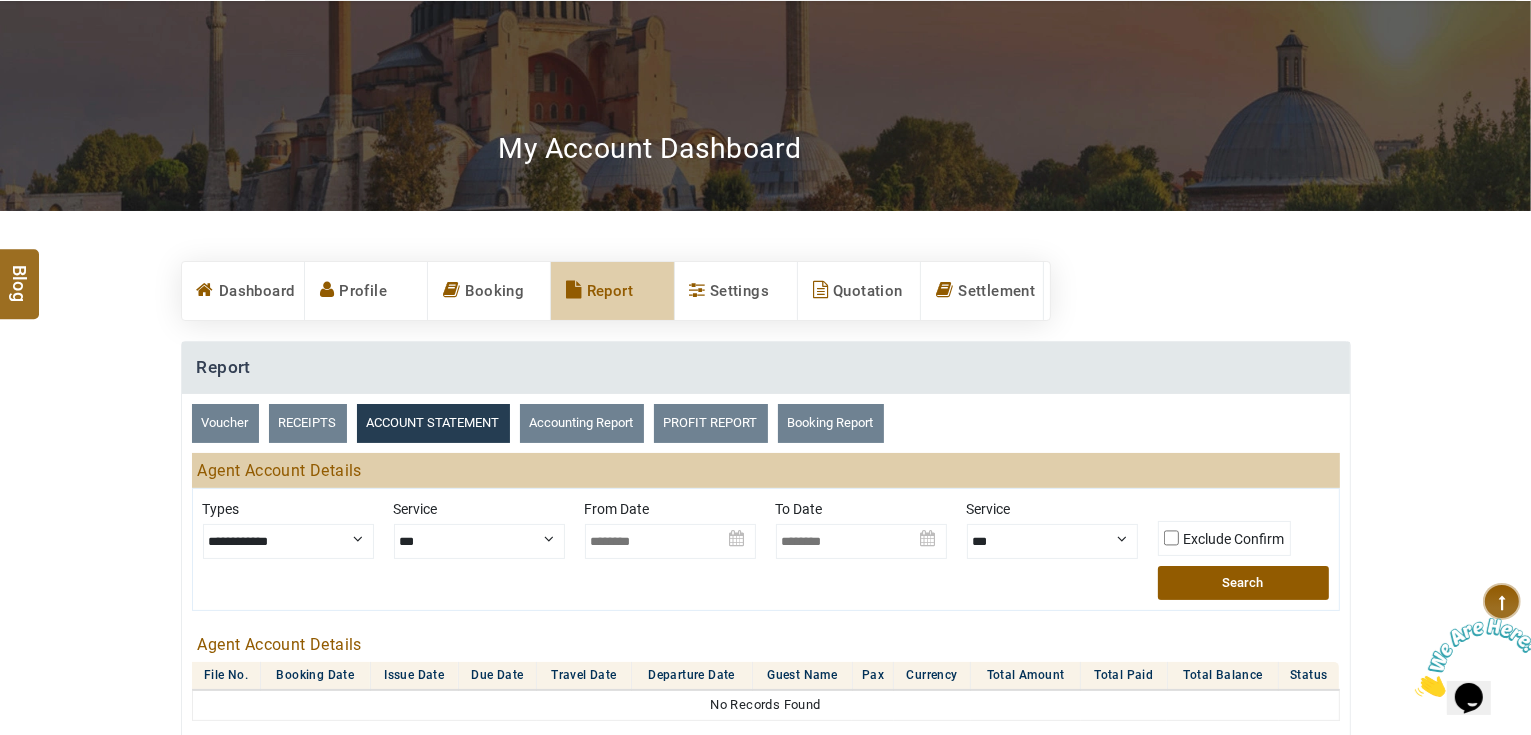 drag, startPoint x: 320, startPoint y: 543, endPoint x: 319, endPoint y: 554, distance: 11.045361 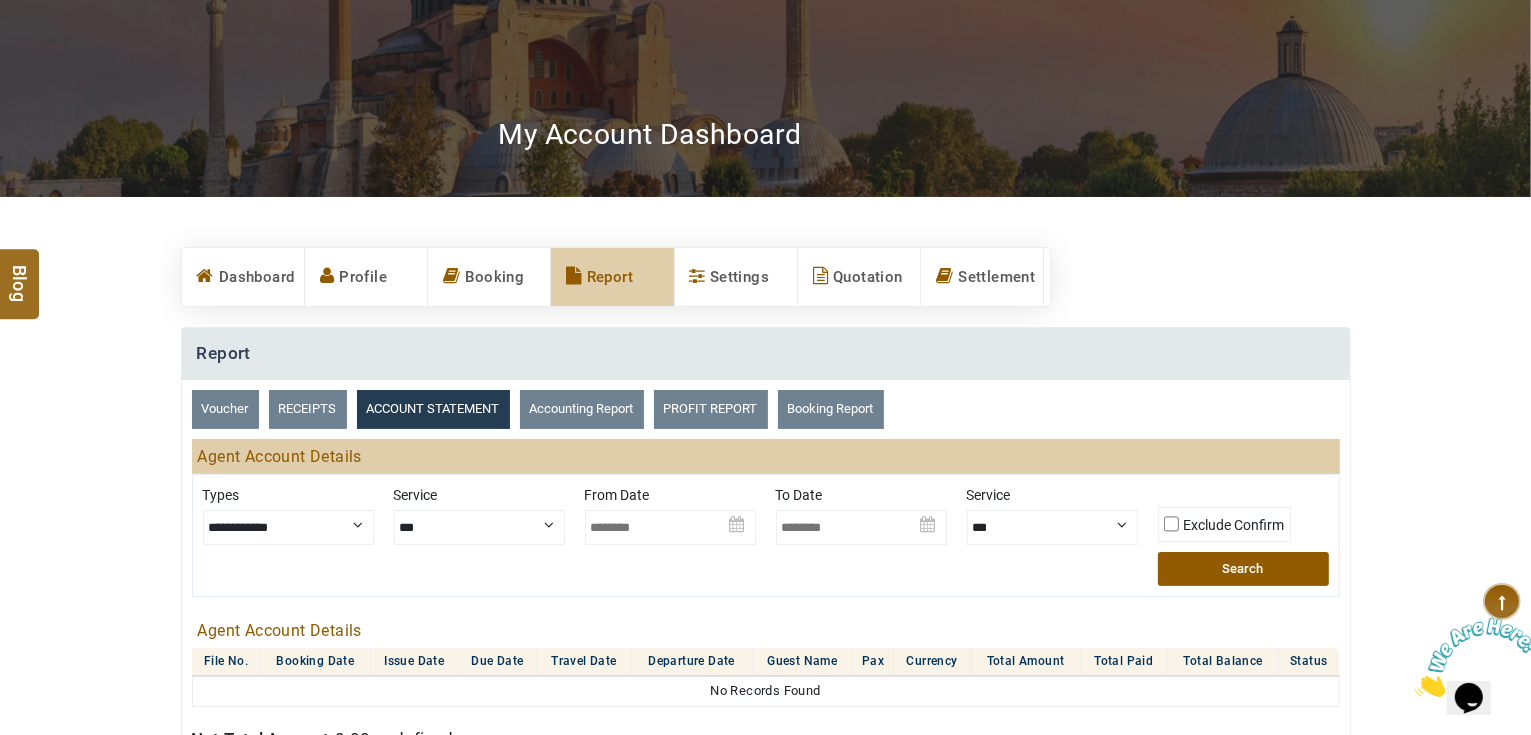 scroll, scrollTop: 480, scrollLeft: 0, axis: vertical 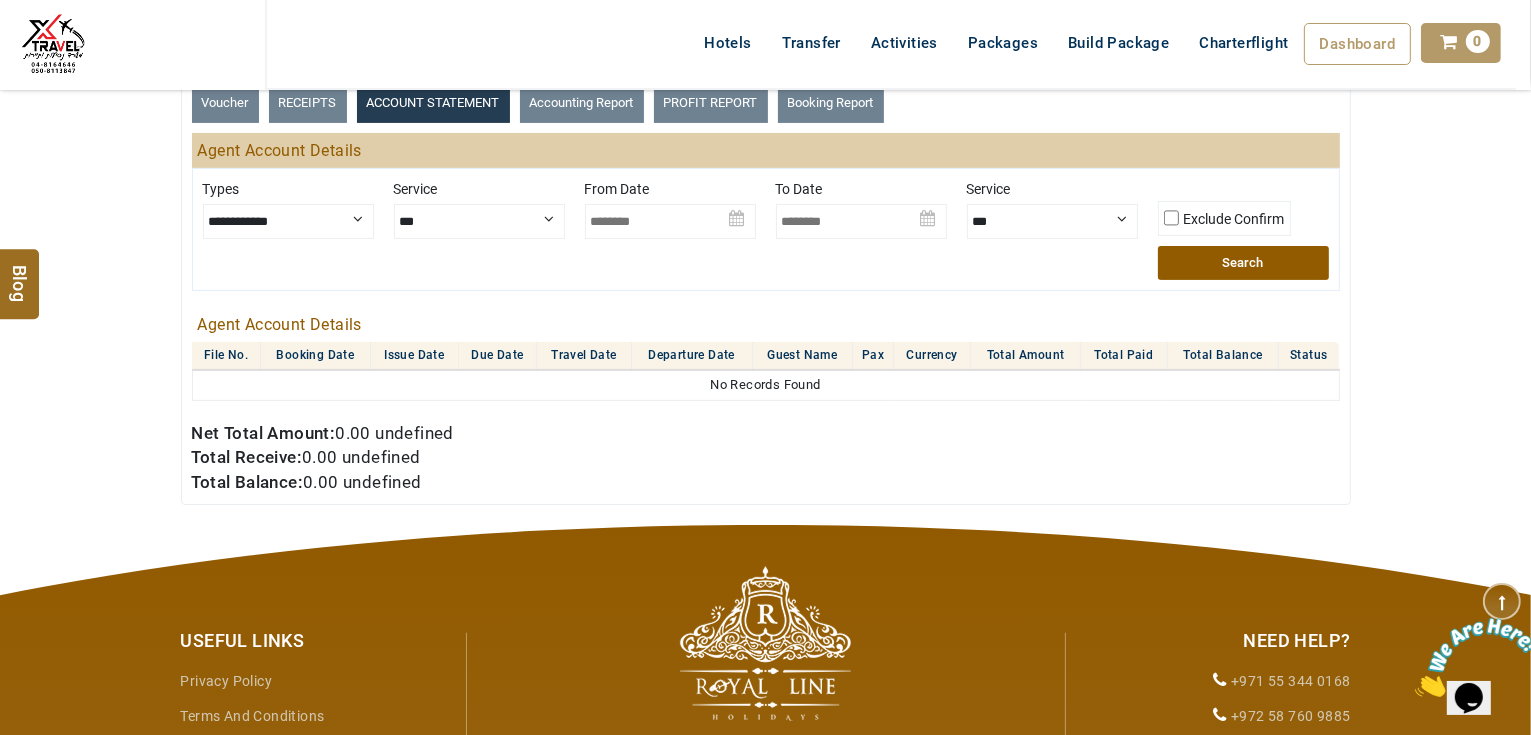 click at bounding box center [670, 214] 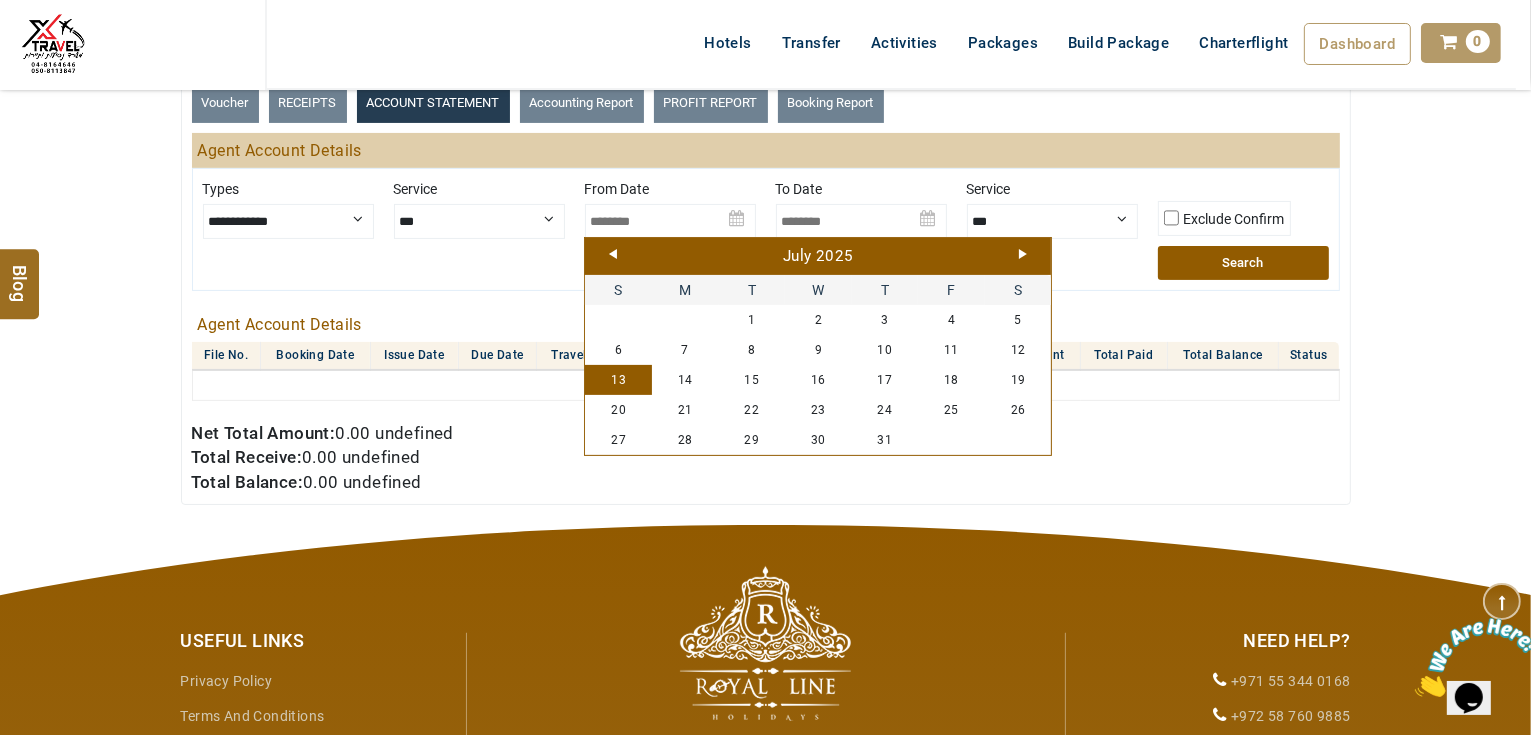 click on "Prev" at bounding box center [613, 254] 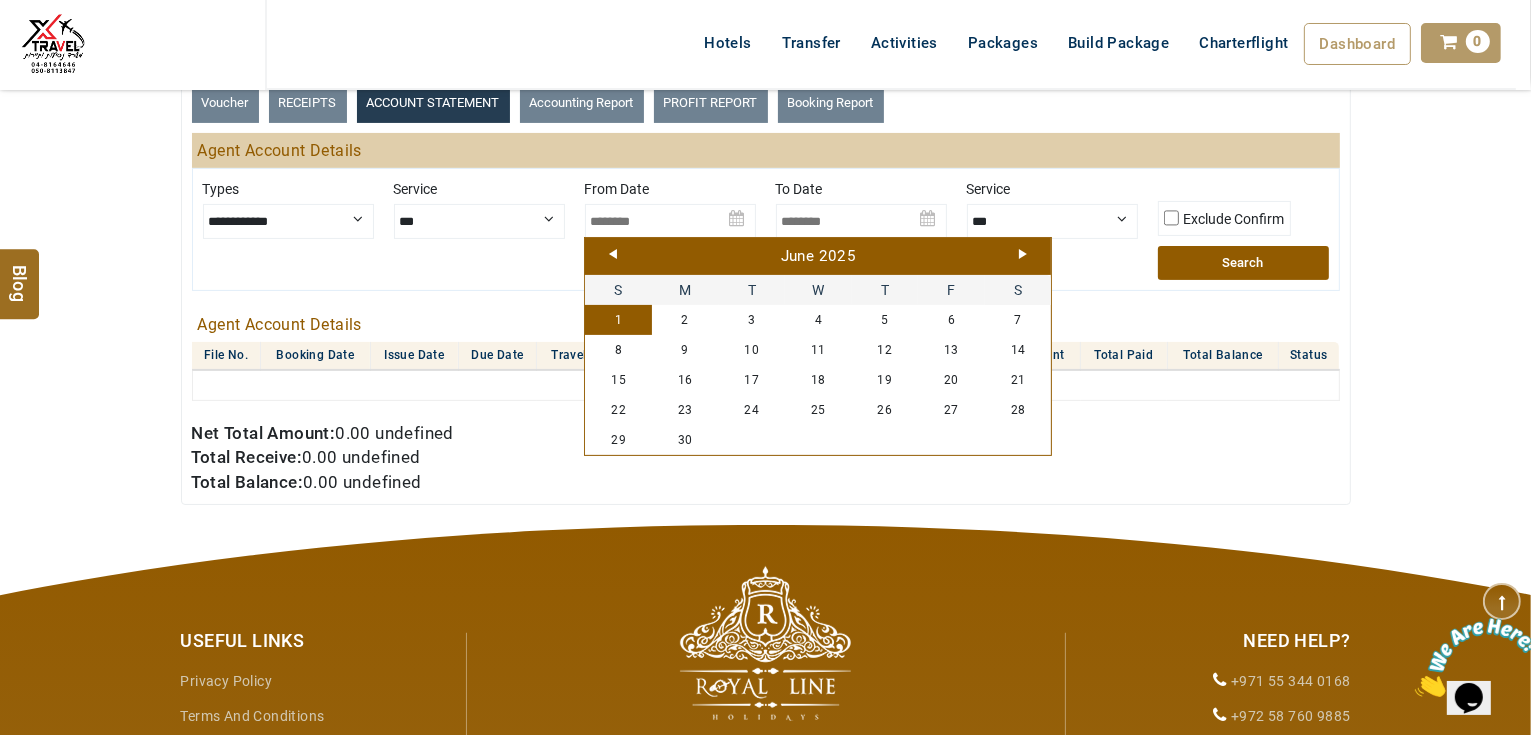 click on "1" at bounding box center (618, 320) 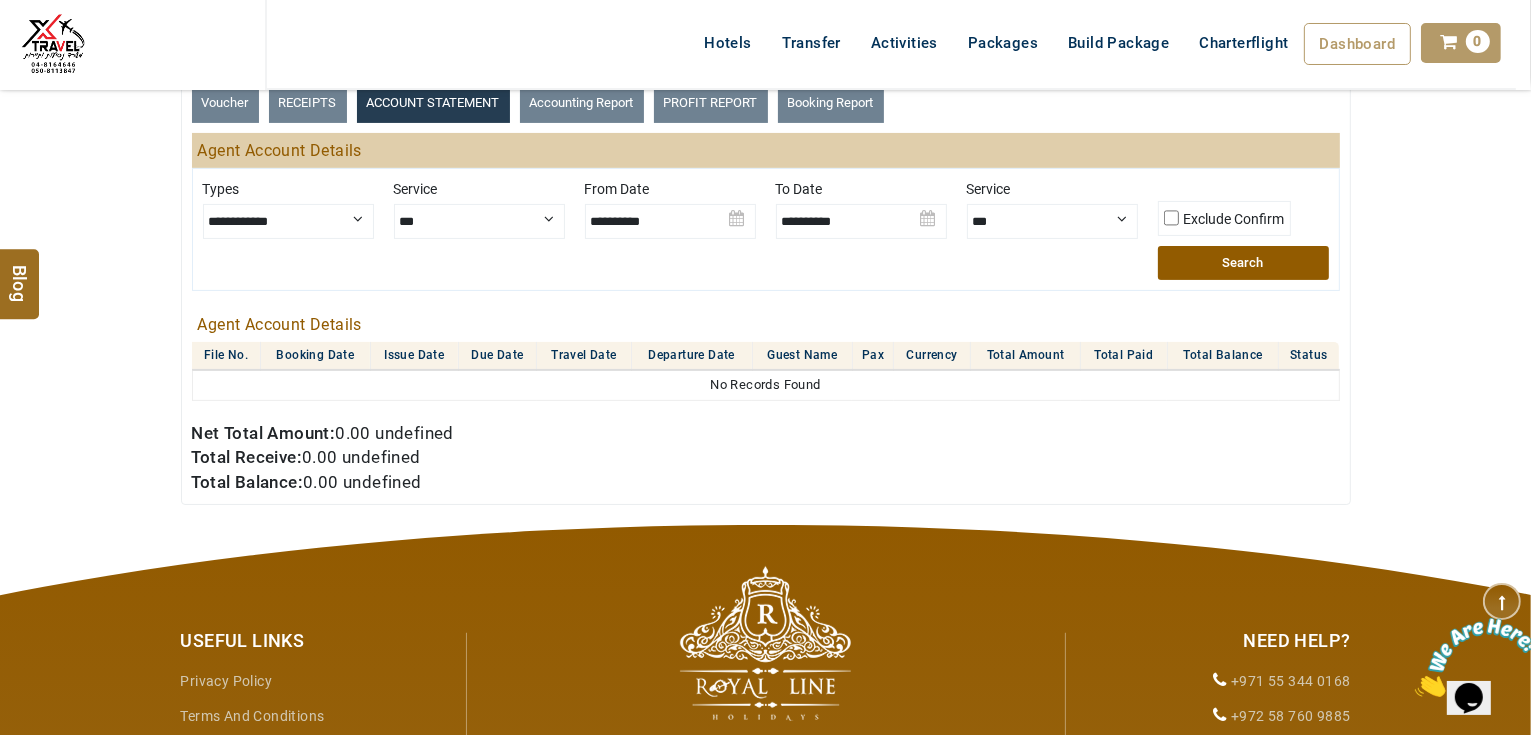 click on "Search" at bounding box center (1243, 263) 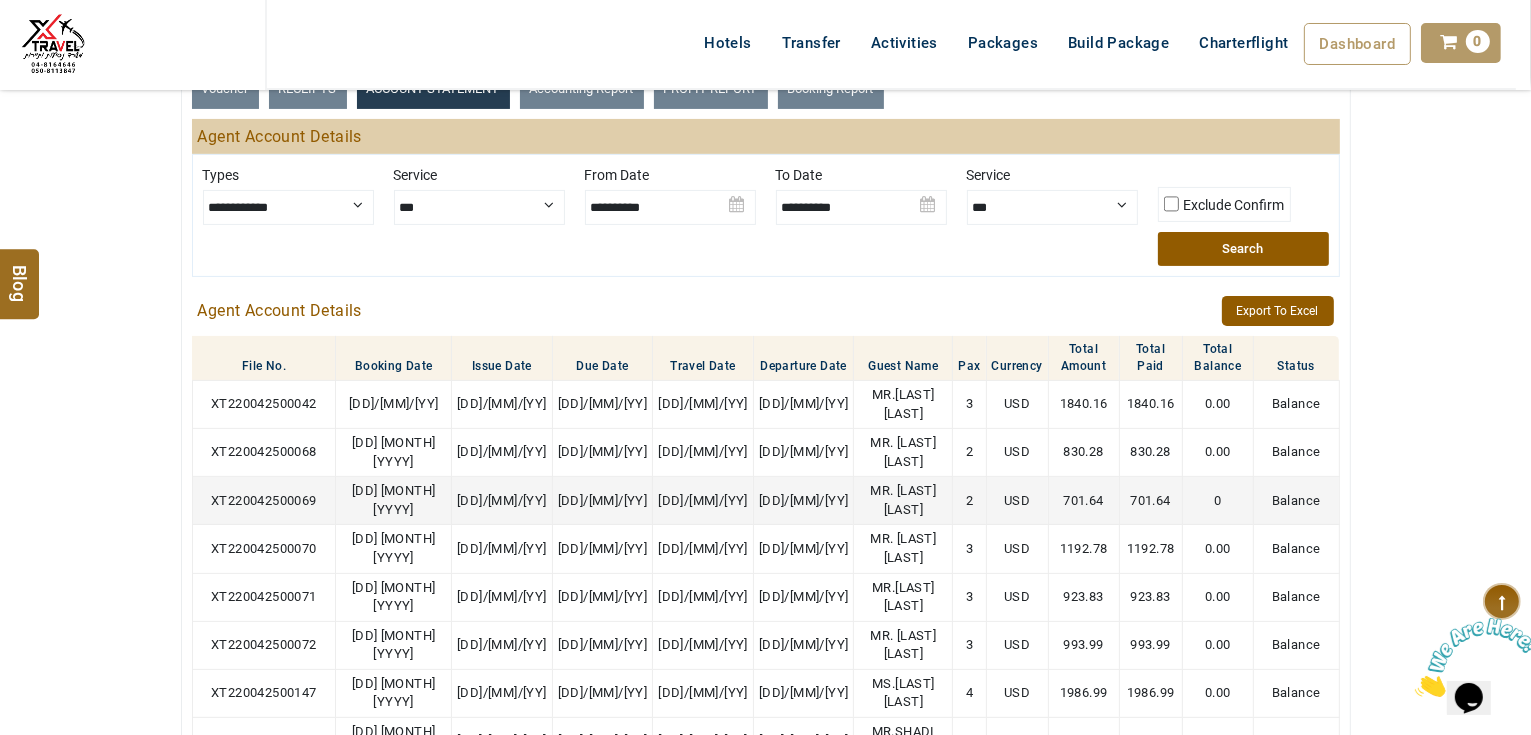 scroll, scrollTop: 480, scrollLeft: 0, axis: vertical 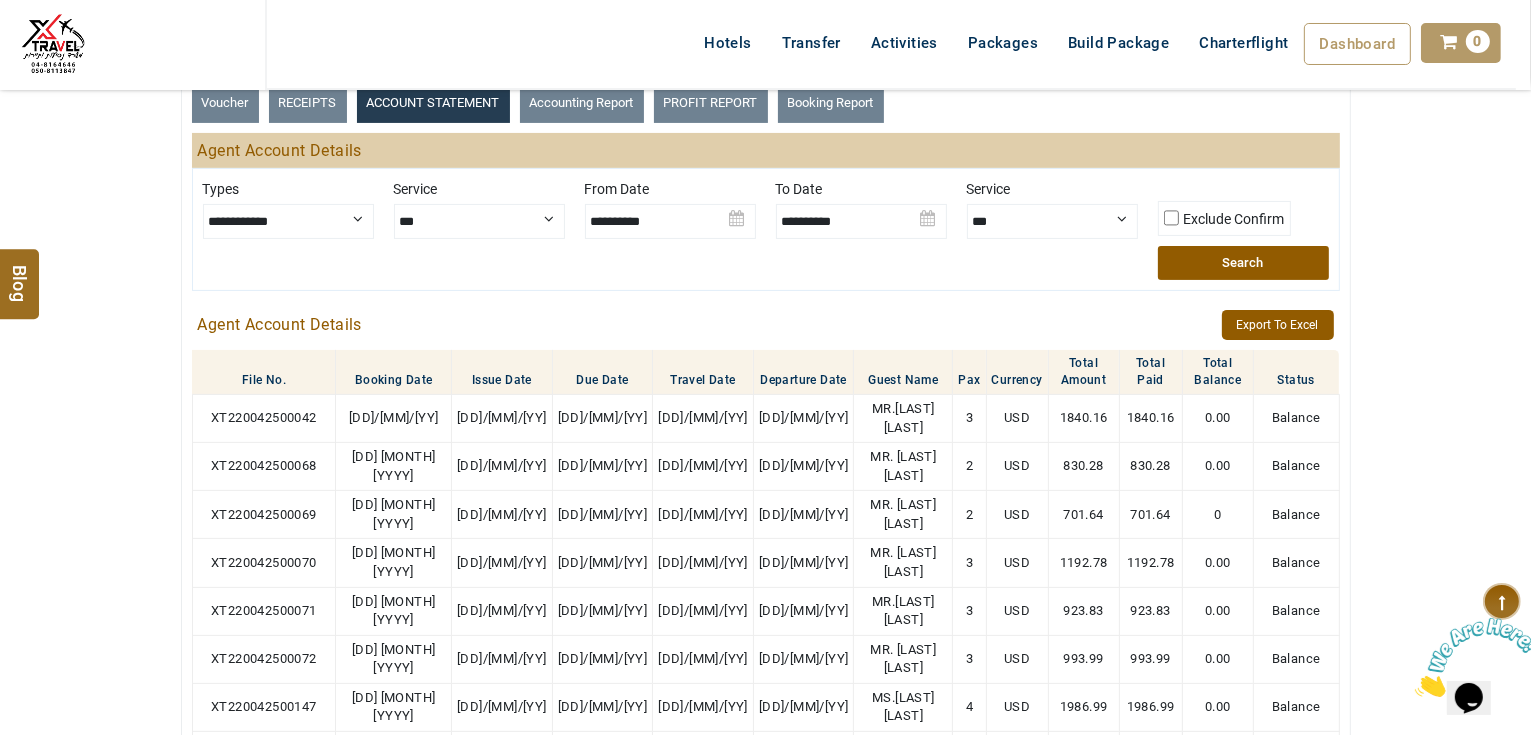 click at bounding box center [861, 214] 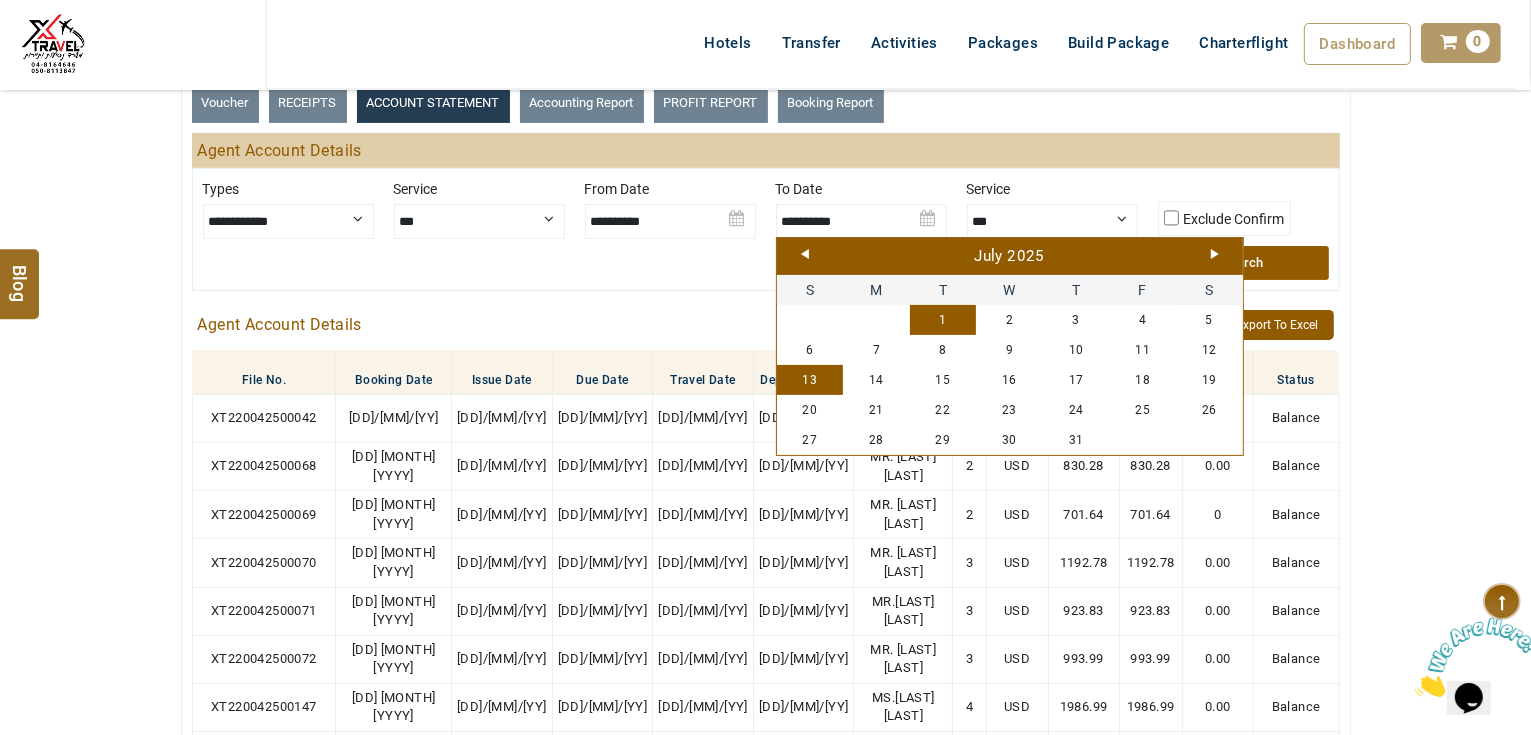 click on "Prev" at bounding box center (805, 254) 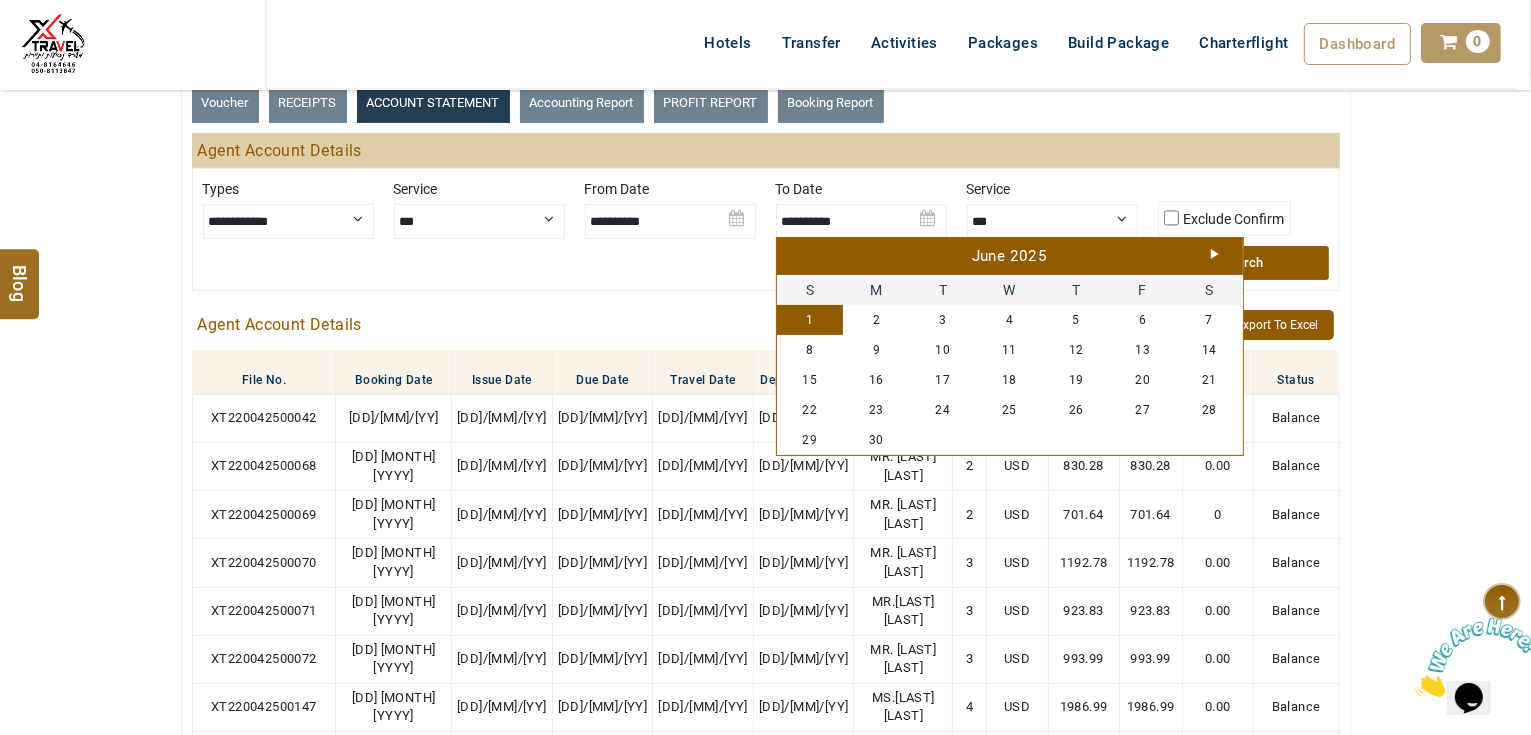 click on "1" at bounding box center [810, 320] 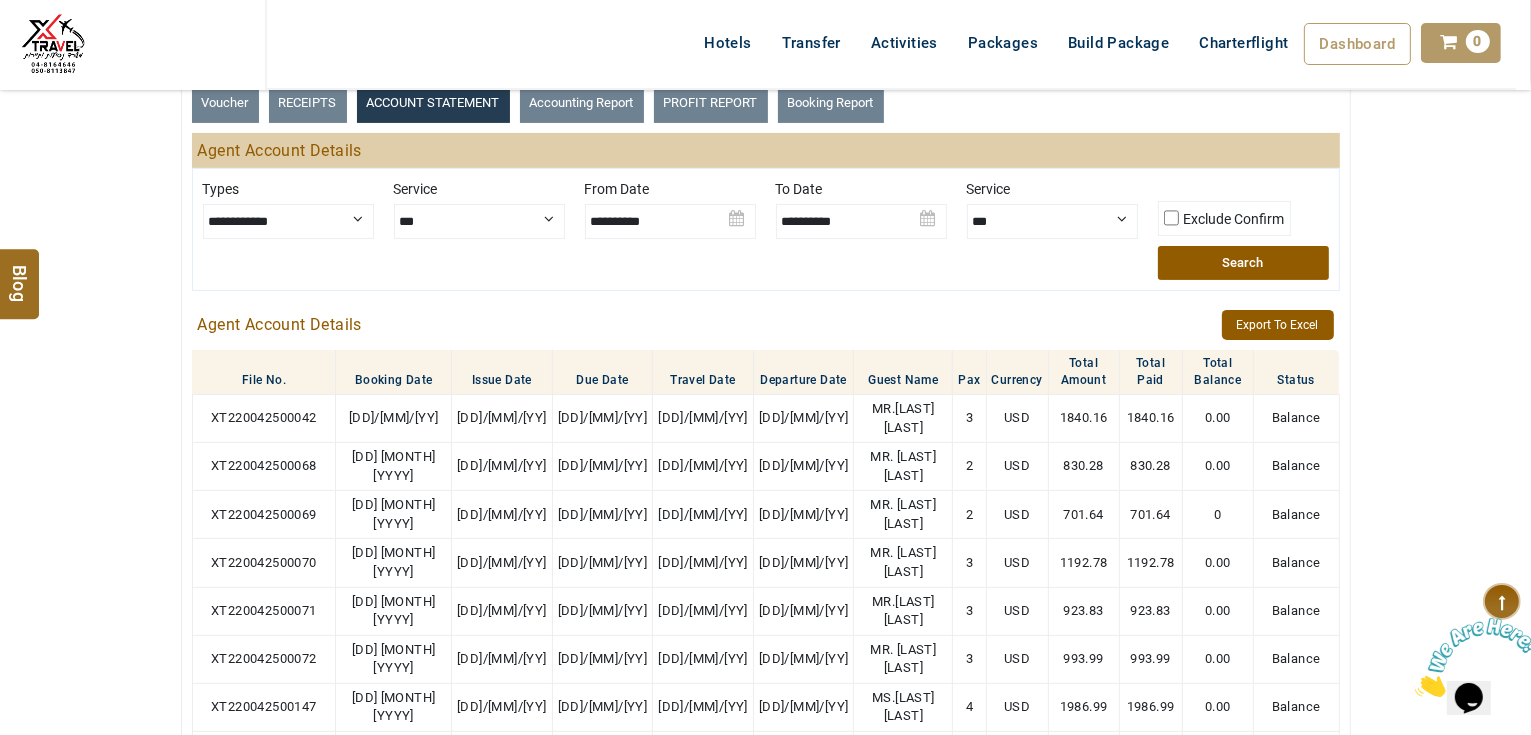 click at bounding box center (861, 214) 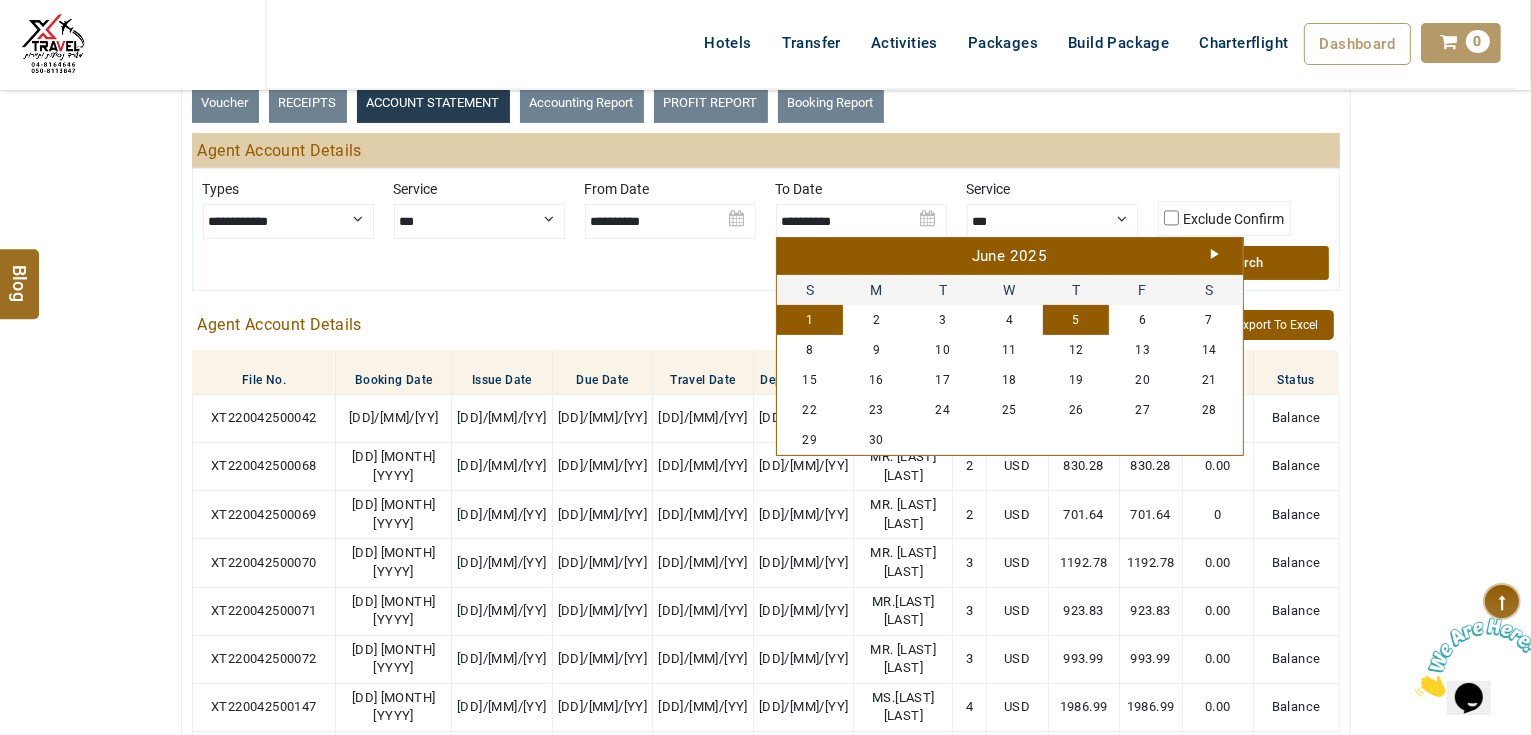 click on "5" at bounding box center (1076, 320) 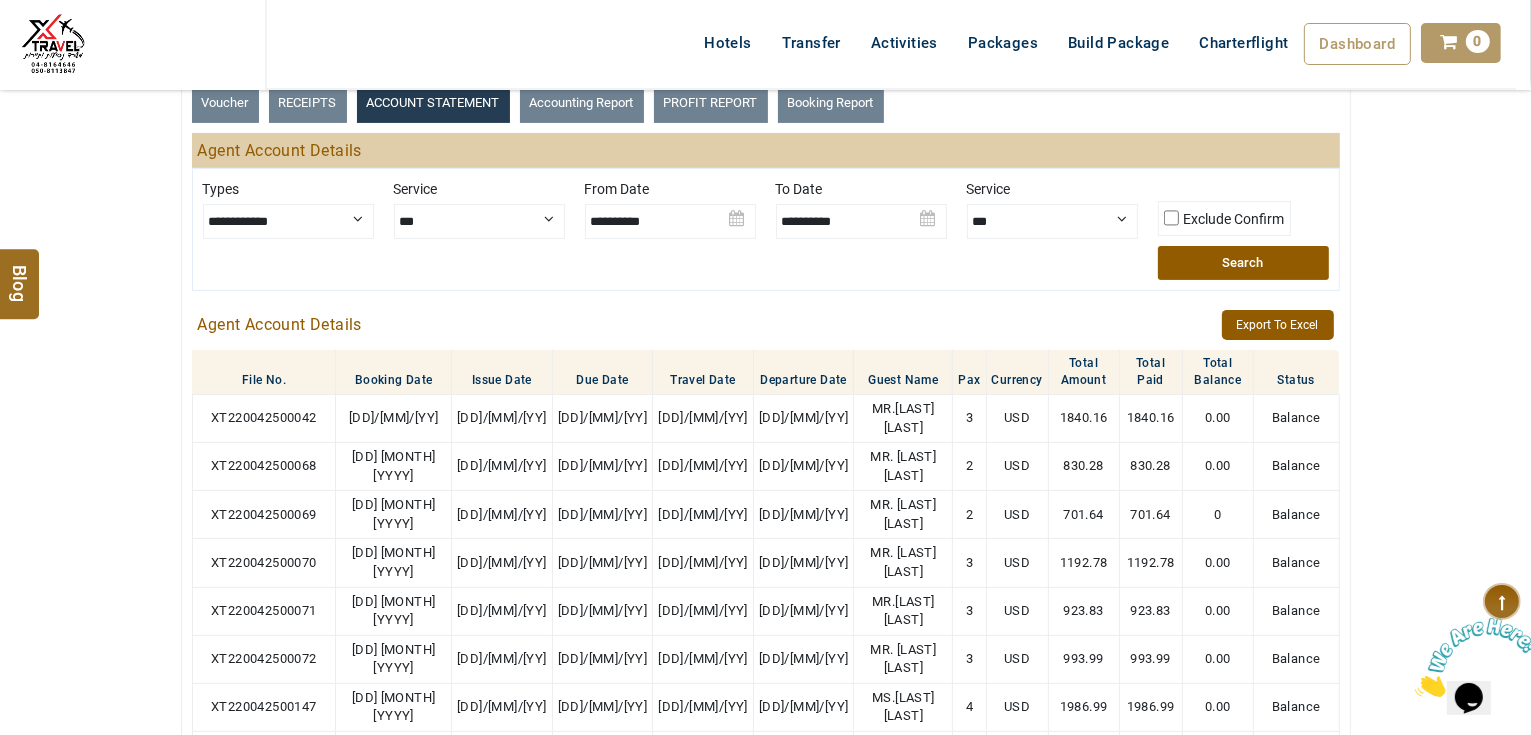 drag, startPoint x: 1221, startPoint y: 260, endPoint x: 912, endPoint y: 297, distance: 311.20734 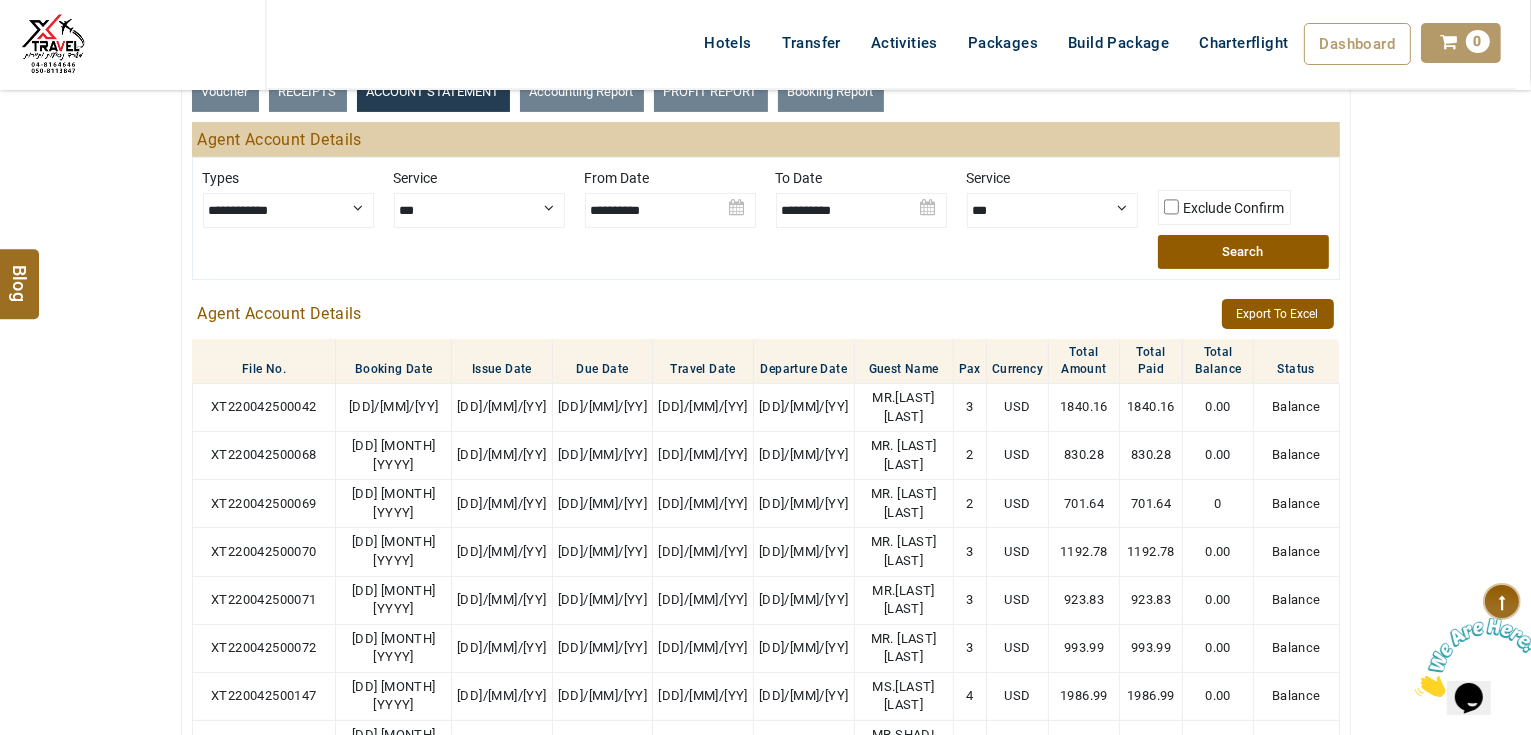 scroll, scrollTop: 480, scrollLeft: 0, axis: vertical 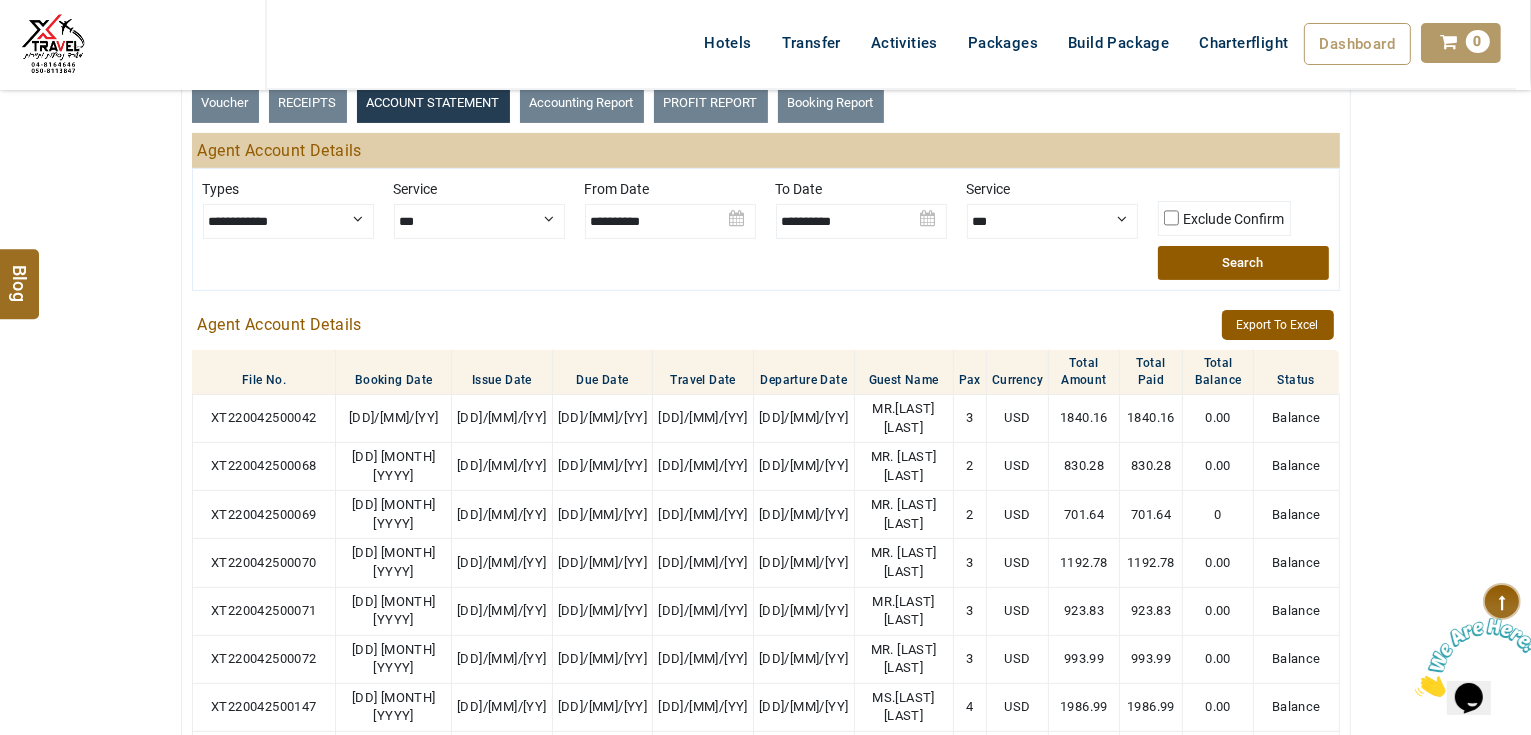 click on "Search" at bounding box center (1243, 263) 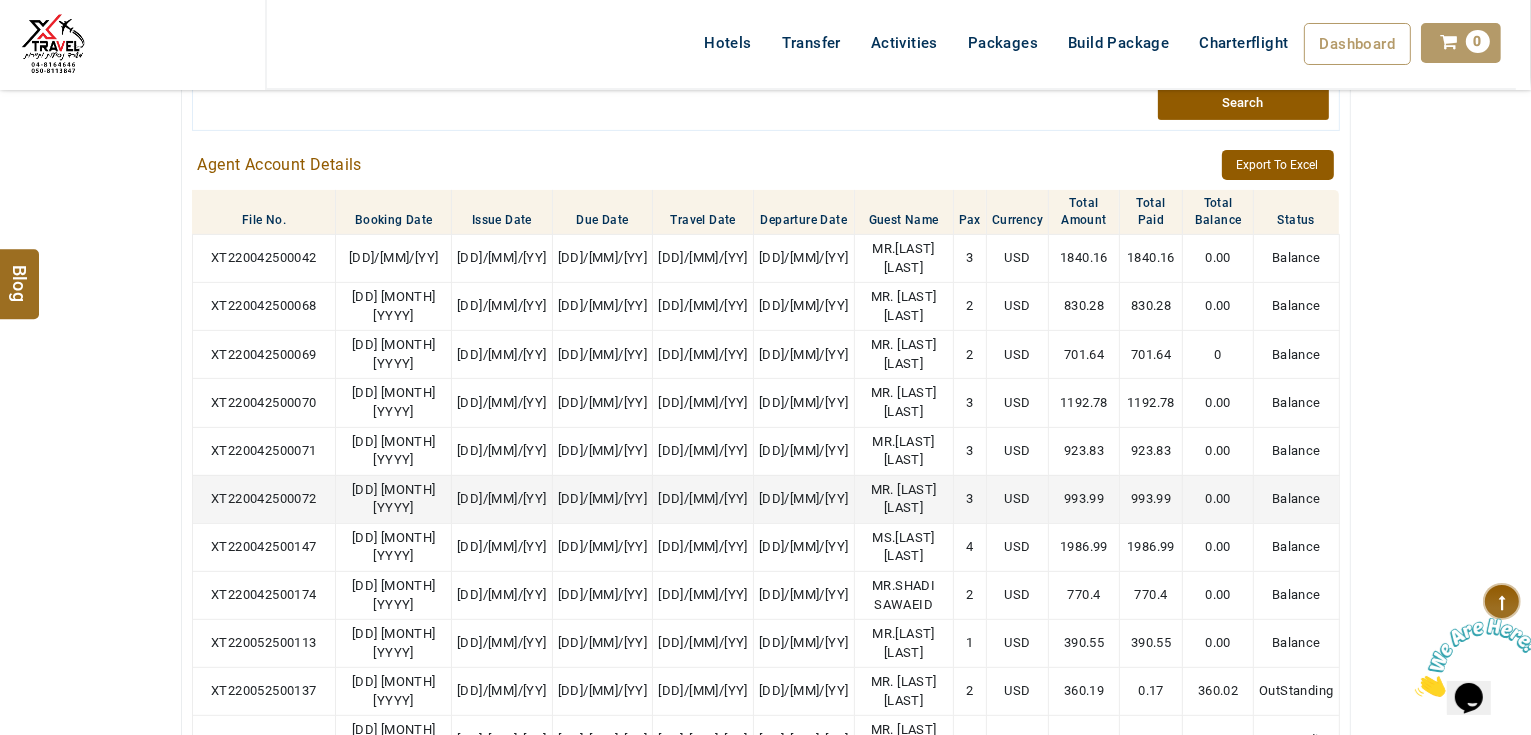 scroll, scrollTop: 800, scrollLeft: 0, axis: vertical 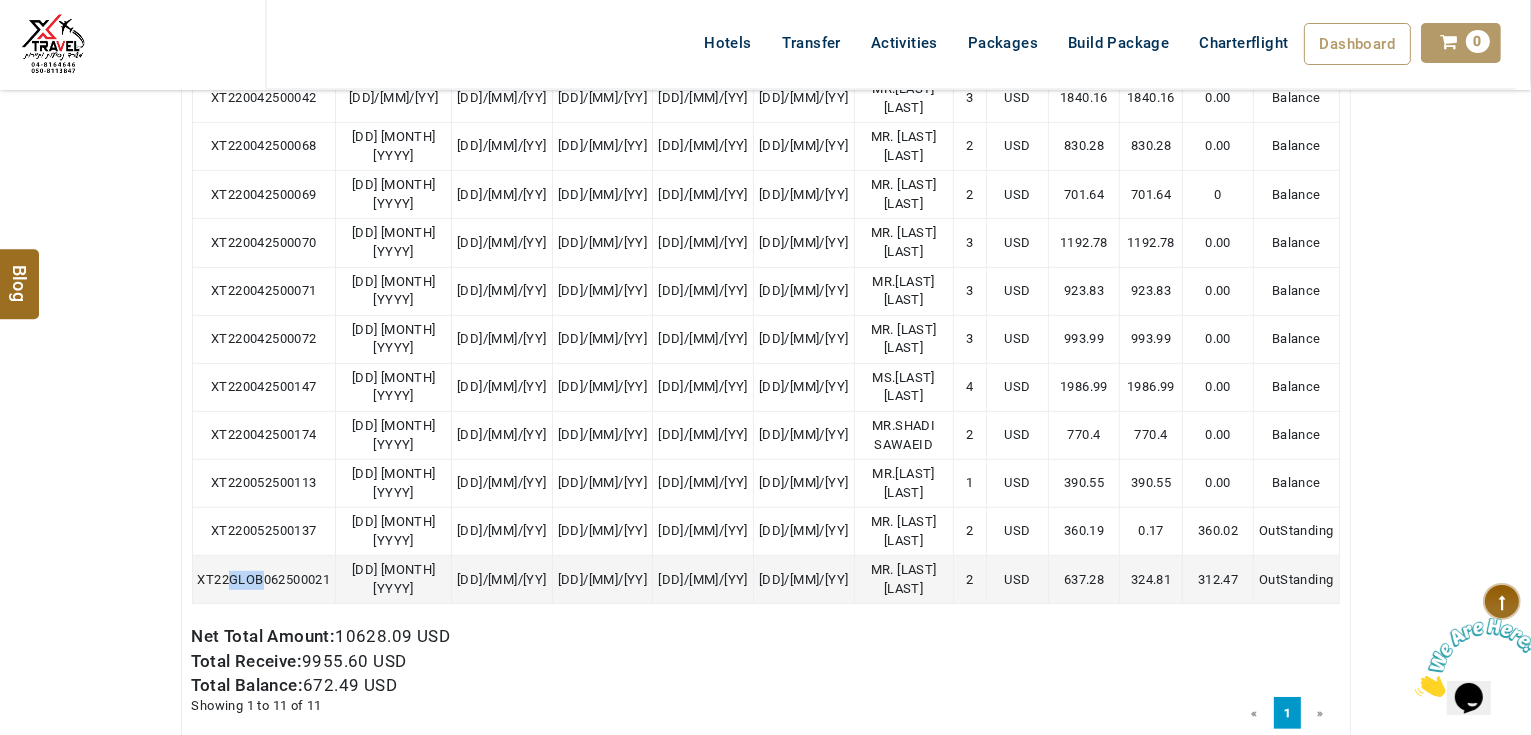 drag, startPoint x: 229, startPoint y: 577, endPoint x: 263, endPoint y: 577, distance: 34 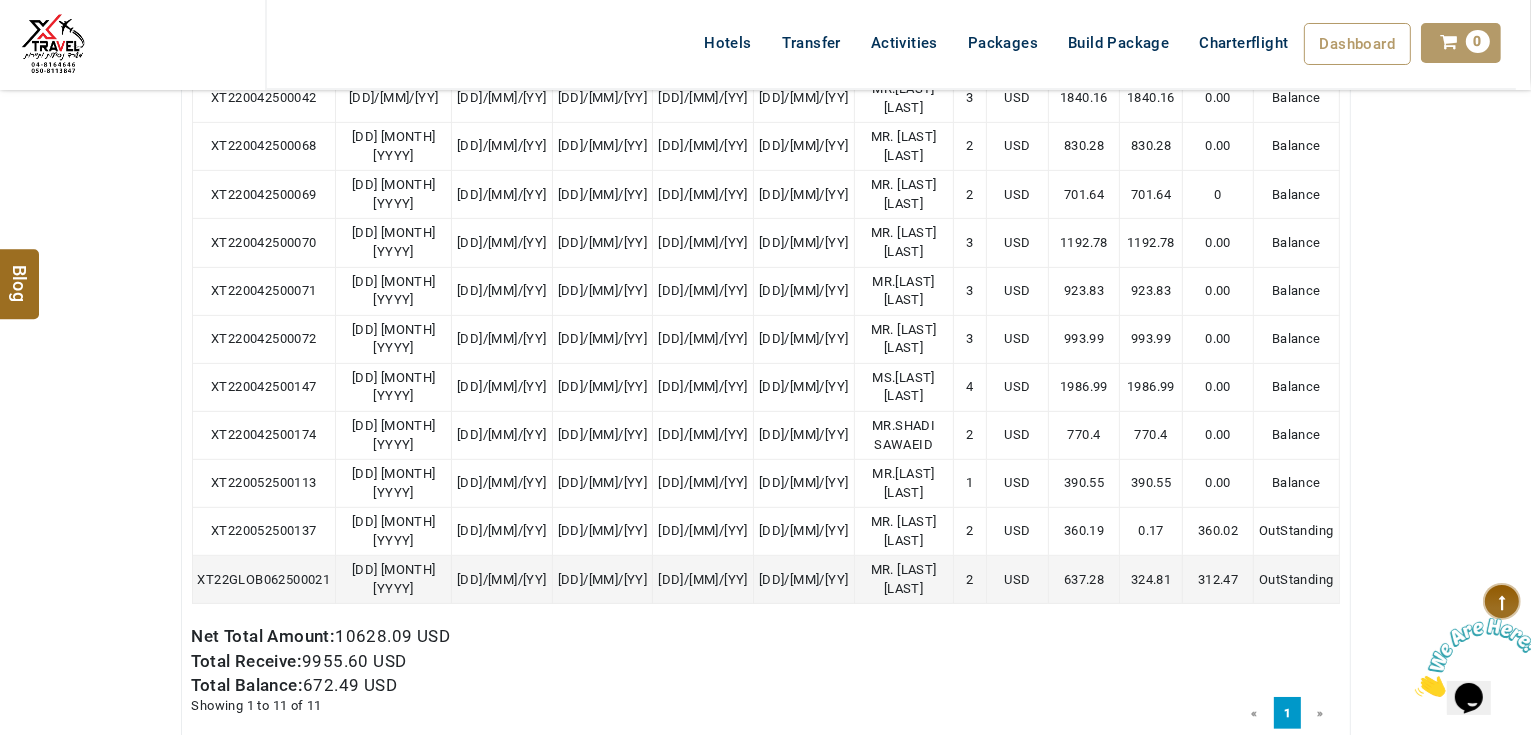 click on "XT22GLOB062500021" at bounding box center (264, 579) 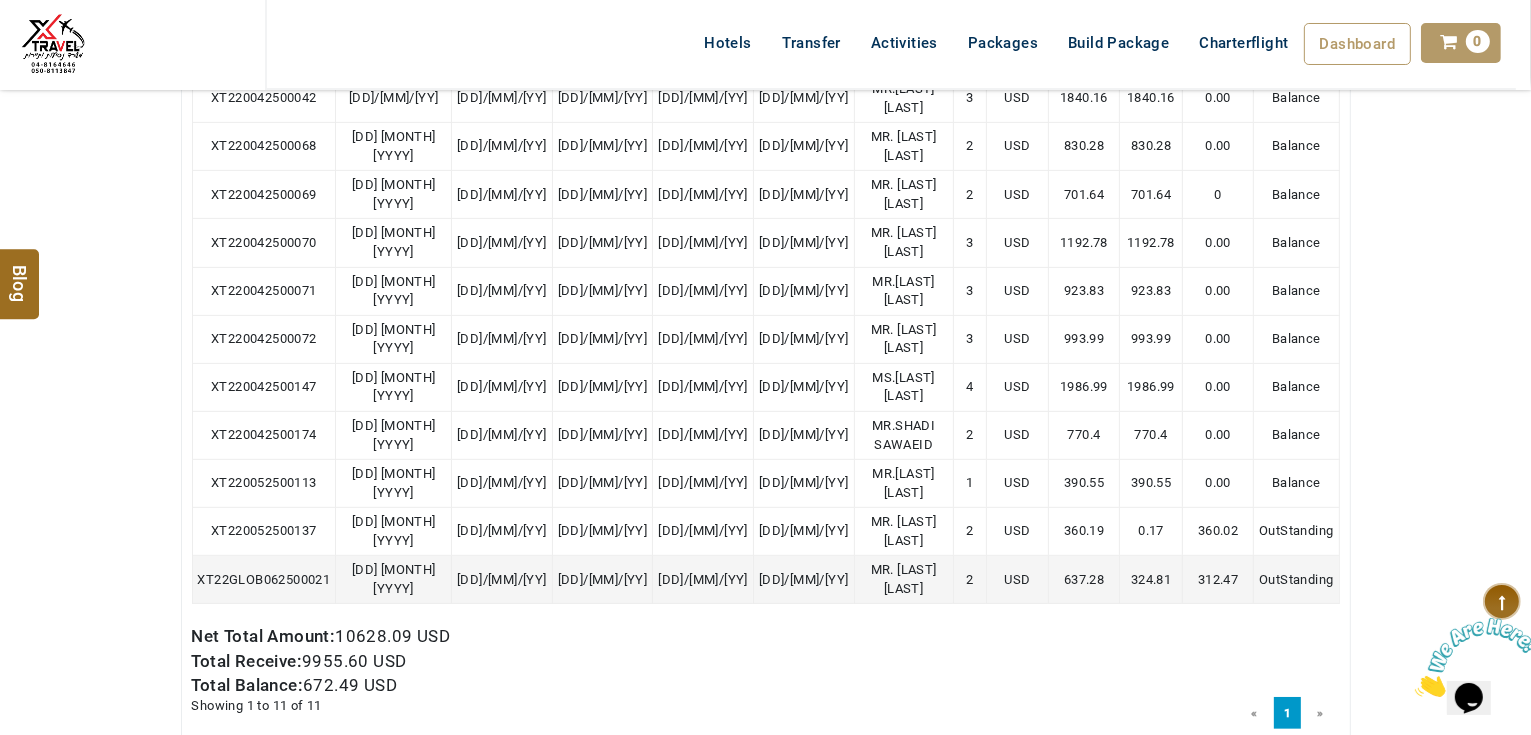 scroll, scrollTop: 720, scrollLeft: 0, axis: vertical 